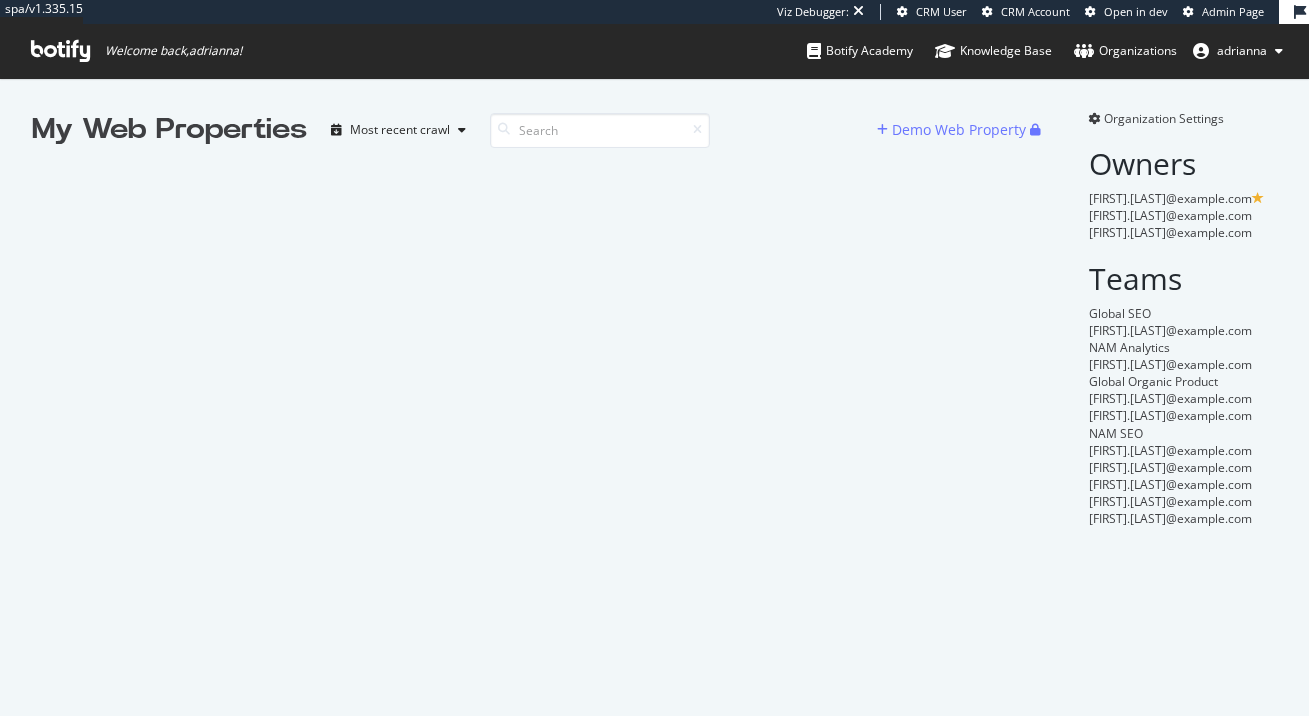 scroll, scrollTop: 0, scrollLeft: 0, axis: both 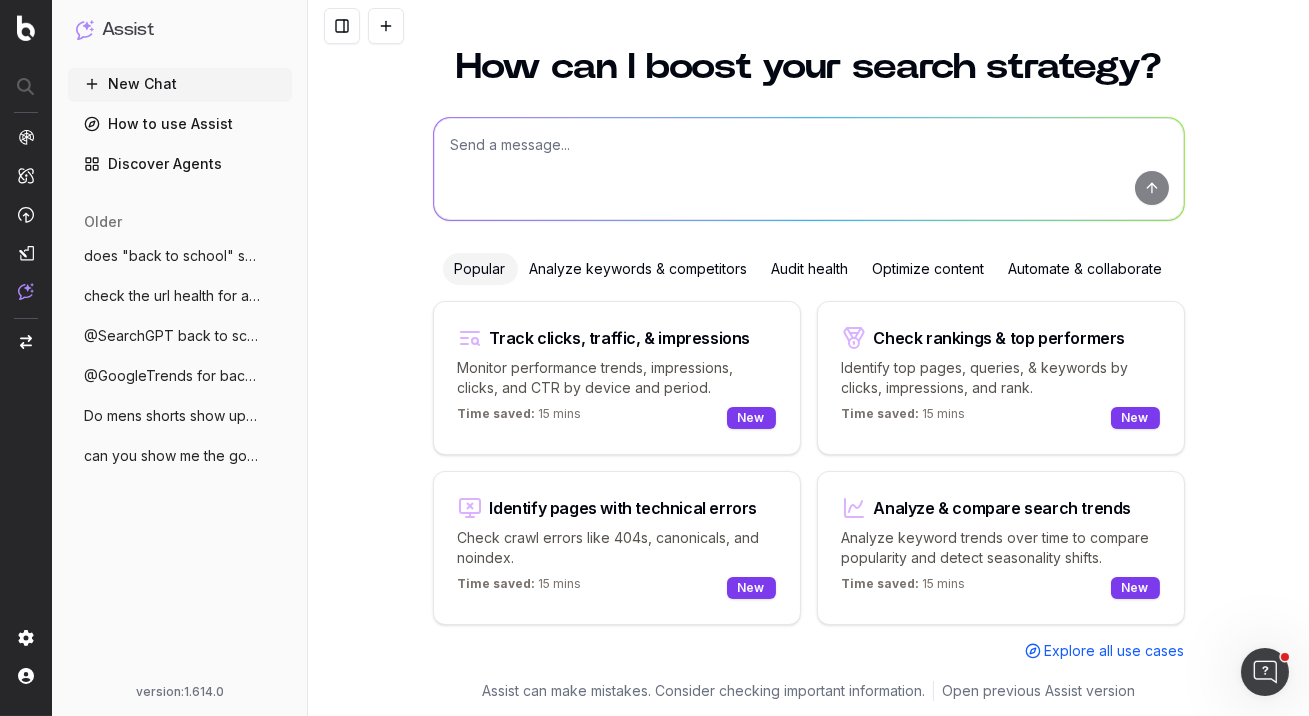 click on "does "back to school" show up in AI over" at bounding box center [172, 256] 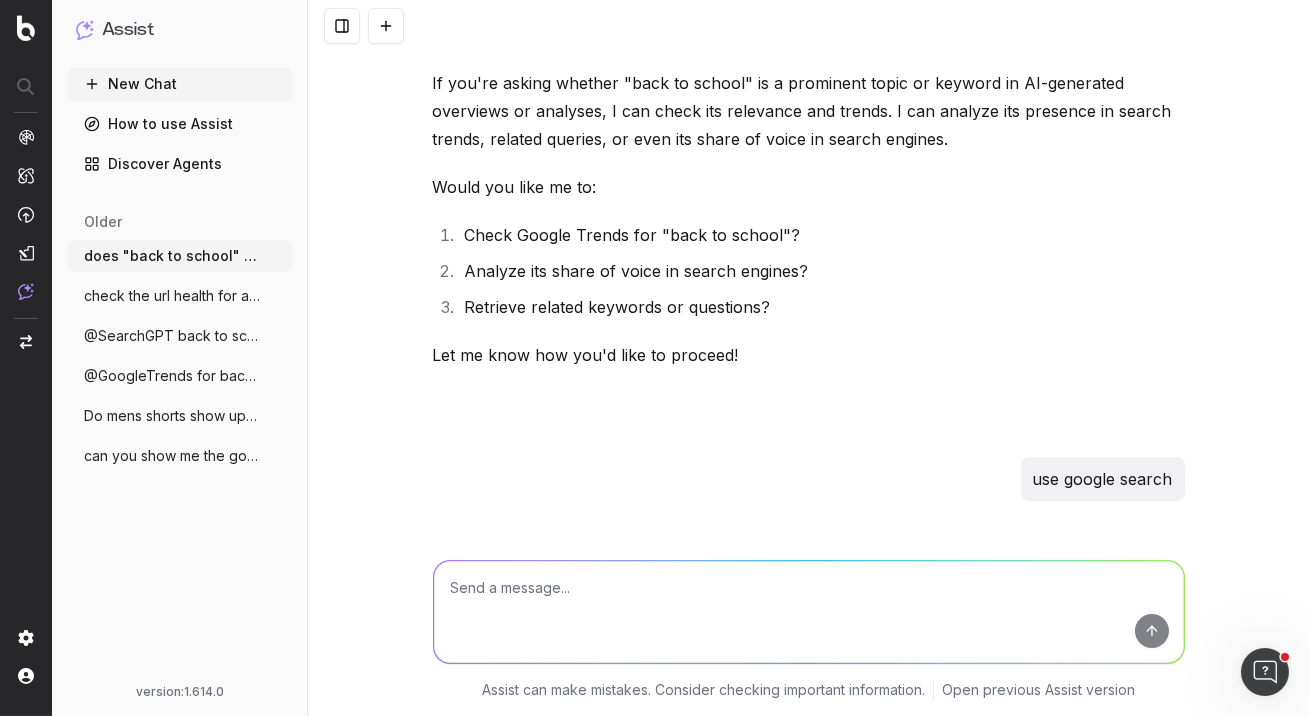 click on "How to use Assist" at bounding box center [180, 124] 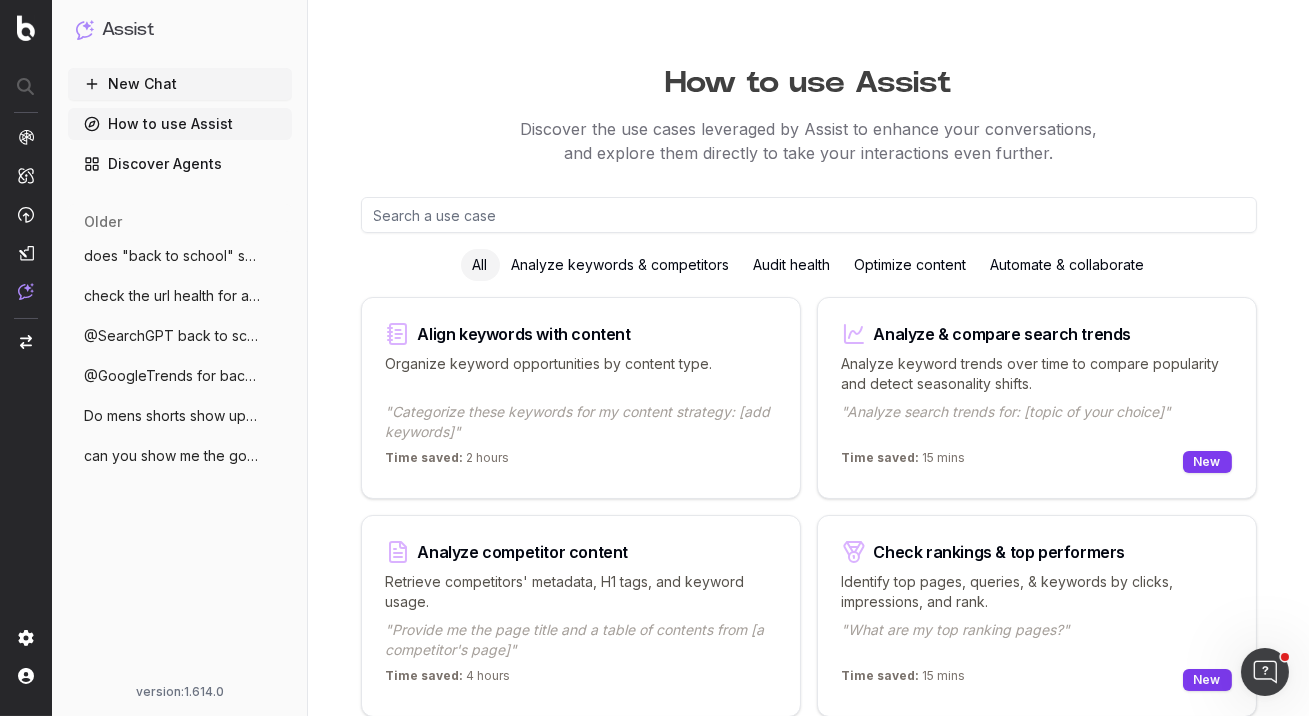 scroll, scrollTop: 13, scrollLeft: 0, axis: vertical 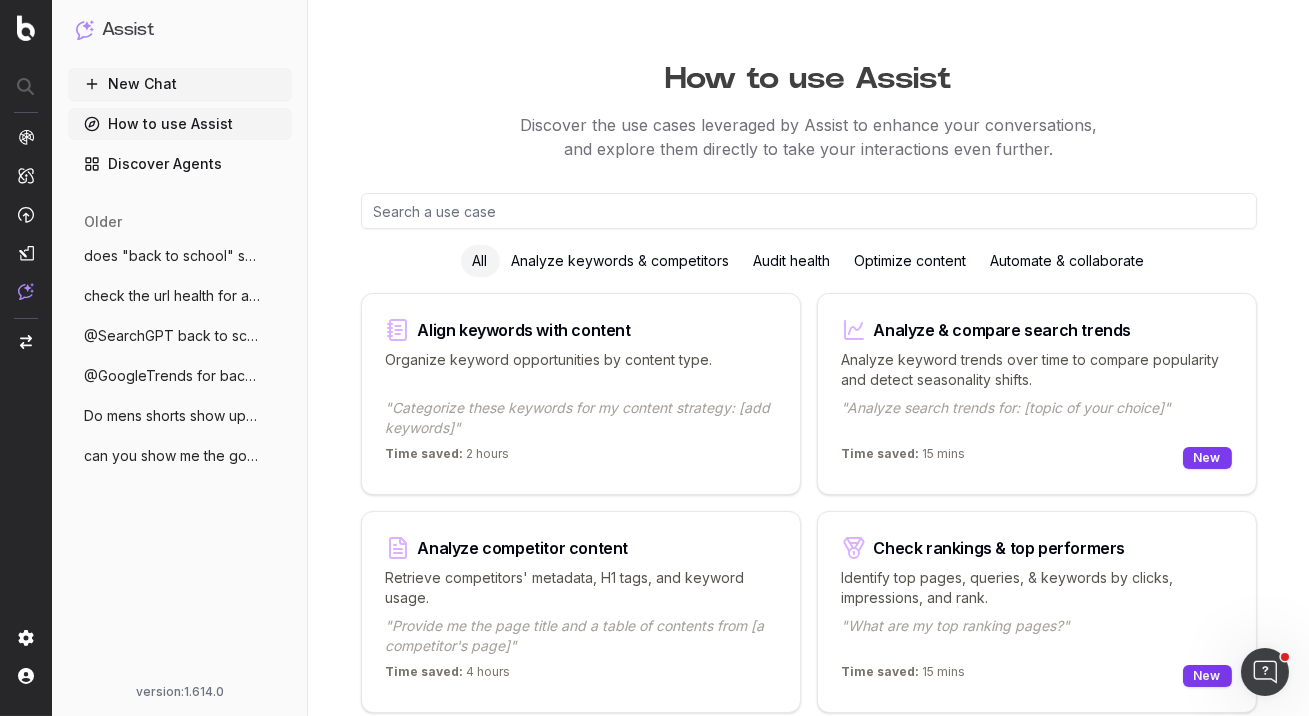 click on "Assist" at bounding box center [128, 30] 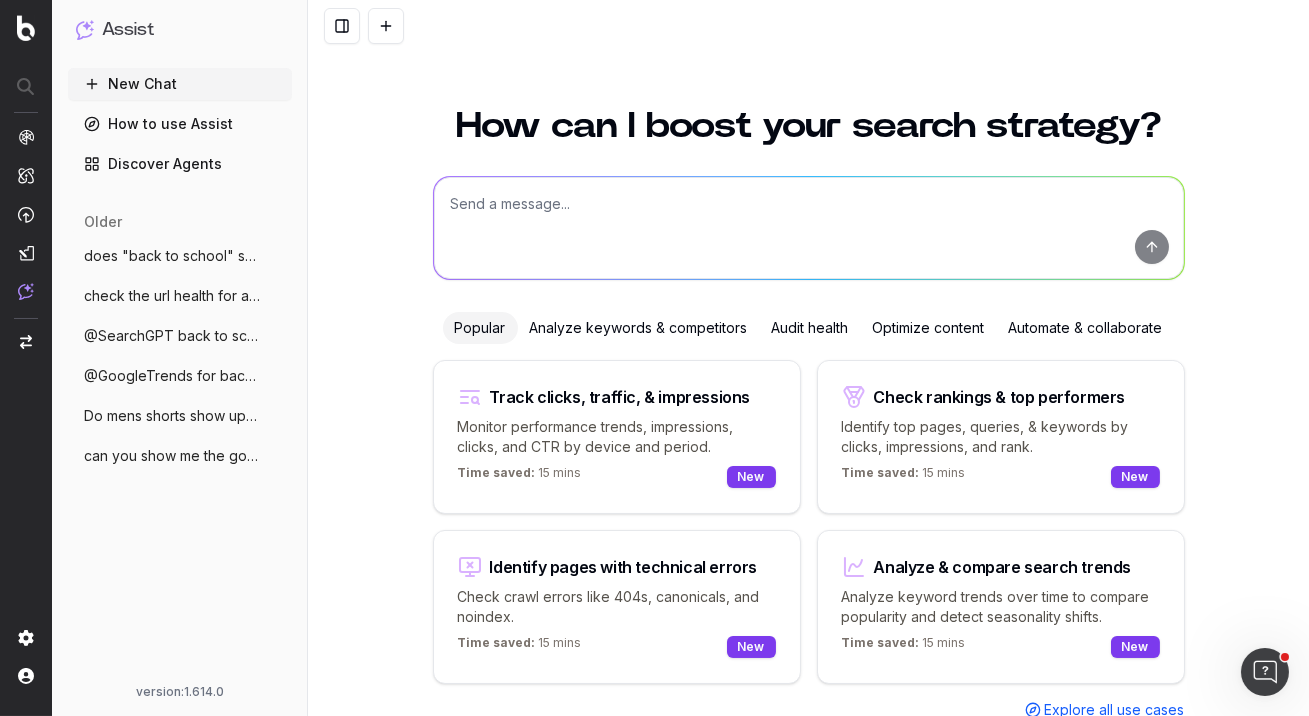 scroll, scrollTop: 0, scrollLeft: 0, axis: both 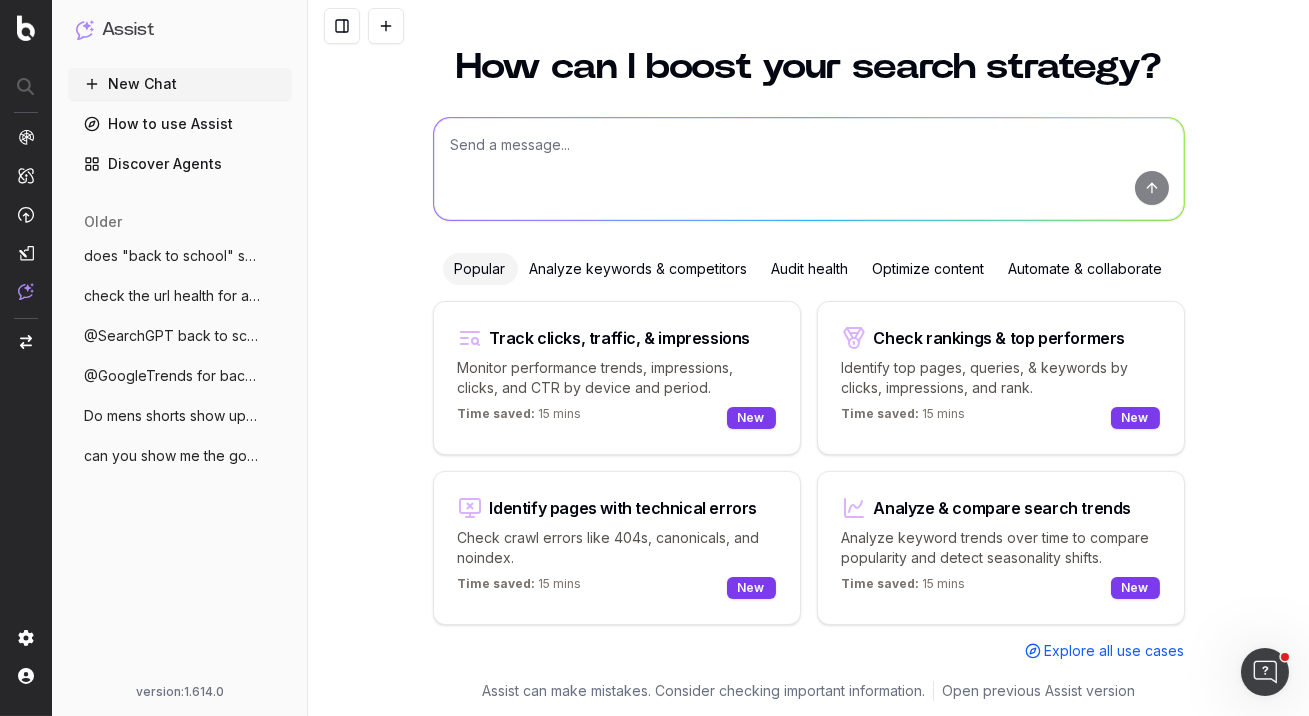 click on "Analyze & compare search trends Analyze keyword trends over time to compare popularity and detect seasonality shifts. Time saved:   15 mins New" at bounding box center [1001, 548] 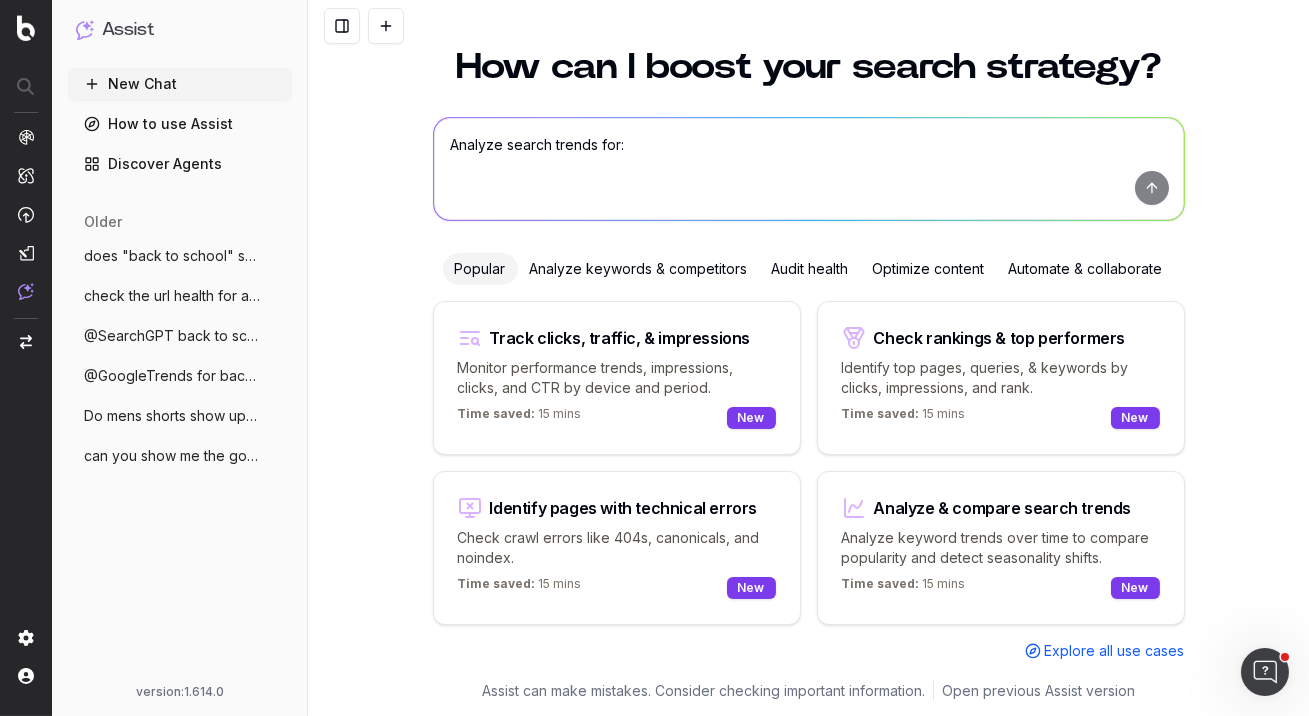 scroll, scrollTop: 0, scrollLeft: 0, axis: both 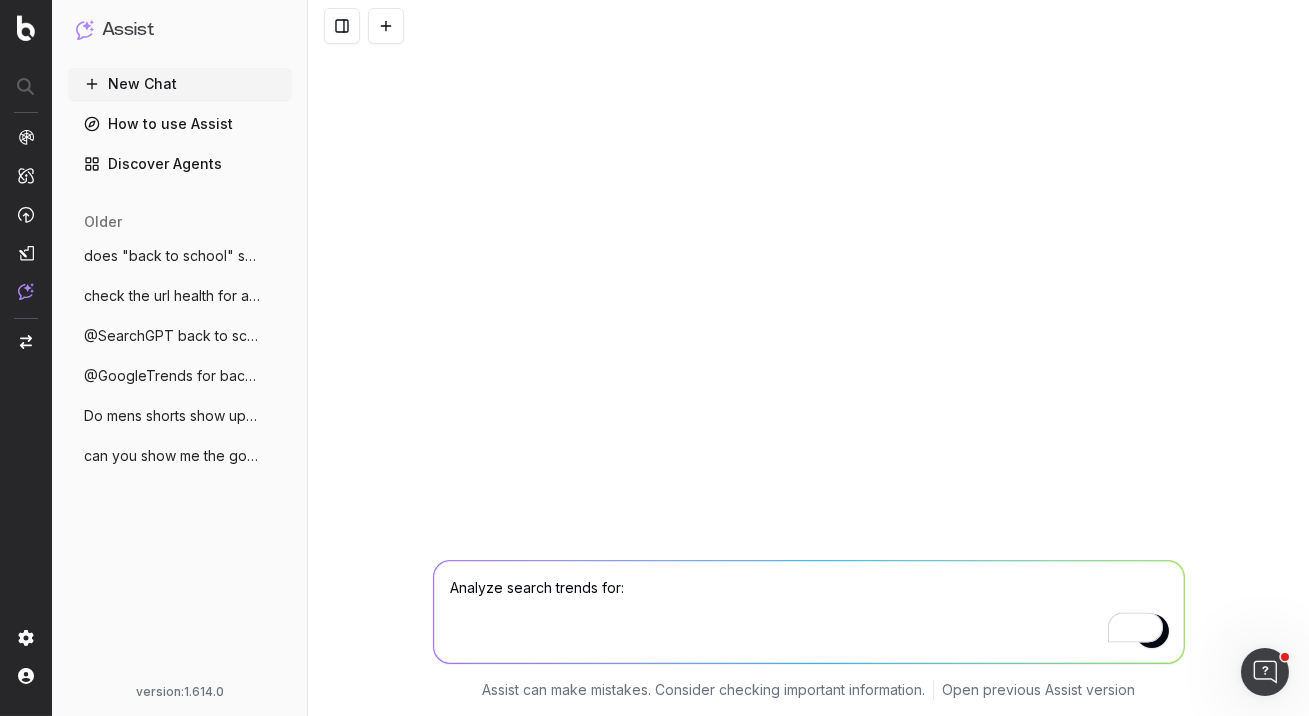 click on "Analyze search trends for:" at bounding box center [809, 612] 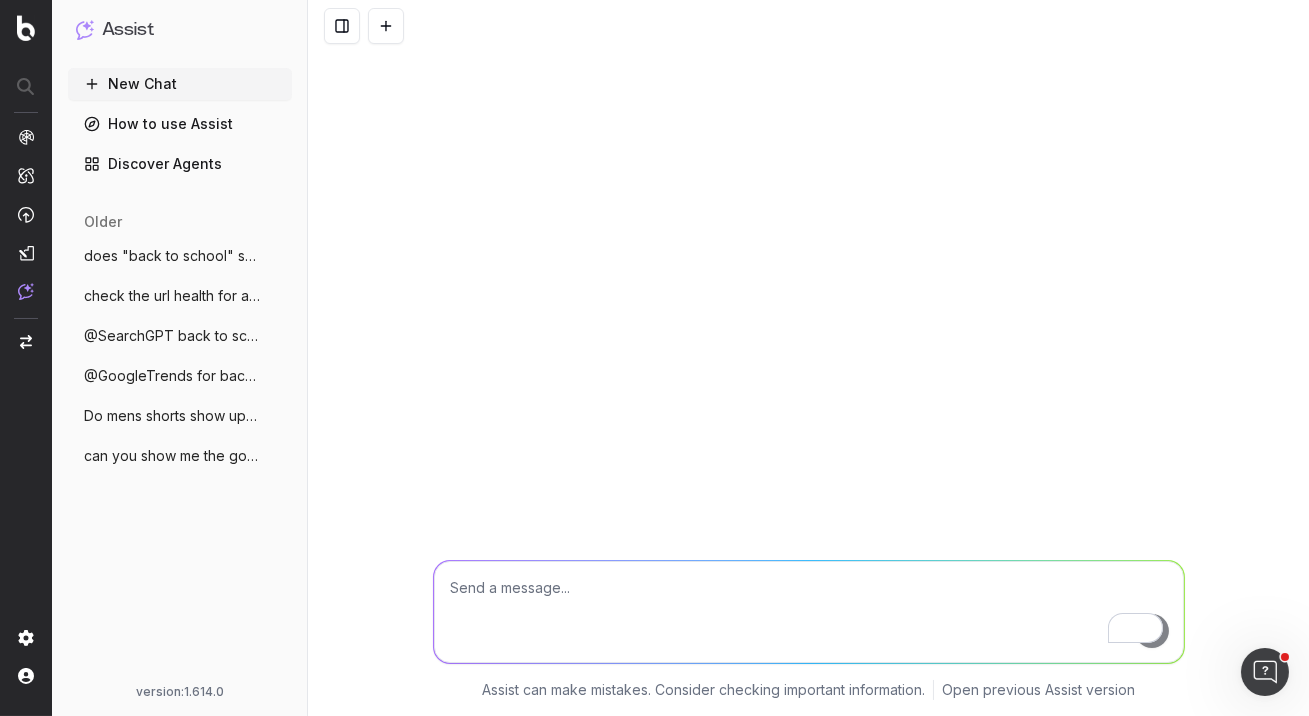 type 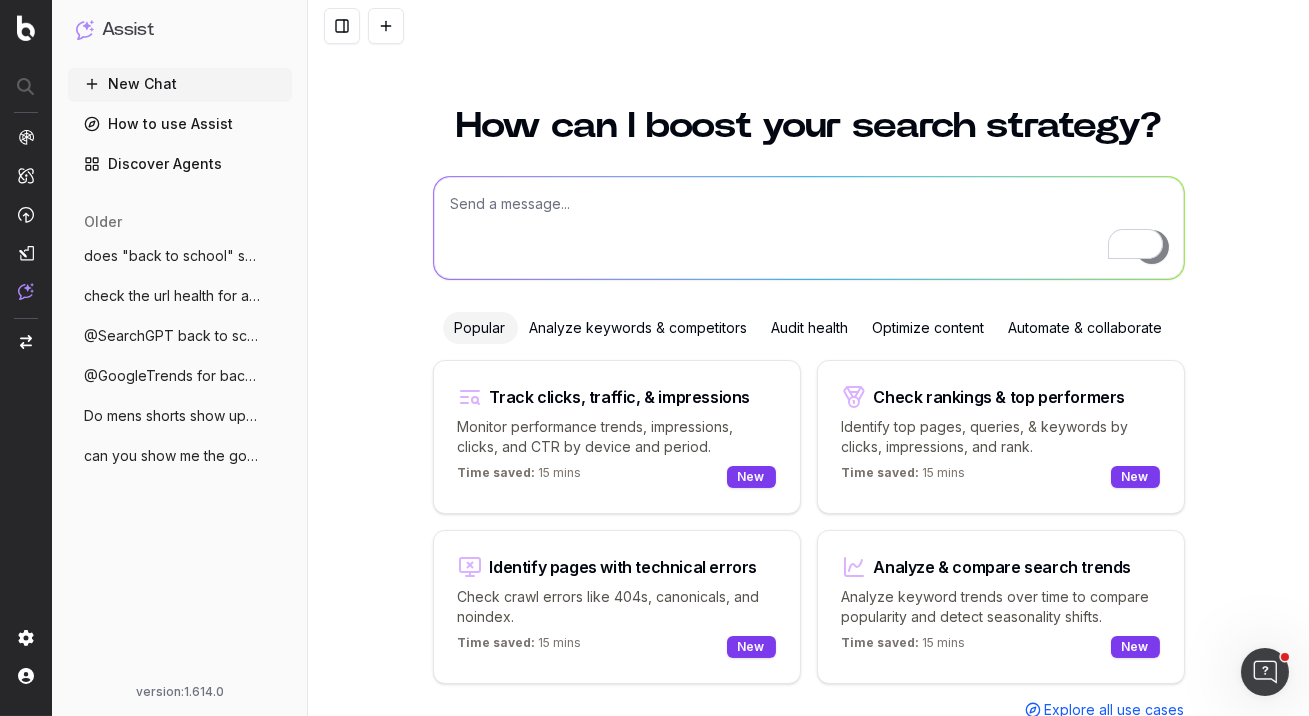 scroll, scrollTop: 59, scrollLeft: 0, axis: vertical 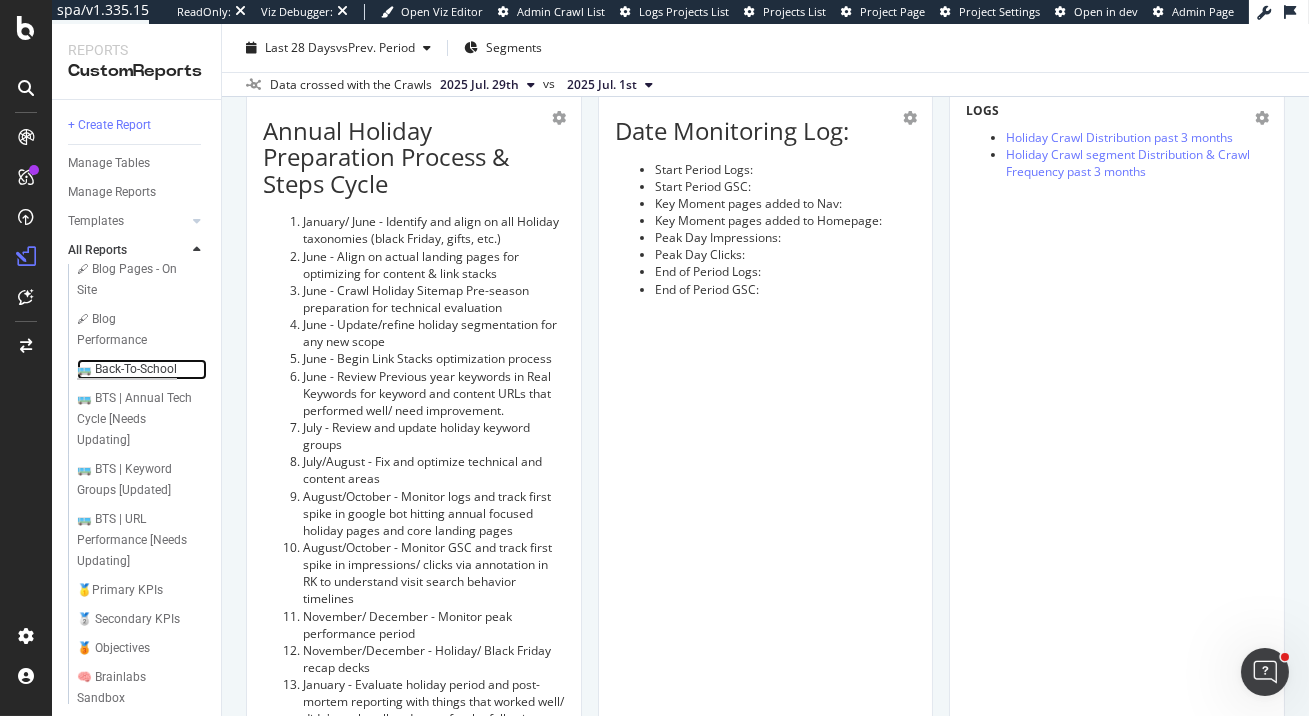 click on "🚌 Back-To-School" at bounding box center [127, 369] 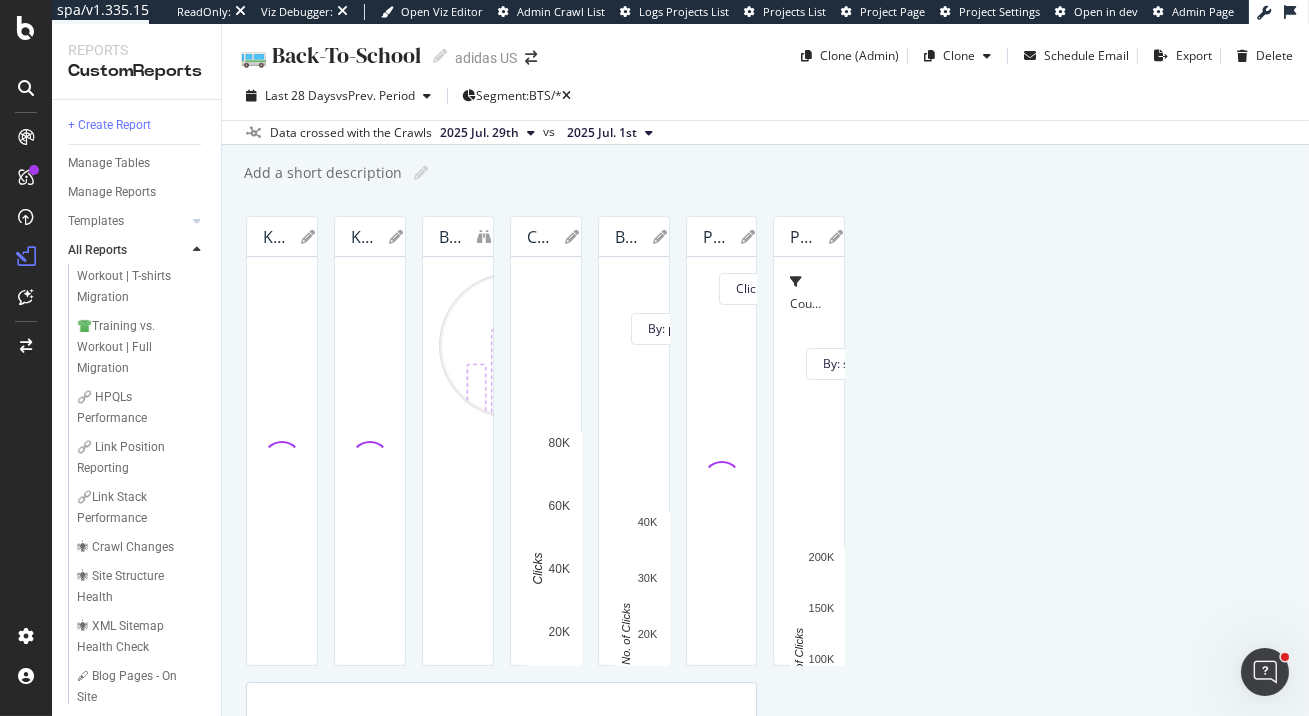 scroll, scrollTop: 257, scrollLeft: 0, axis: vertical 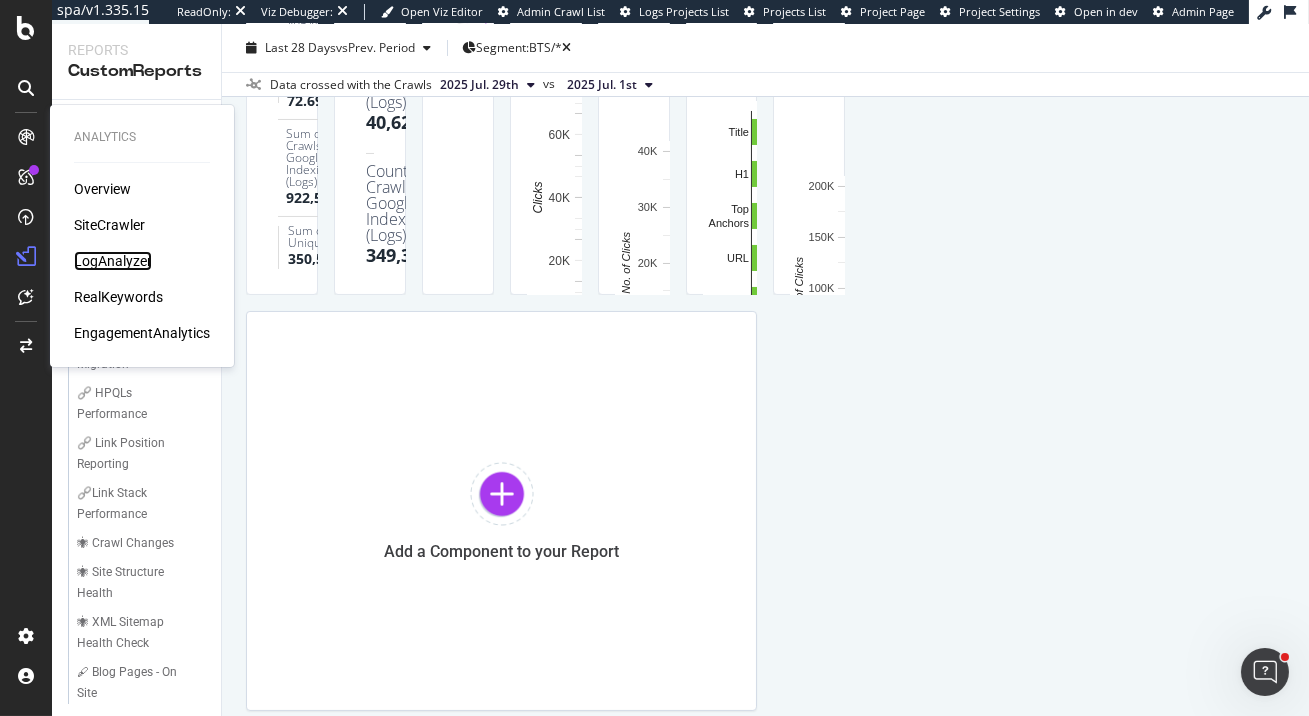 click on "LogAnalyzer" at bounding box center (113, 261) 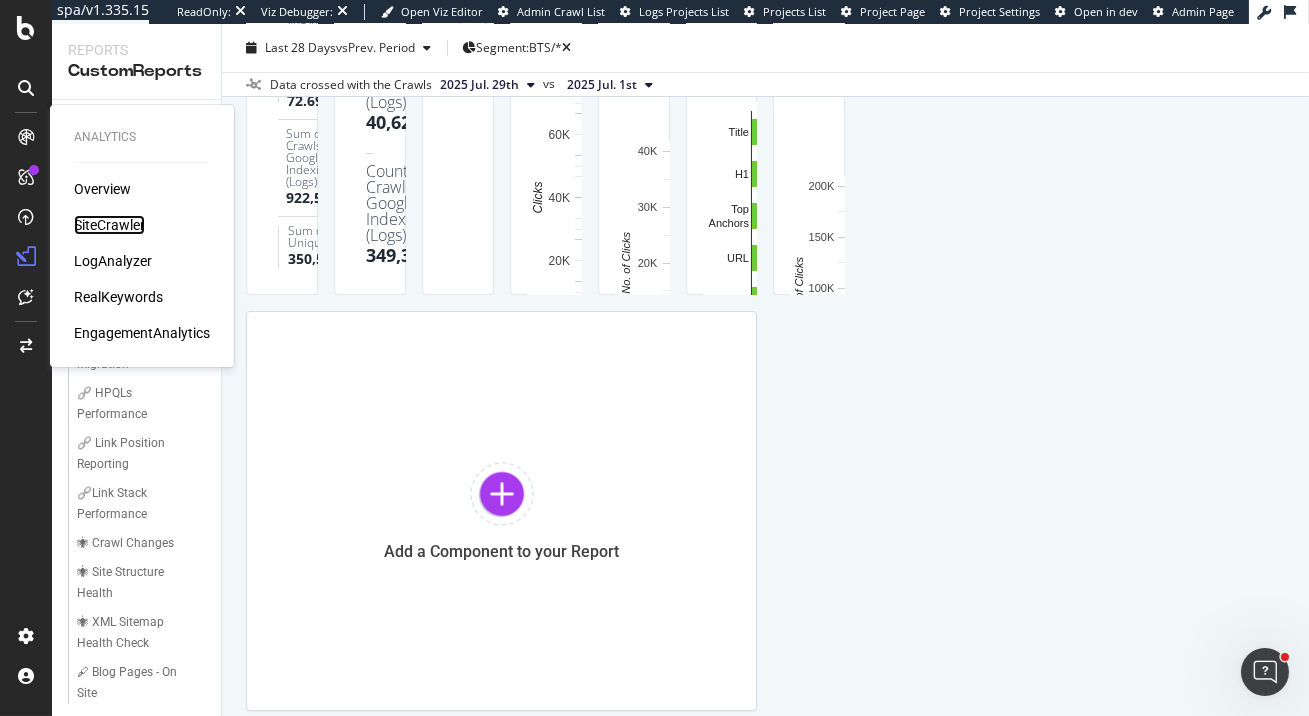 click on "SiteCrawler" at bounding box center [109, 225] 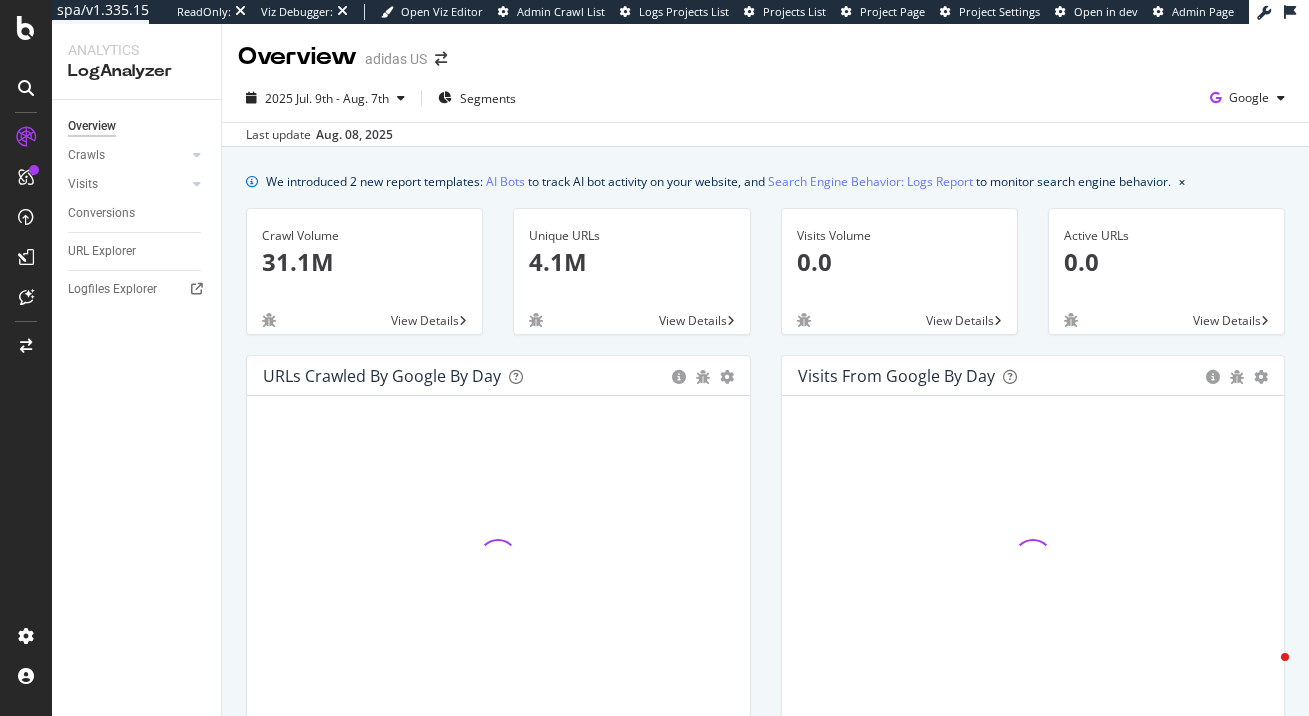 scroll, scrollTop: 0, scrollLeft: 0, axis: both 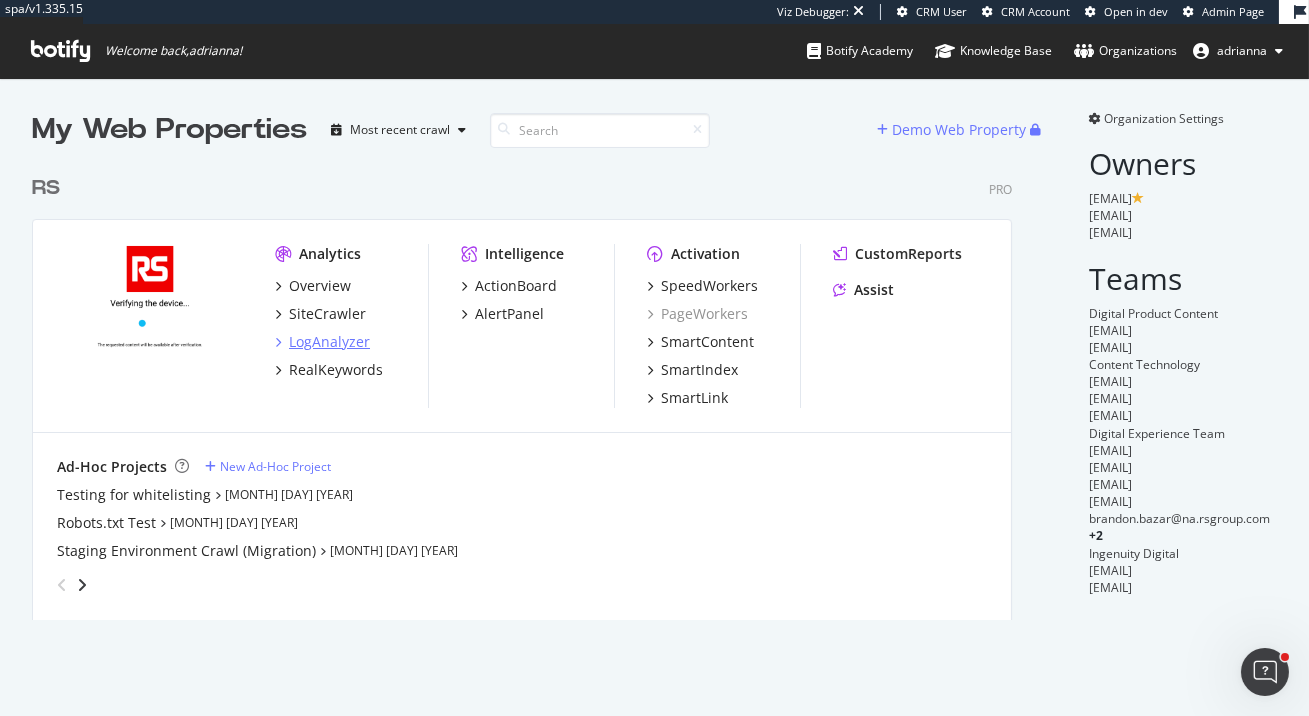 click on "LogAnalyzer" at bounding box center [329, 342] 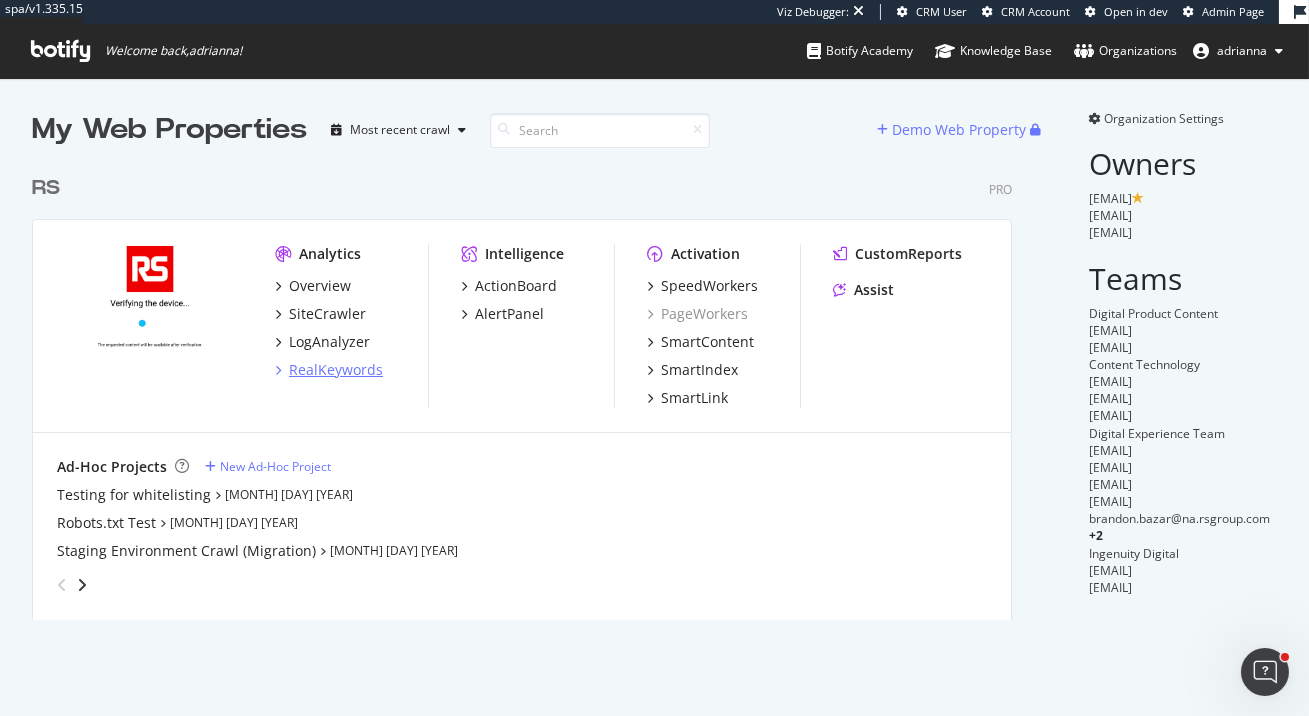 click on "RealKeywords" at bounding box center [336, 370] 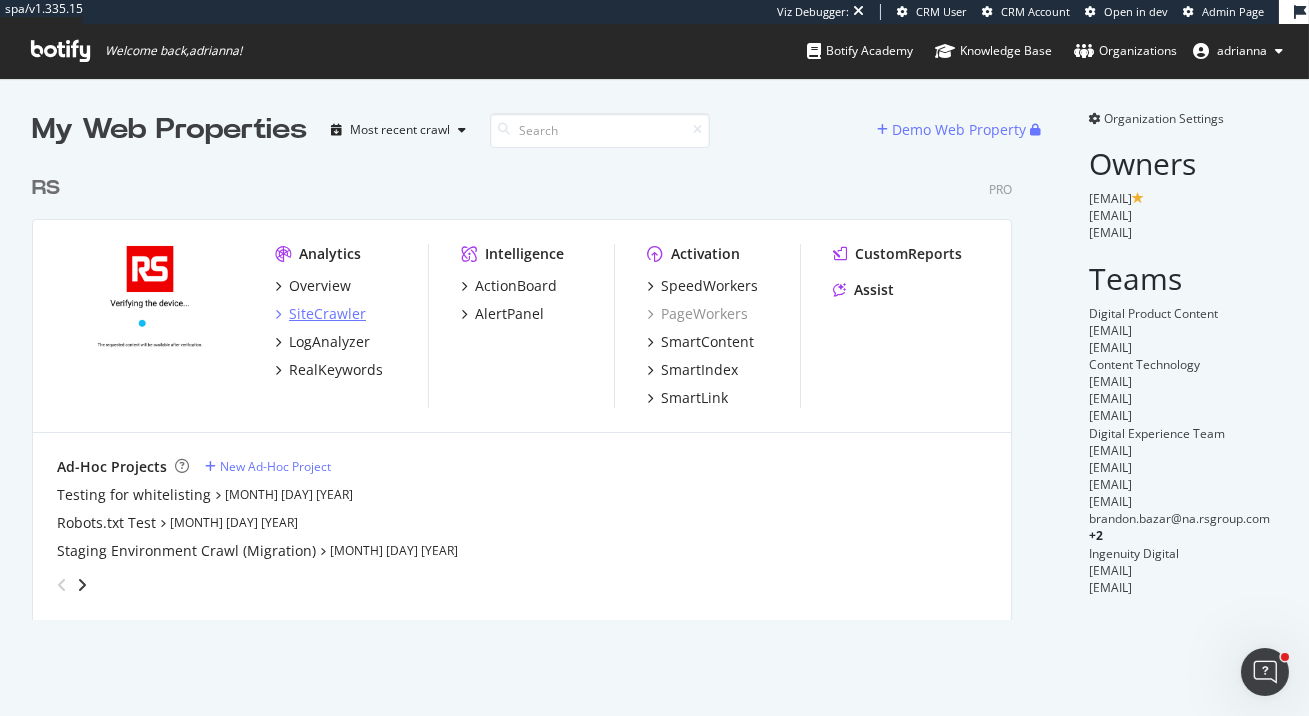click on "SiteCrawler" at bounding box center [327, 314] 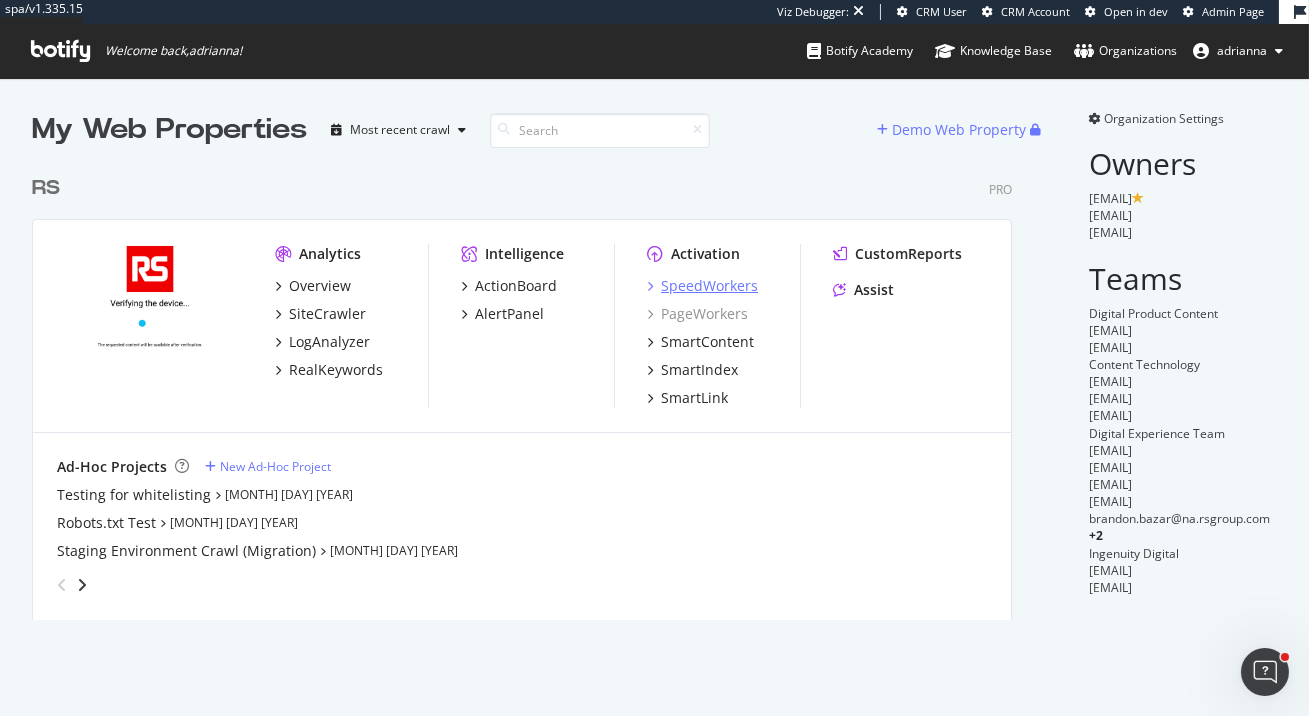 click on "SpeedWorkers" at bounding box center [709, 286] 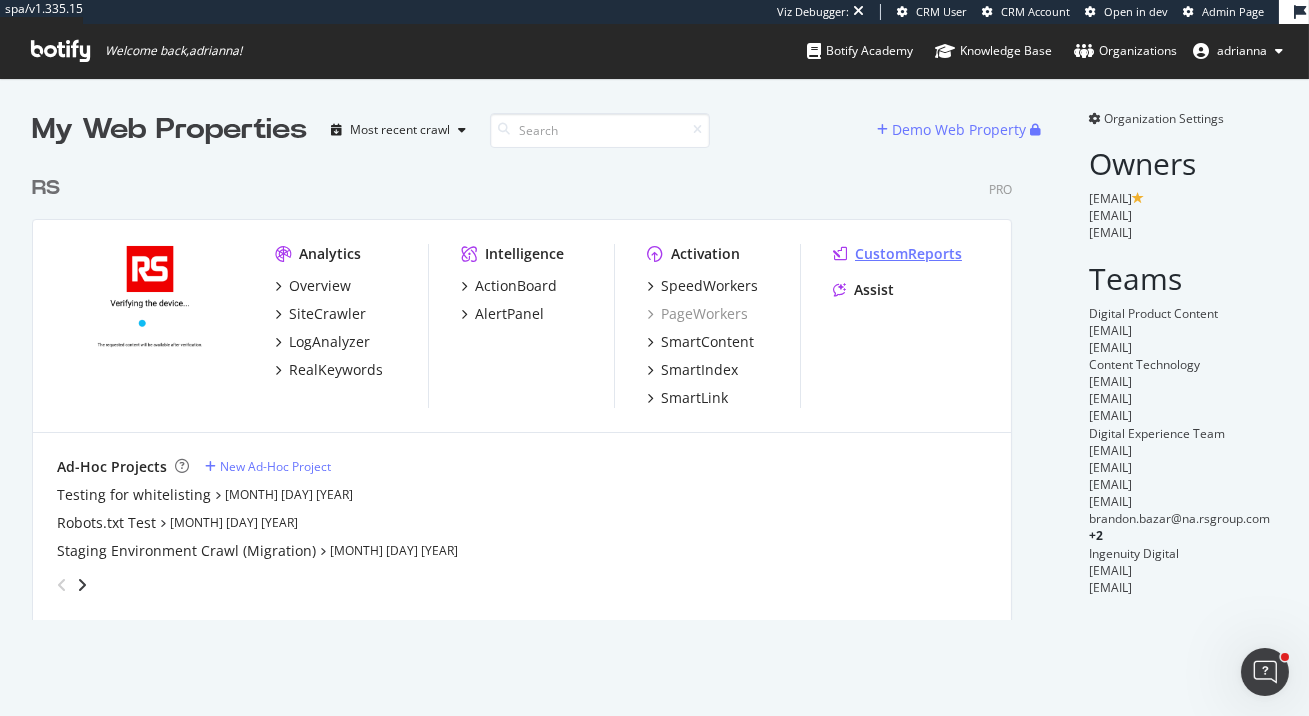 click on "CustomReports" at bounding box center (908, 254) 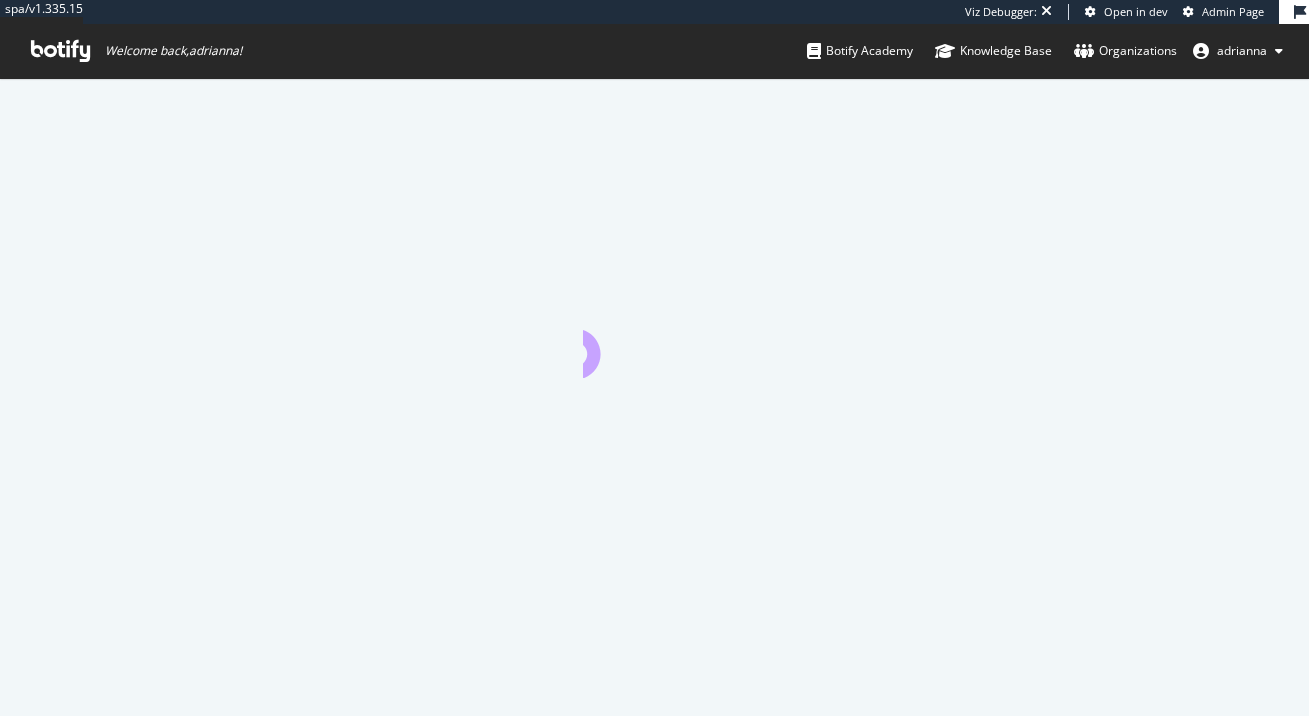 scroll, scrollTop: 0, scrollLeft: 0, axis: both 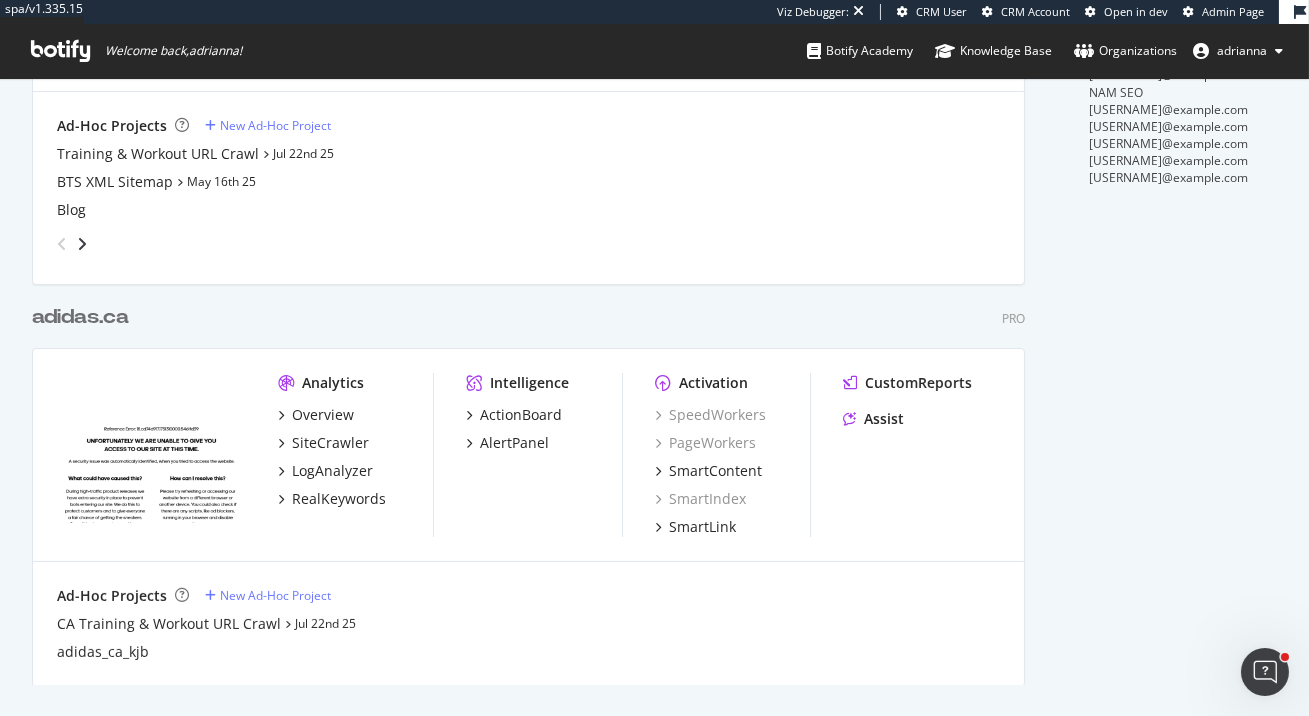 click on "Overview SiteCrawler LogAnalyzer RealKeywords" at bounding box center [356, 457] 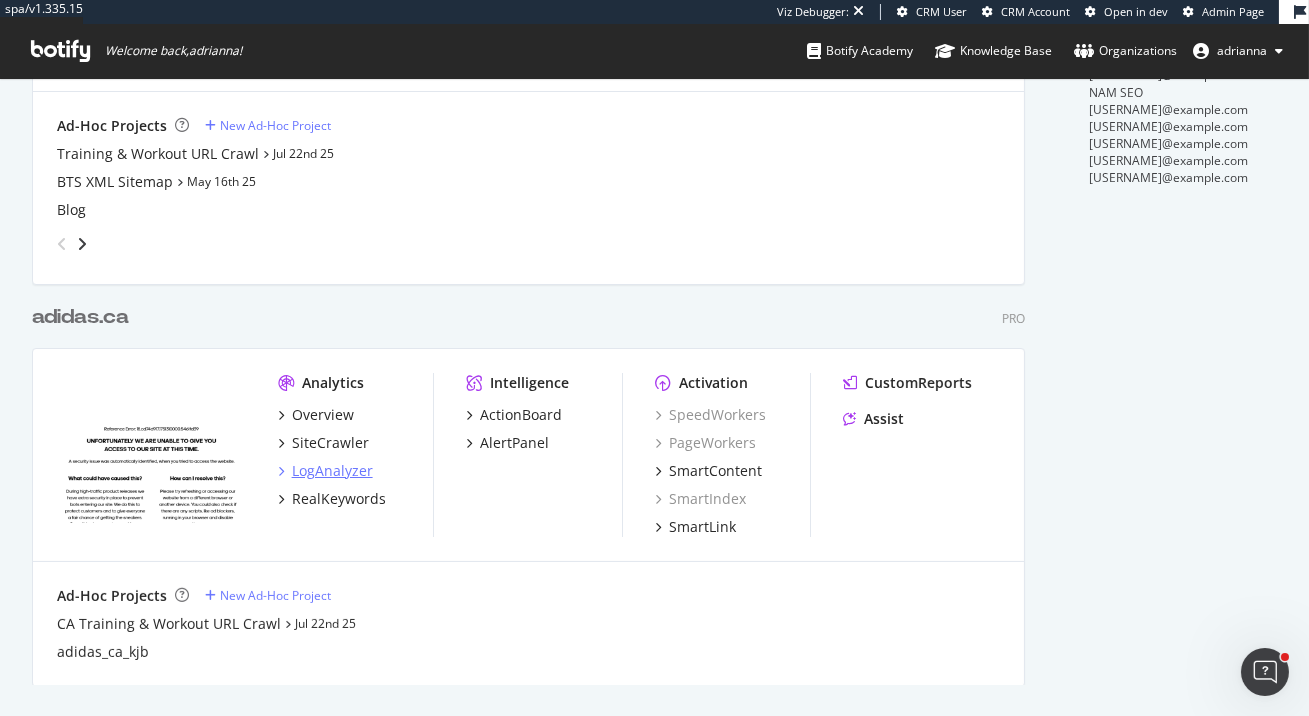 click on "LogAnalyzer" at bounding box center (332, 471) 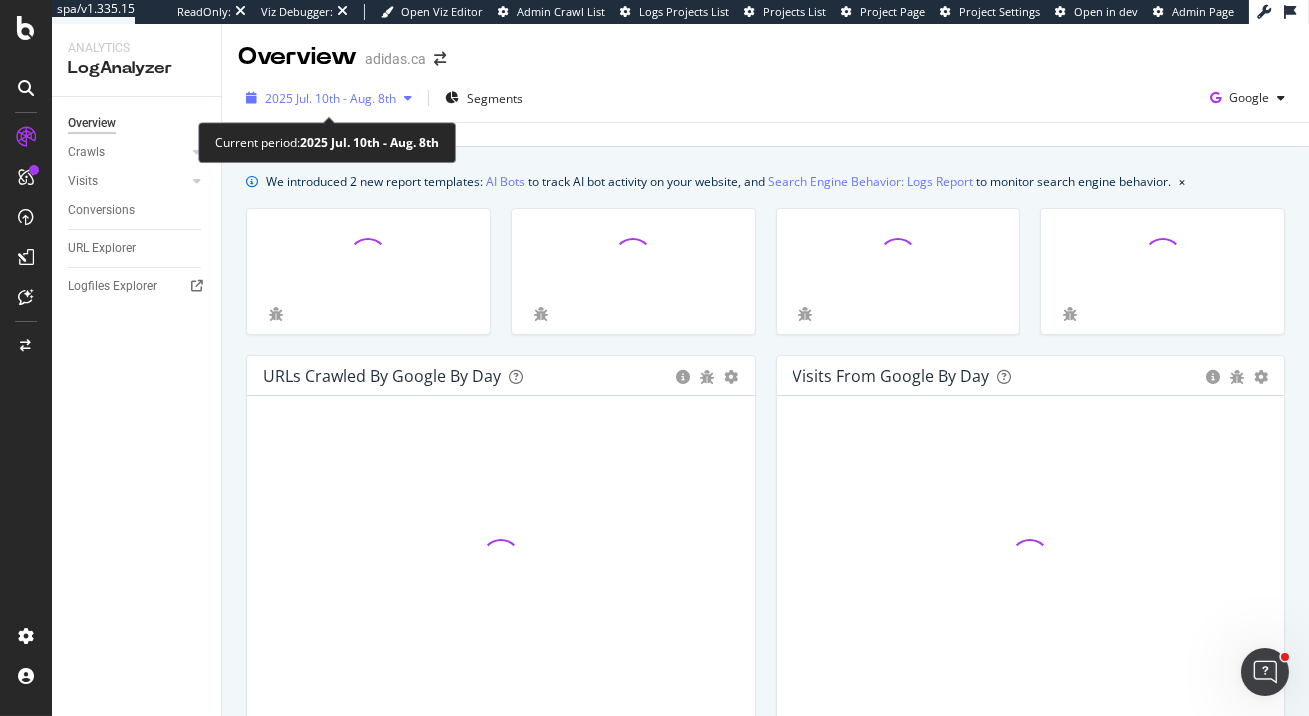 click on "2025 Jul. 10th - Aug. 8th" at bounding box center (330, 98) 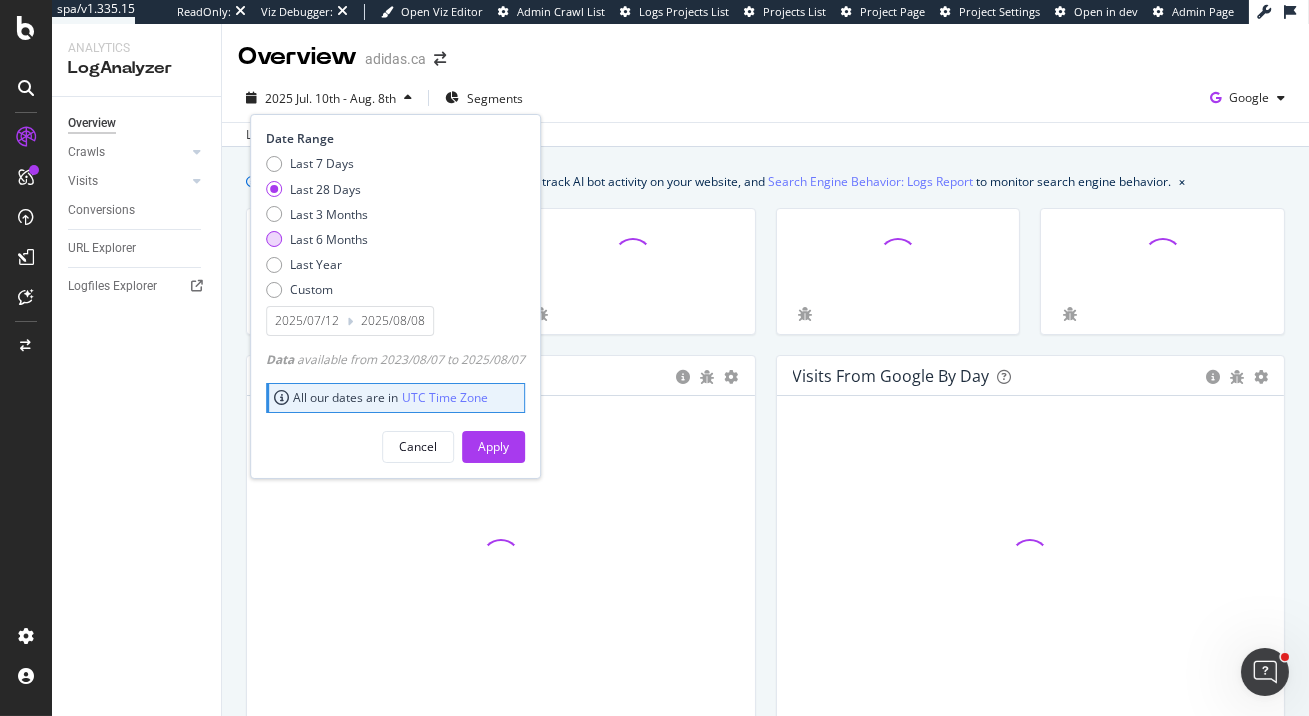 click on "Last 6 Months" at bounding box center [329, 239] 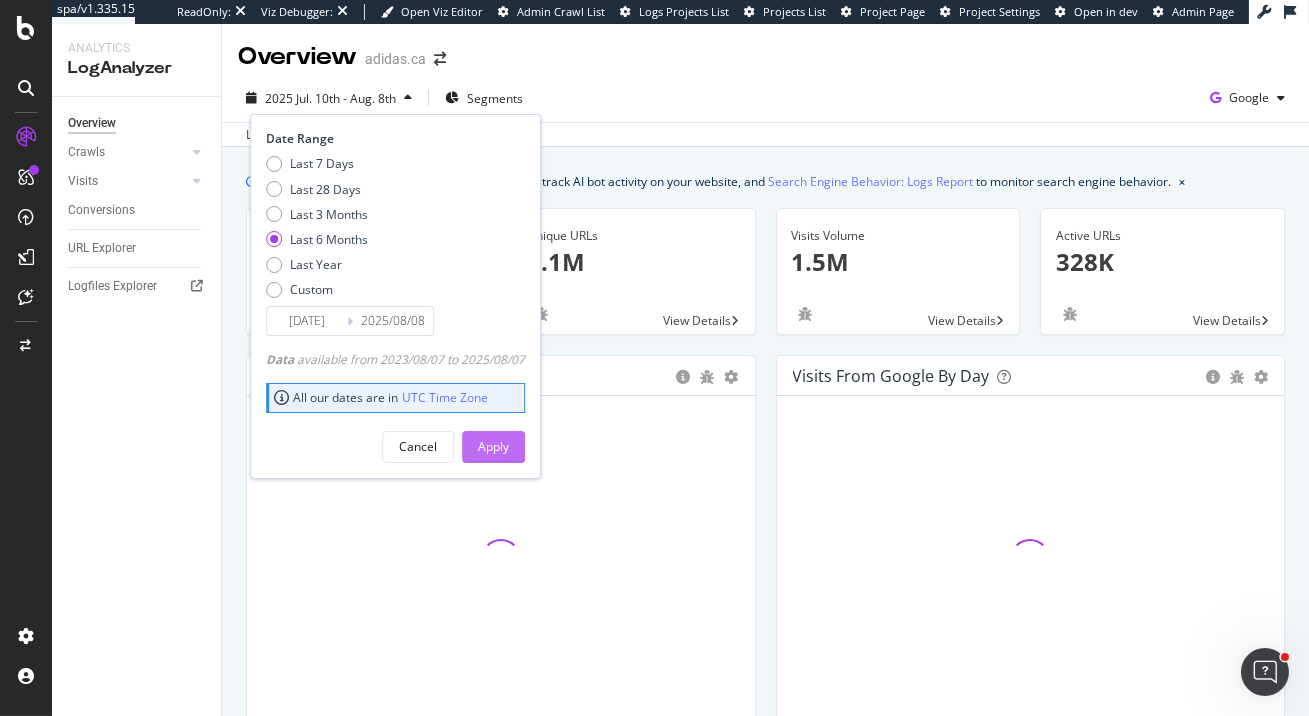 click on "Apply" at bounding box center (493, 446) 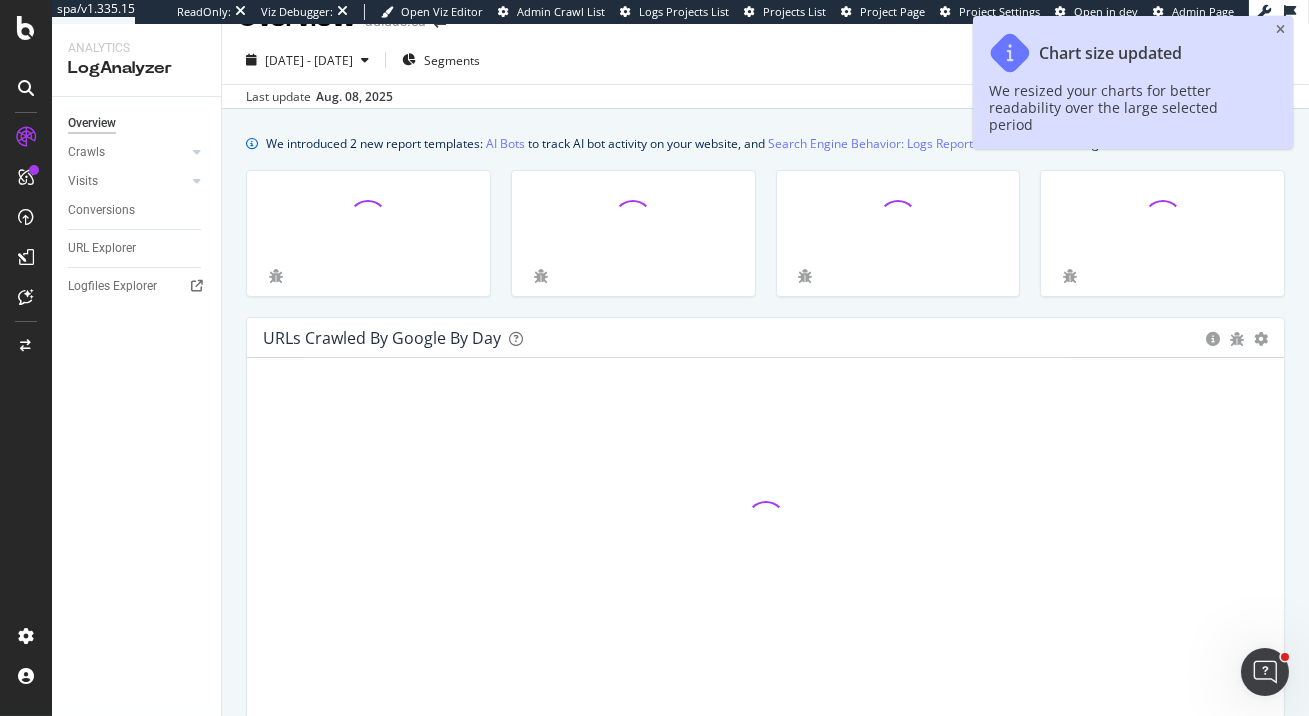 scroll, scrollTop: 144, scrollLeft: 0, axis: vertical 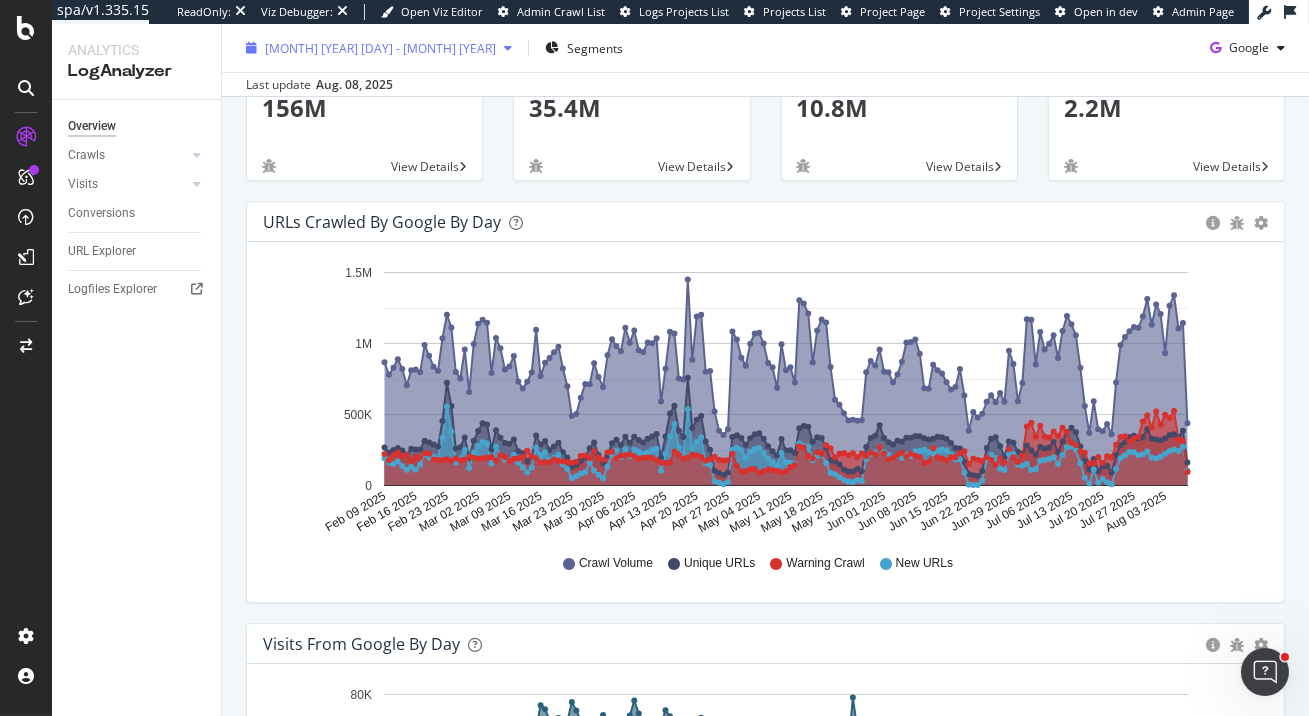 click on "2025 Feb. 9th - Aug. 8th" at bounding box center (380, 47) 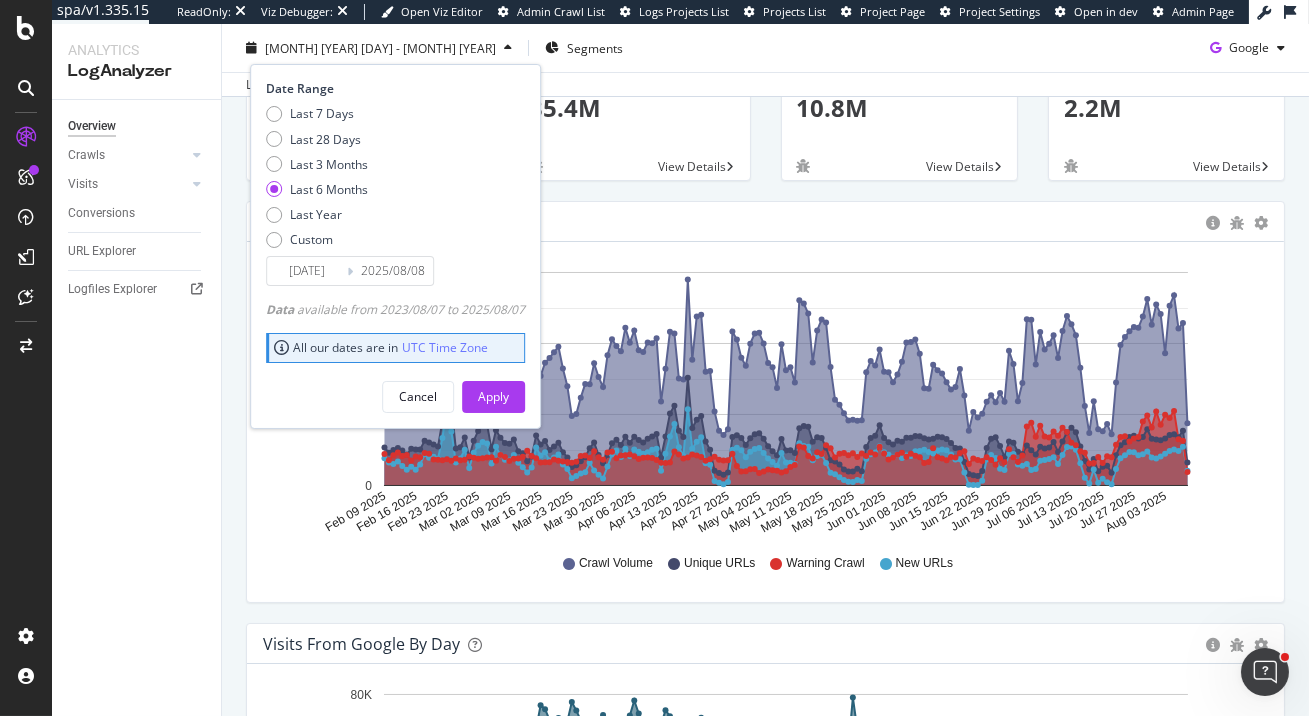 click on "2025/02/09" at bounding box center (307, 271) 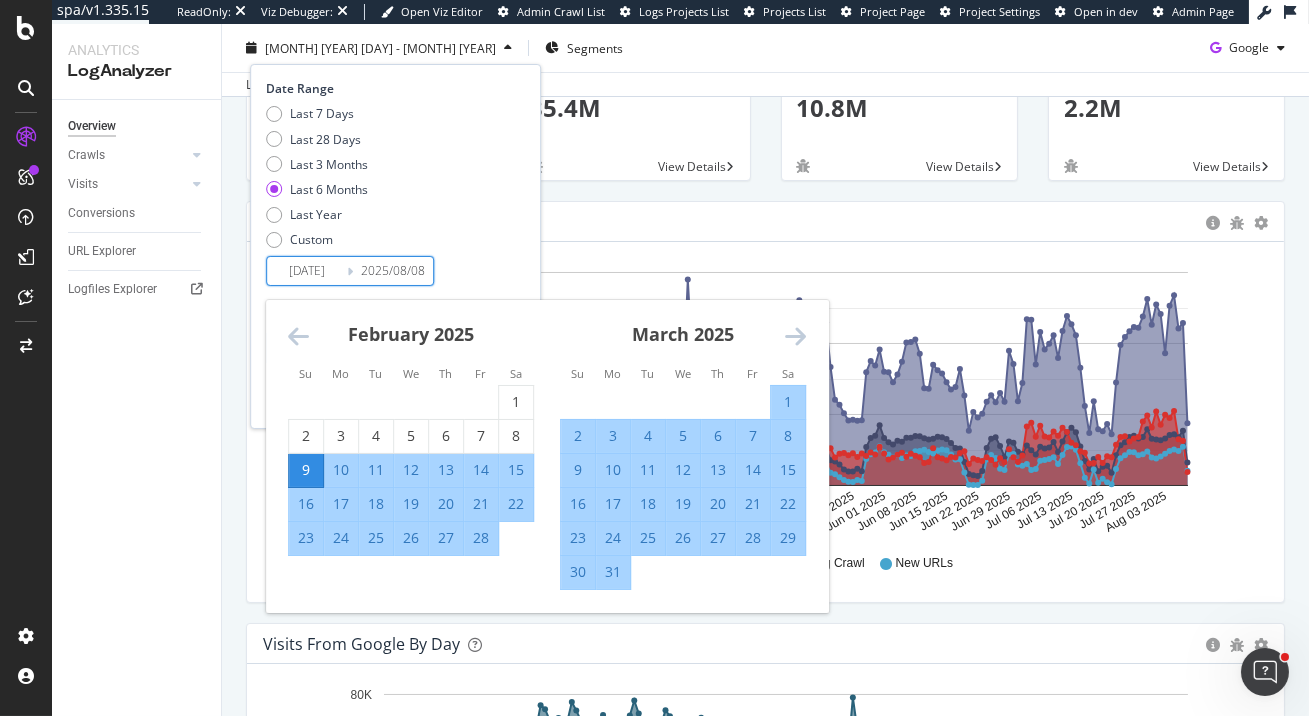 click at bounding box center [298, 336] 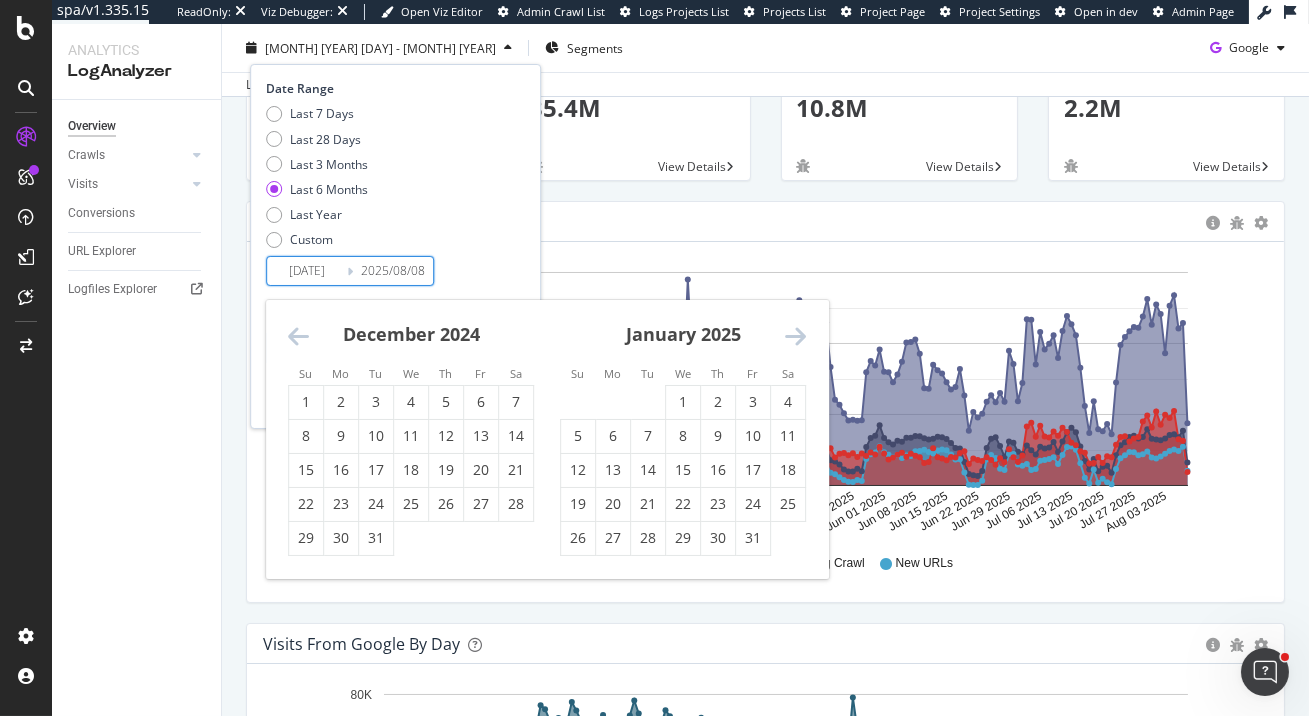 click at bounding box center (298, 336) 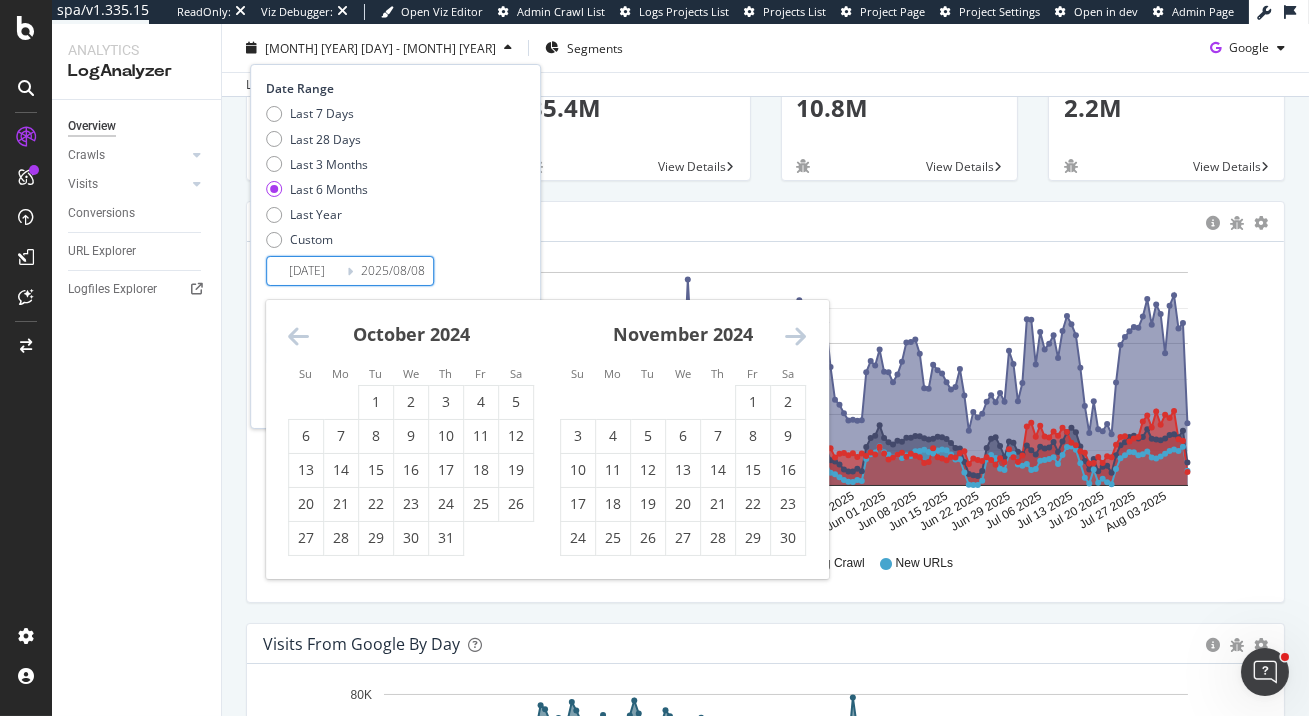click at bounding box center [795, 336] 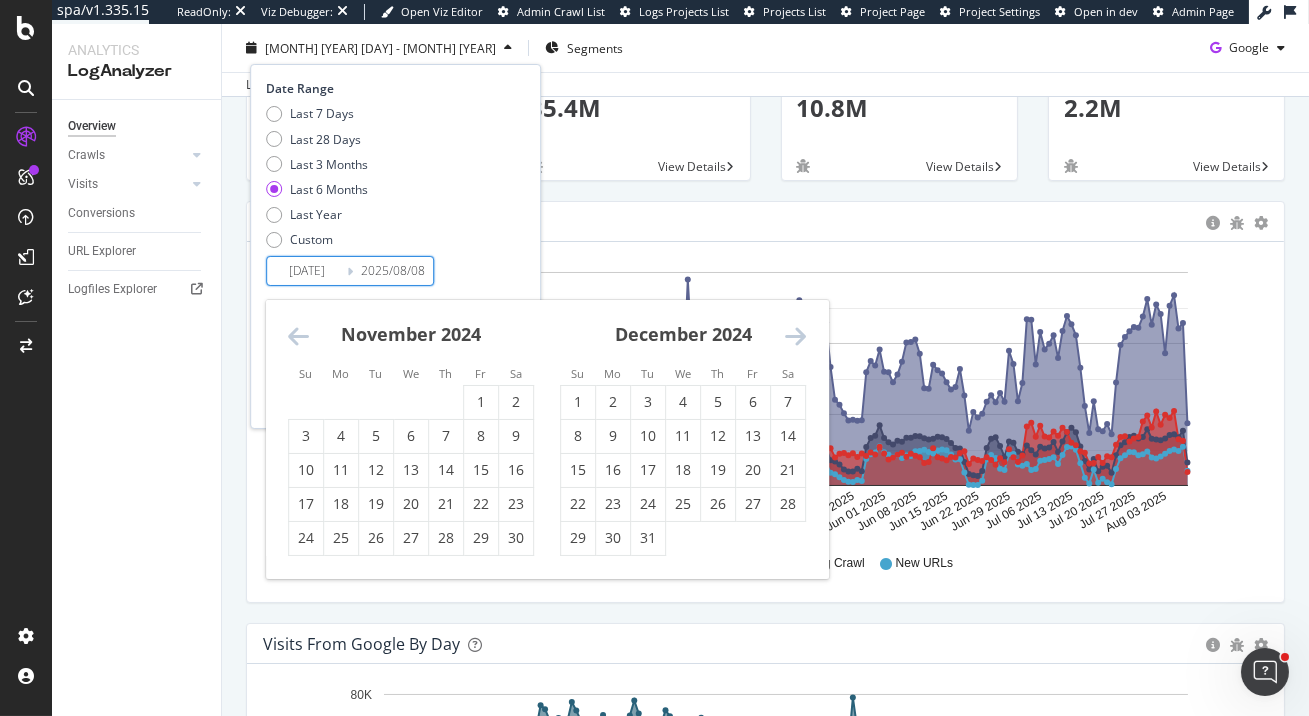 click at bounding box center (795, 336) 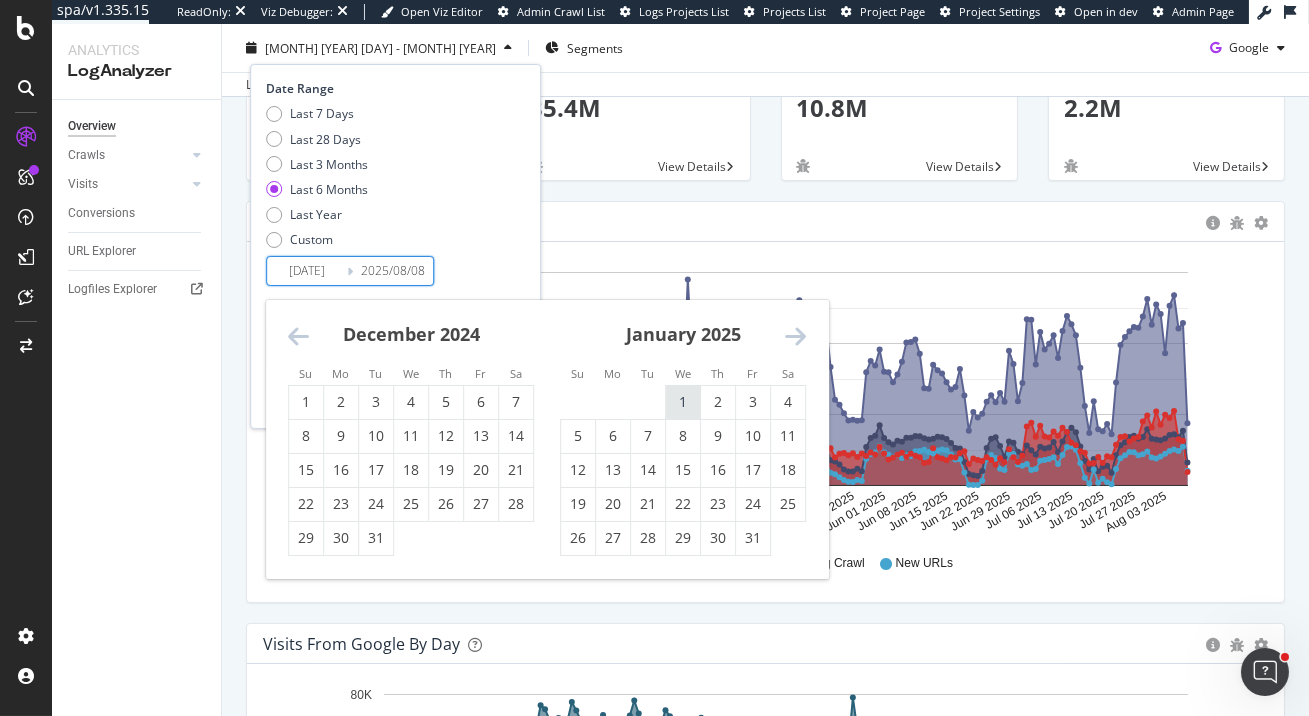click on "1" at bounding box center (683, 402) 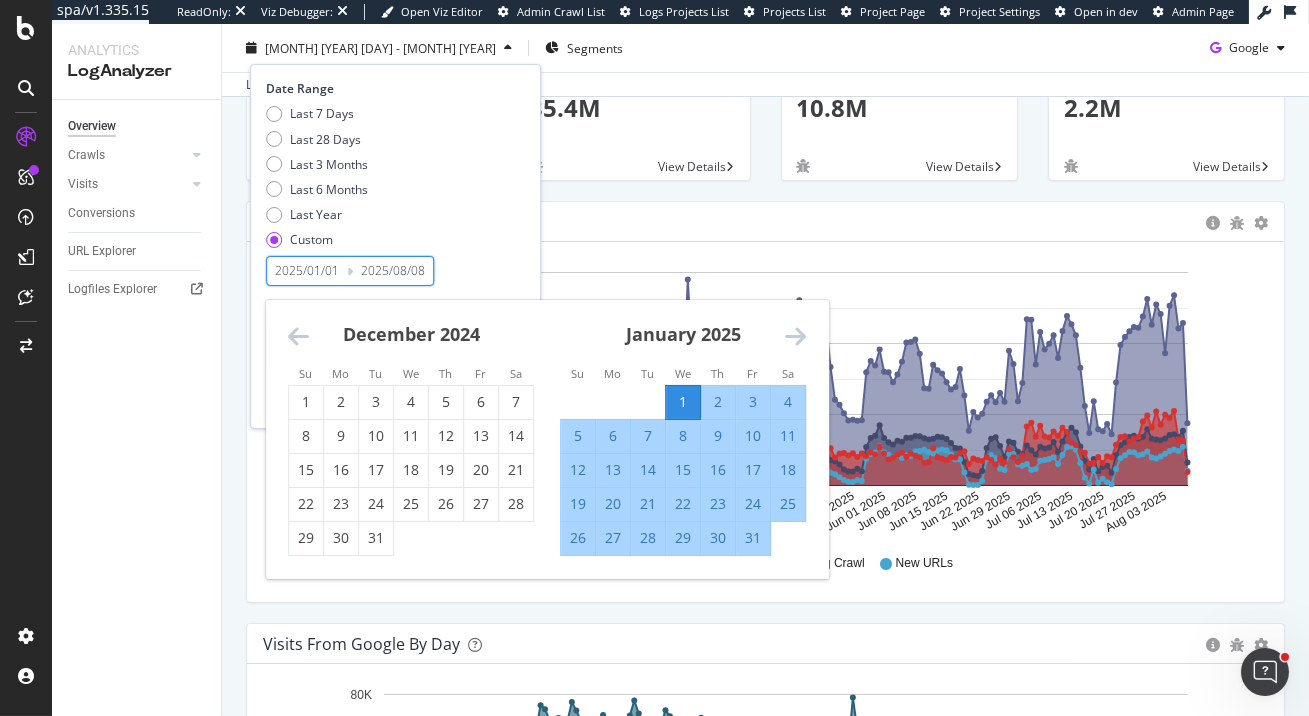 click on "January 2025 1 2 3 4 5 6 7 8 9 10 11 12 13 14 15 16 17 18 19 20 21 22 23 24 25 26 27 28 29 30 31" at bounding box center (683, 428) 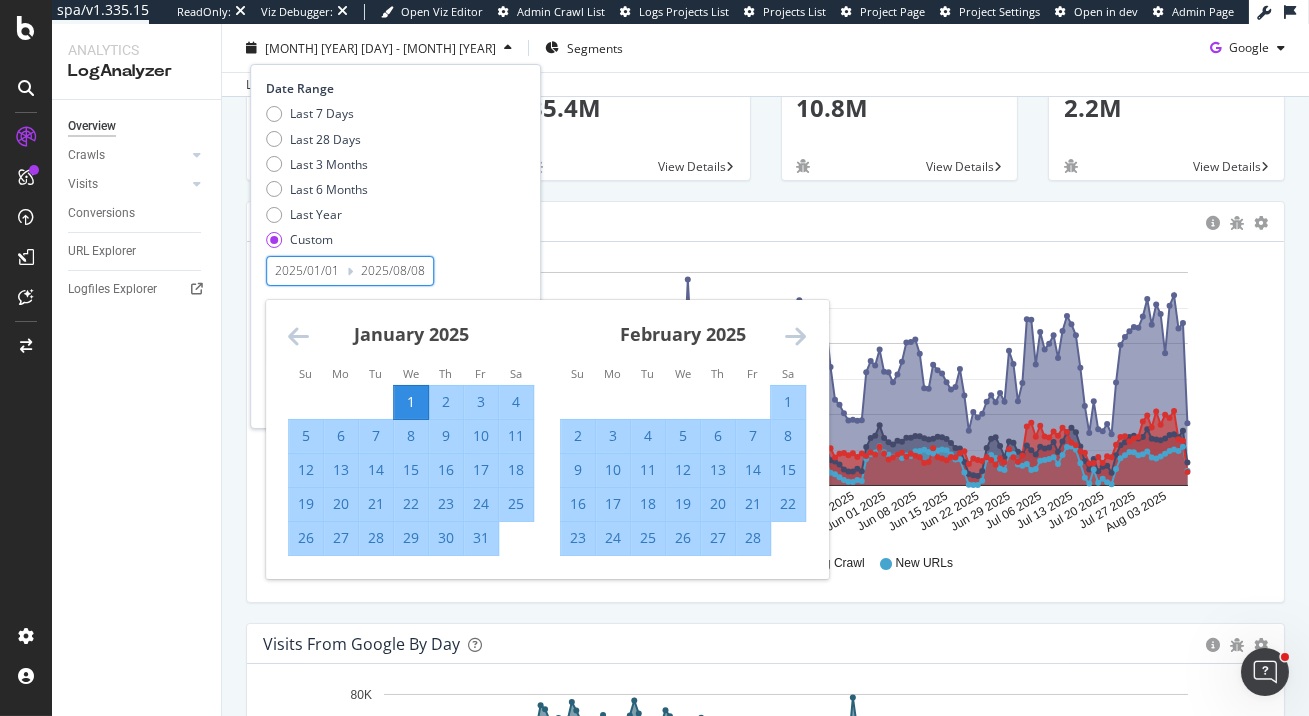 click at bounding box center (795, 336) 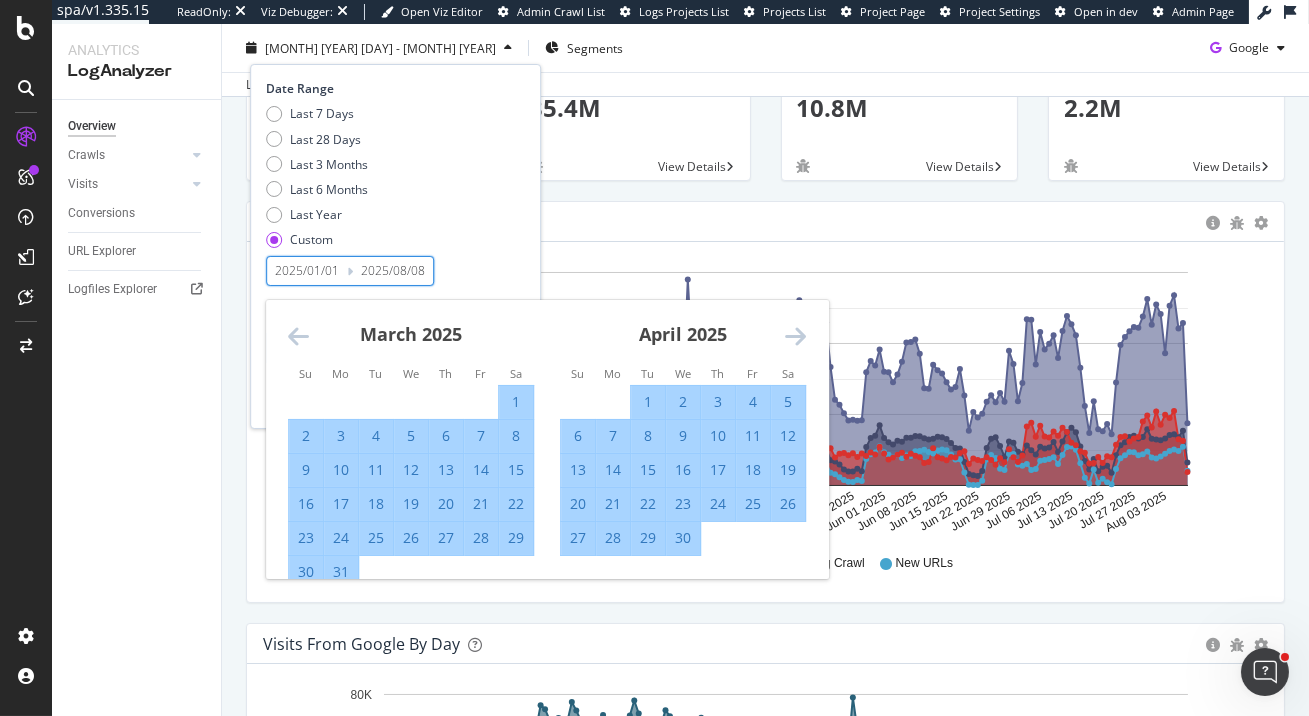 click at bounding box center [795, 336] 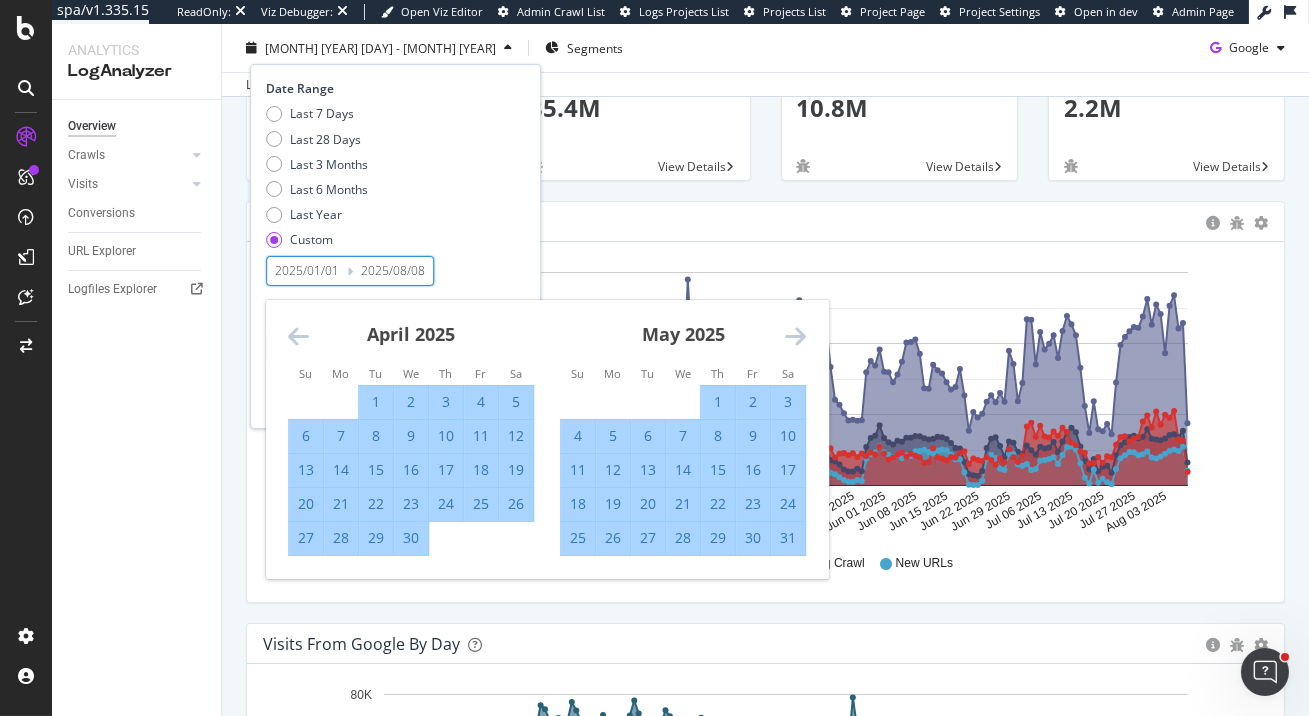 click at bounding box center [795, 336] 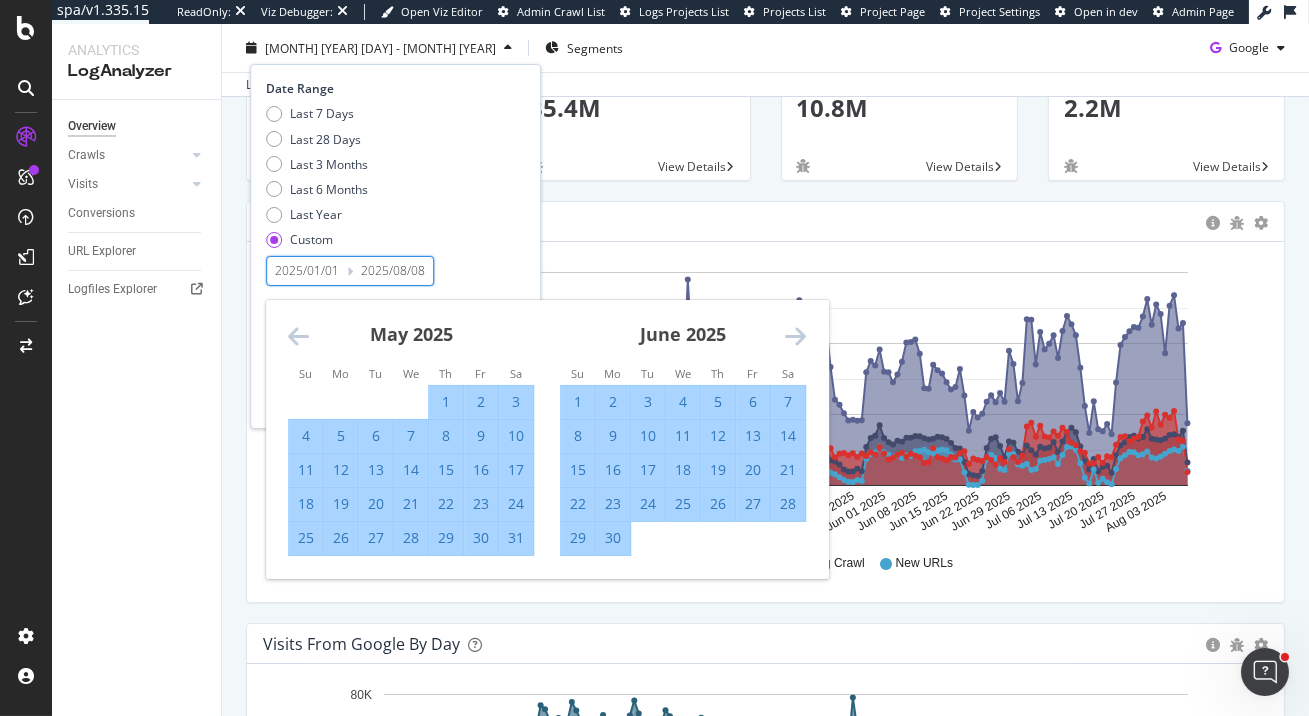 click on "30" at bounding box center (613, 538) 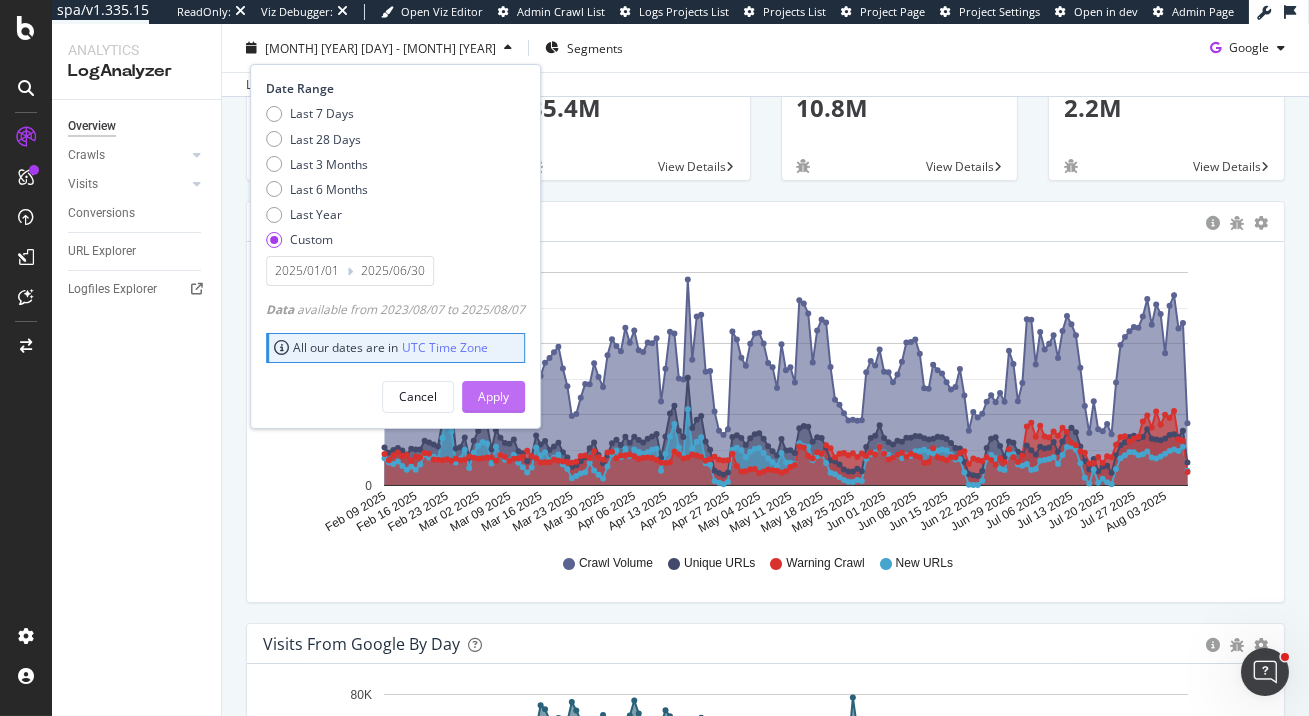 click on "Apply" at bounding box center (493, 396) 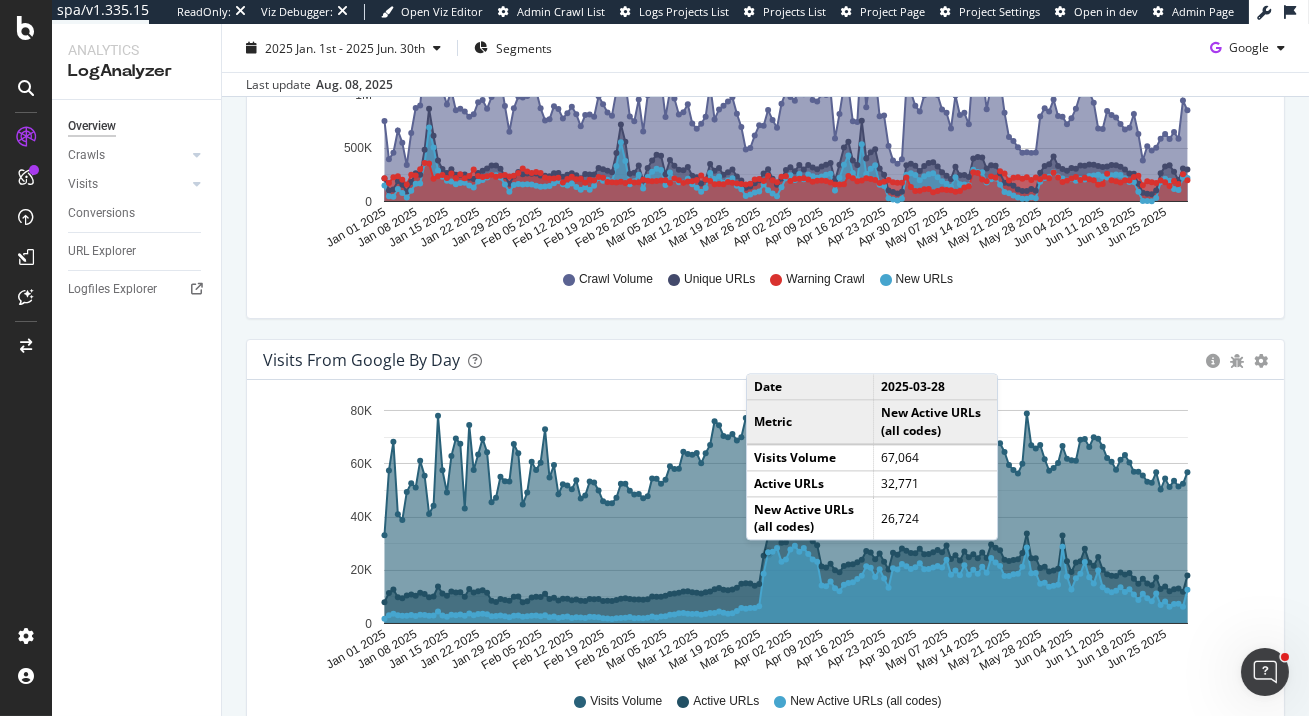 scroll, scrollTop: 433, scrollLeft: 0, axis: vertical 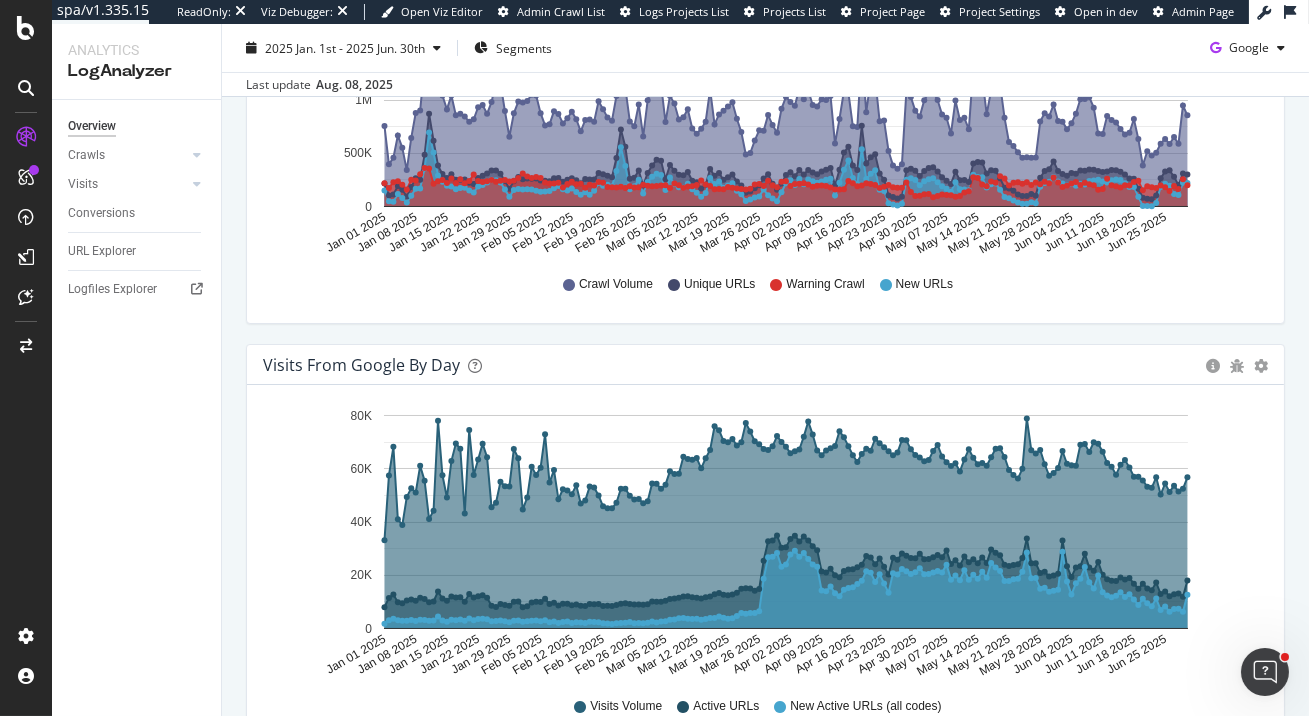 click on "Overview Crawls Daily Distribution Segments Distribution HTTP Codes Resources Visits Daily Distribution Segments Distribution HTTP Codes Conversions URL Explorer Logfiles Explorer" at bounding box center (136, 408) 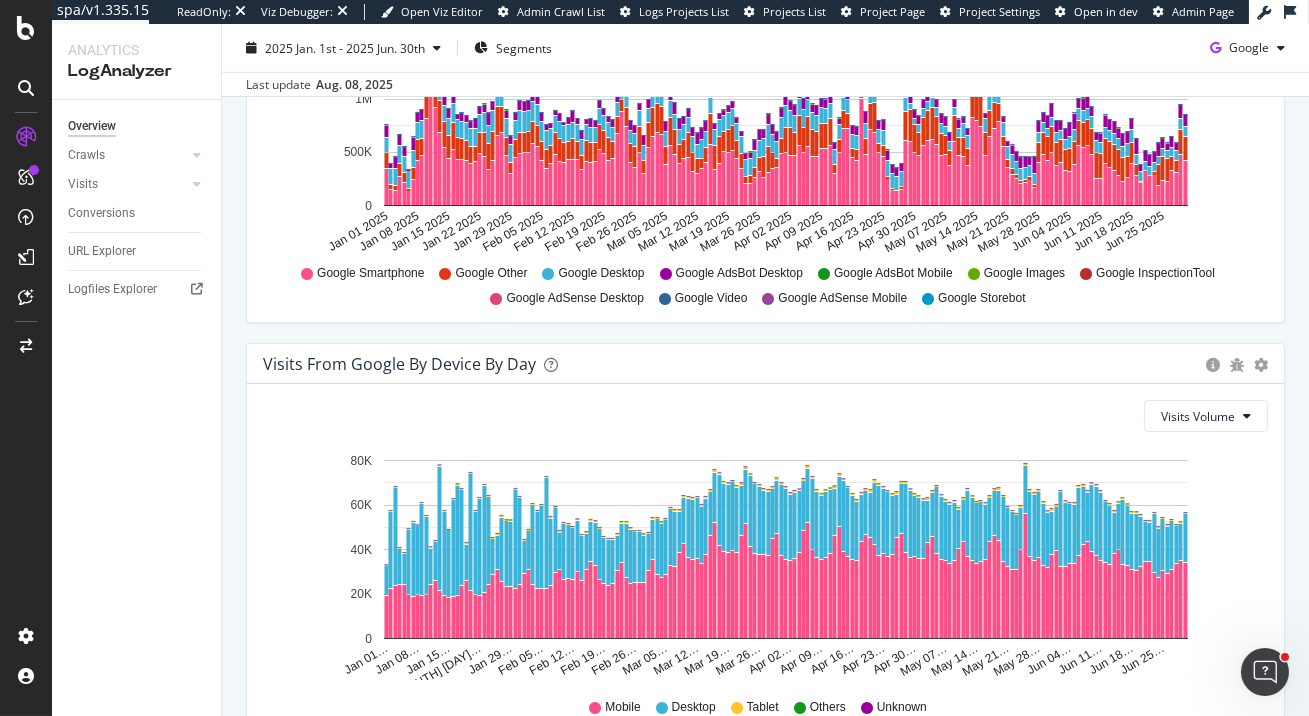 scroll, scrollTop: 2239, scrollLeft: 0, axis: vertical 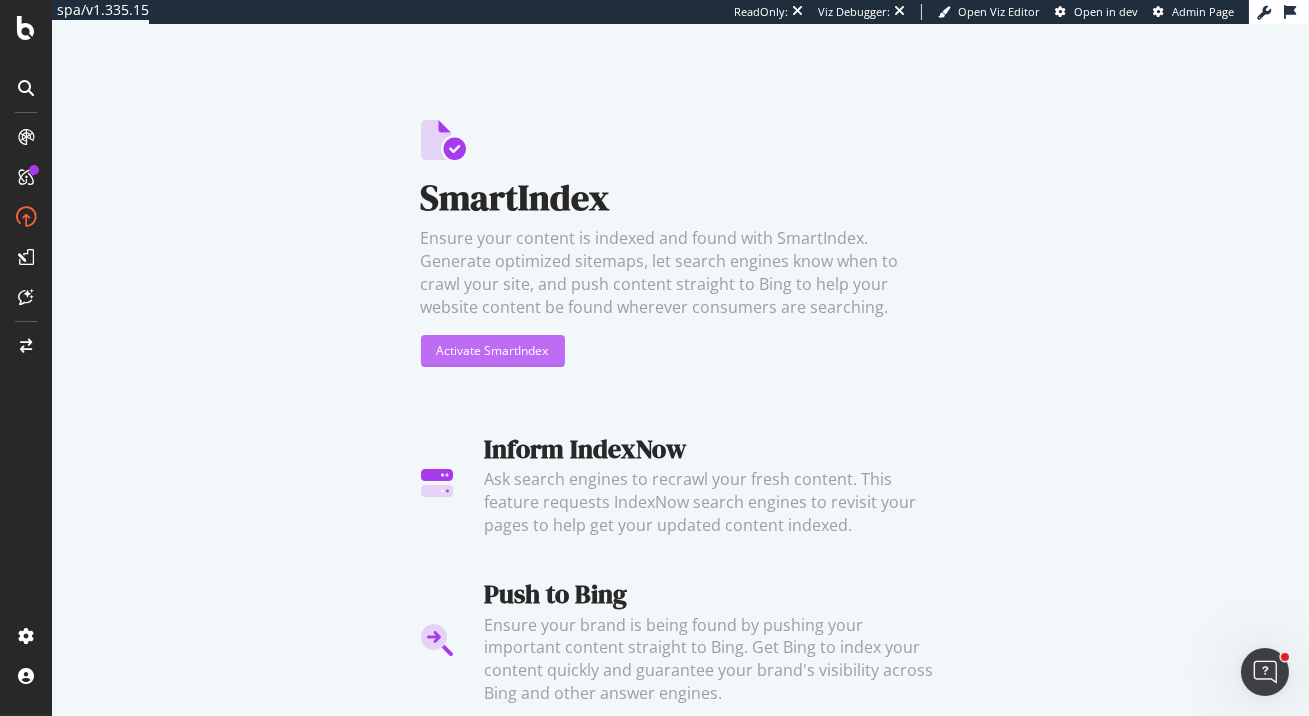 click on "Activate SmartIndex" at bounding box center [493, 350] 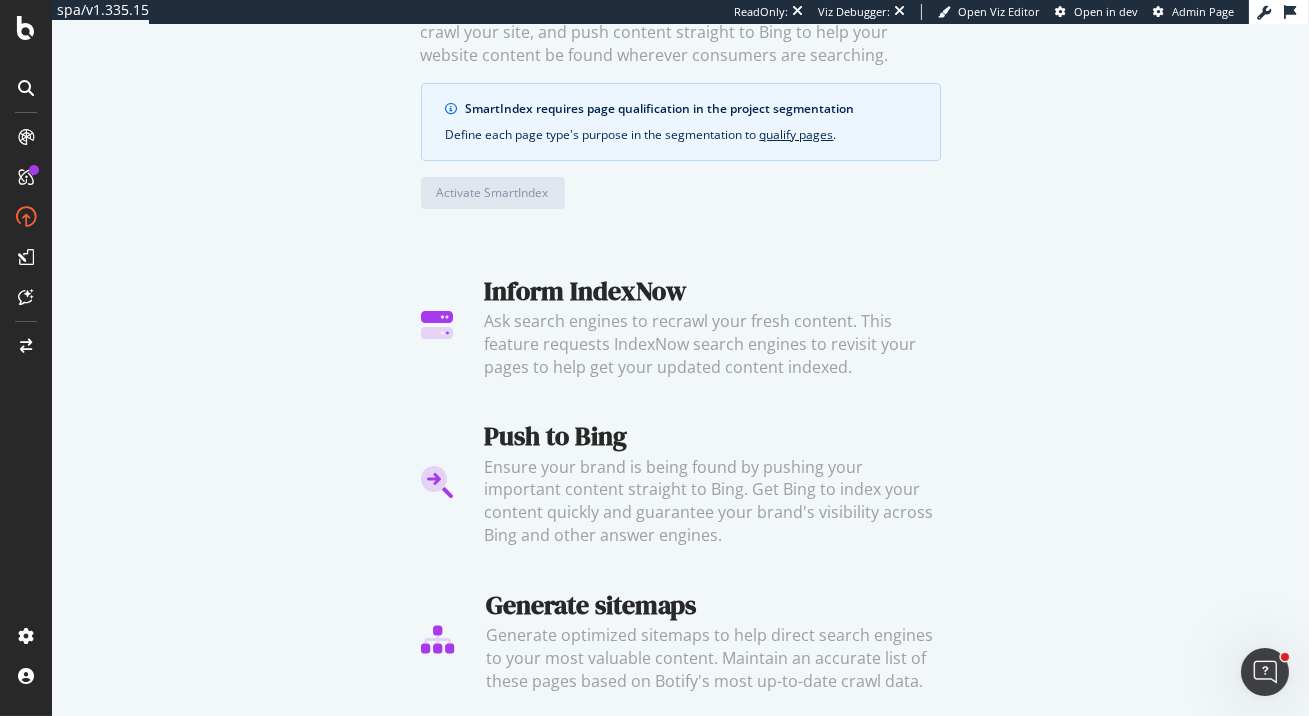 scroll, scrollTop: 0, scrollLeft: 0, axis: both 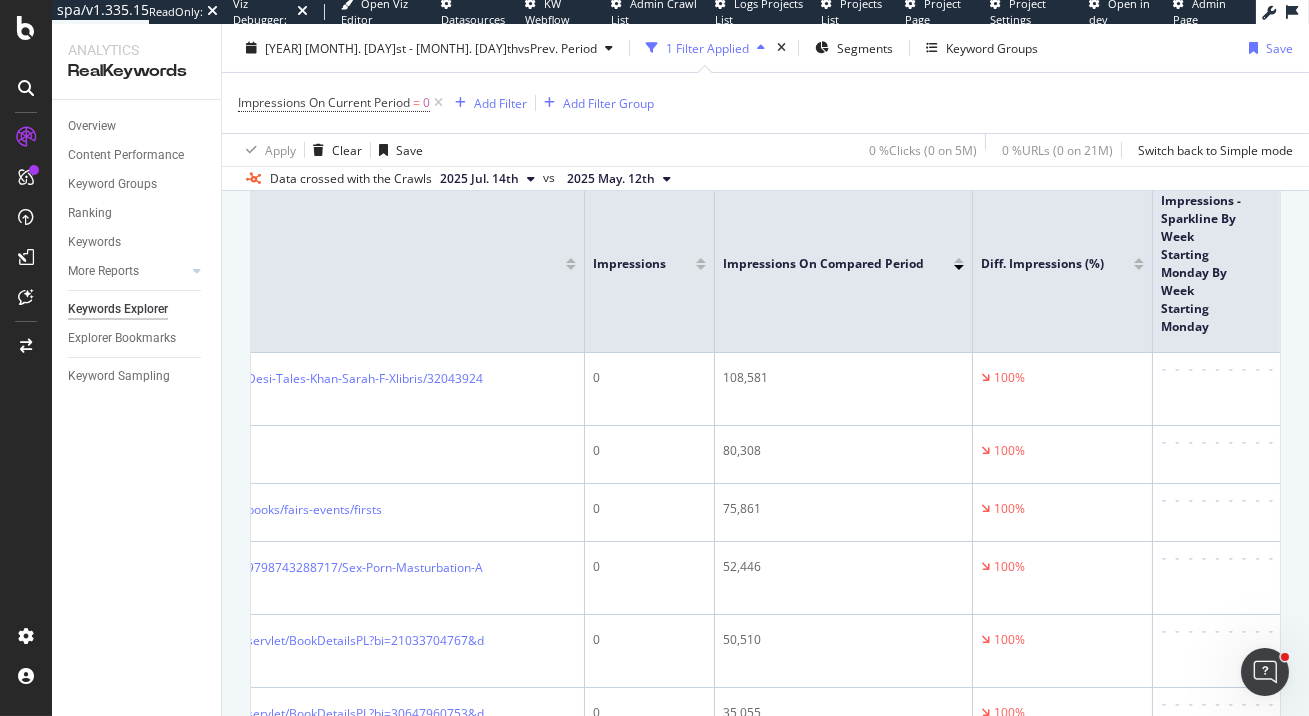 click on "Data crossed with the Crawls [YEAR] [MONTH]. [DAY]th vs [YEAR] [MONTH]. [DAY]th" at bounding box center (765, 178) 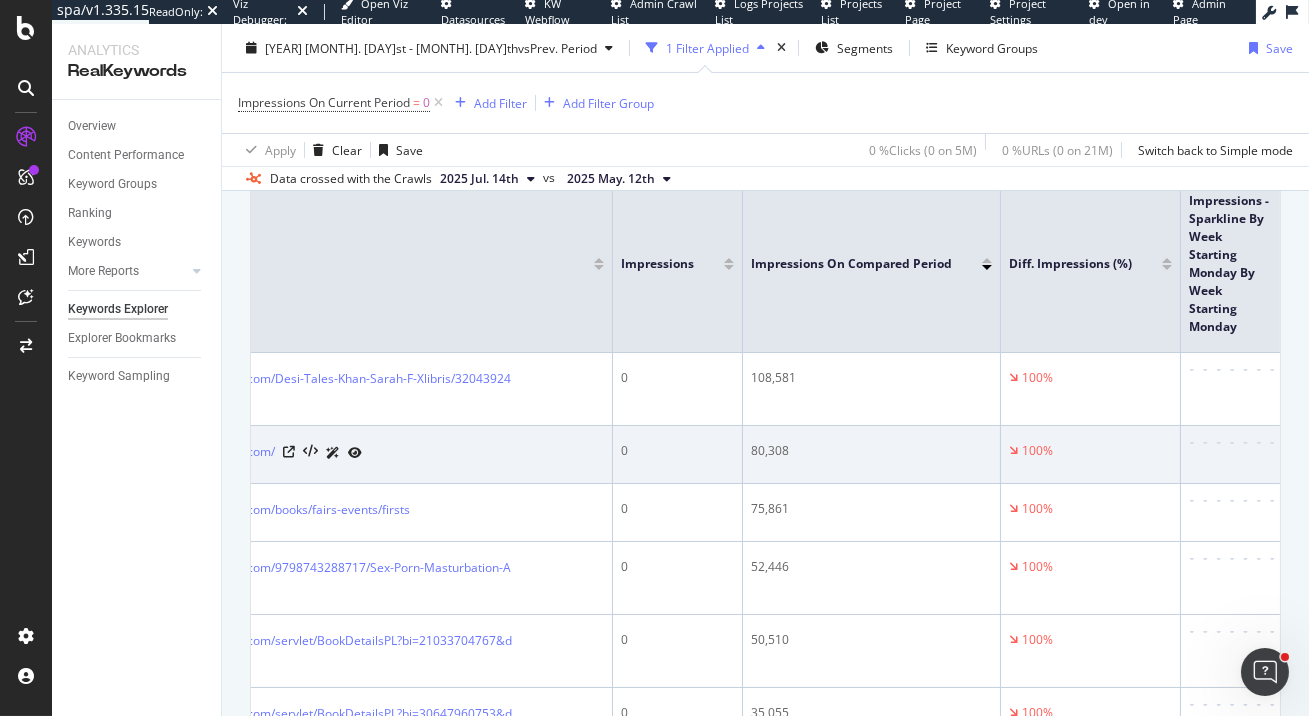 scroll, scrollTop: 0, scrollLeft: 166, axis: horizontal 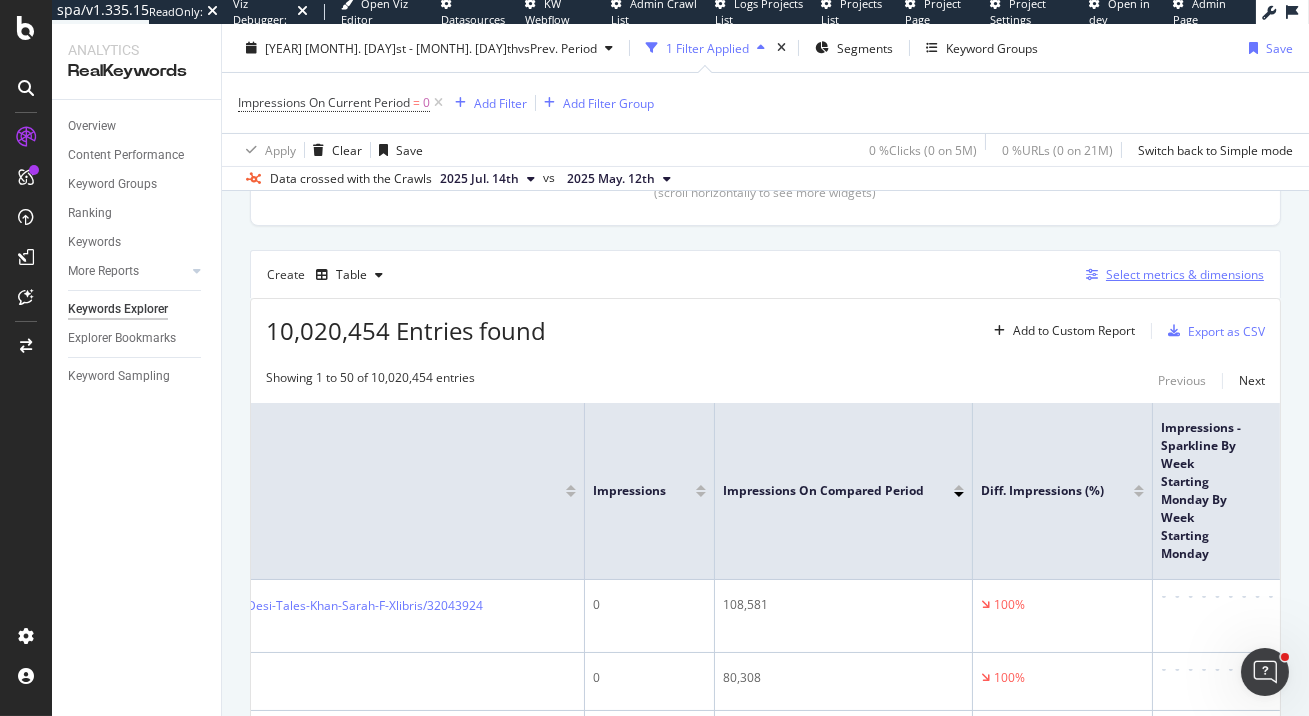 click on "Select metrics & dimensions" at bounding box center (1185, 274) 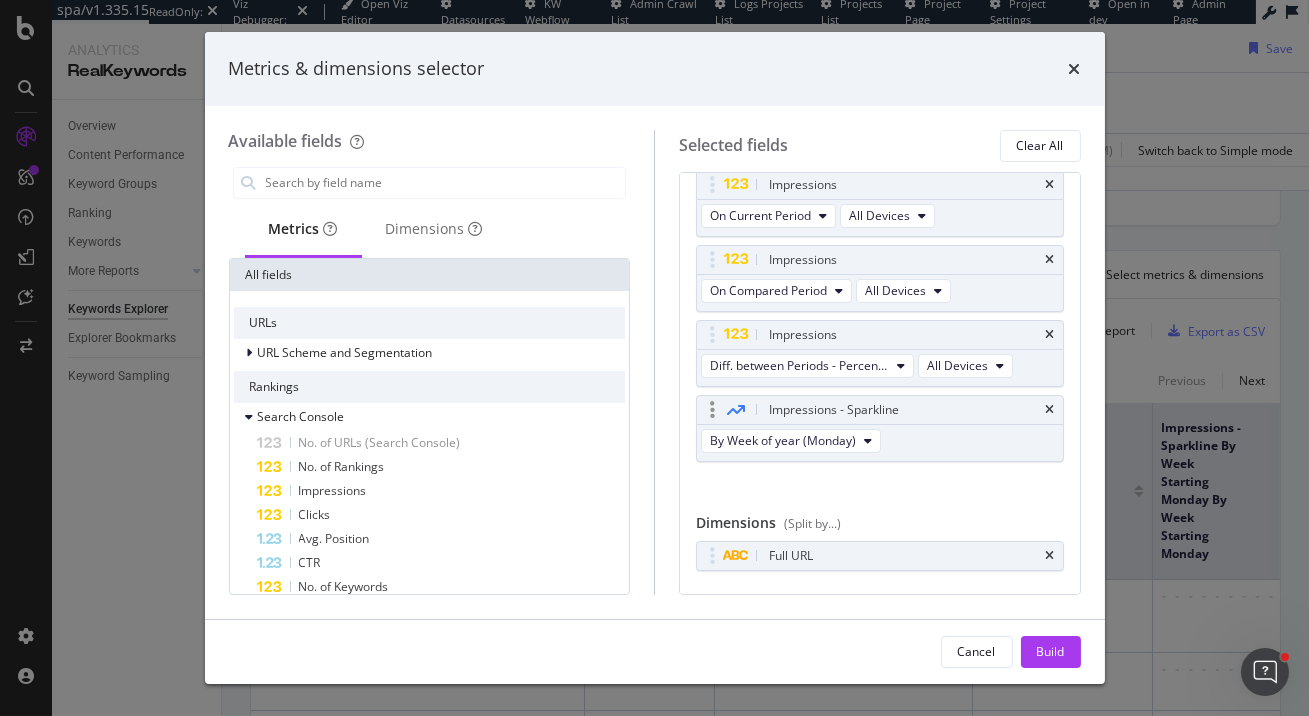 scroll, scrollTop: 89, scrollLeft: 0, axis: vertical 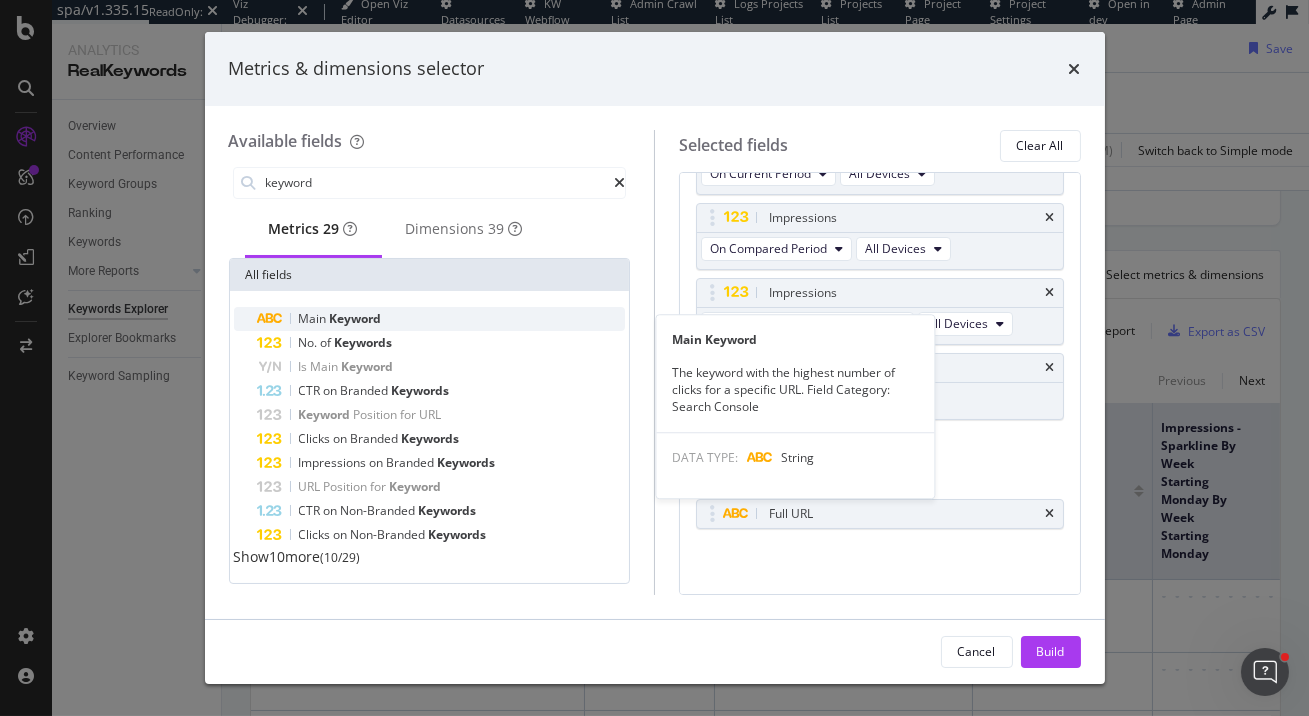type on "keyword" 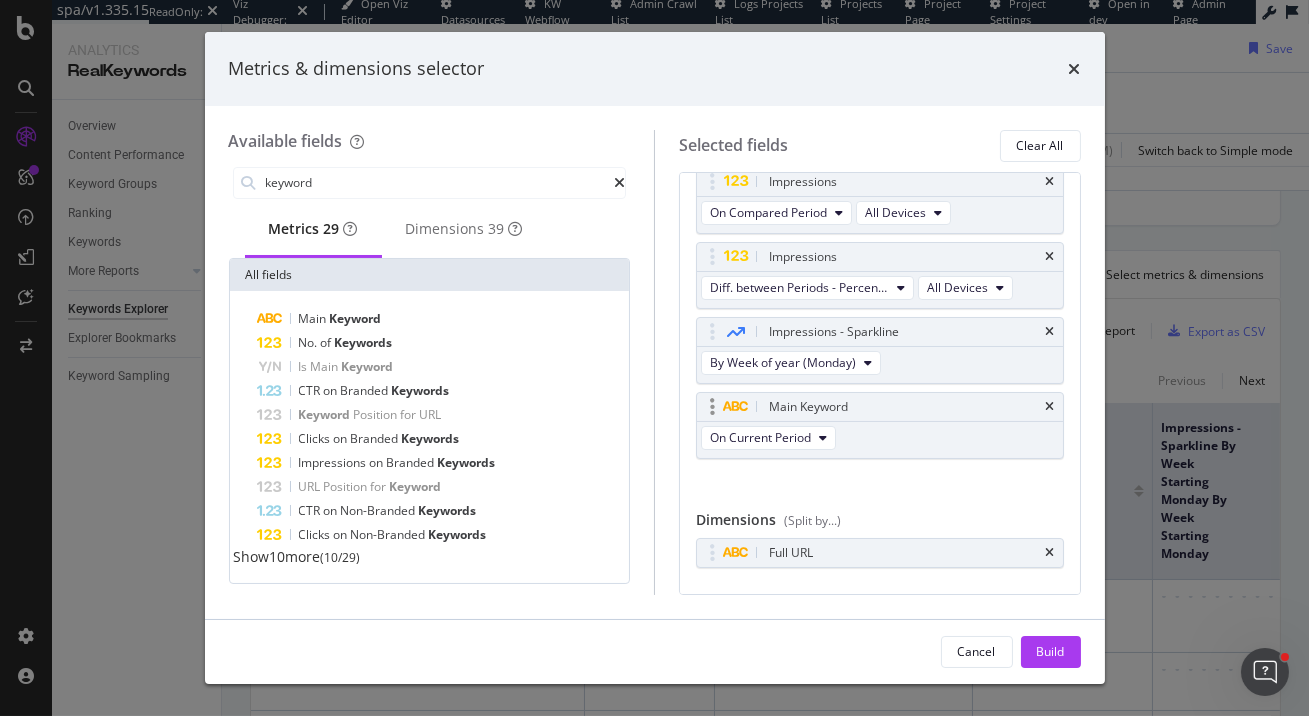 scroll, scrollTop: 0, scrollLeft: 0, axis: both 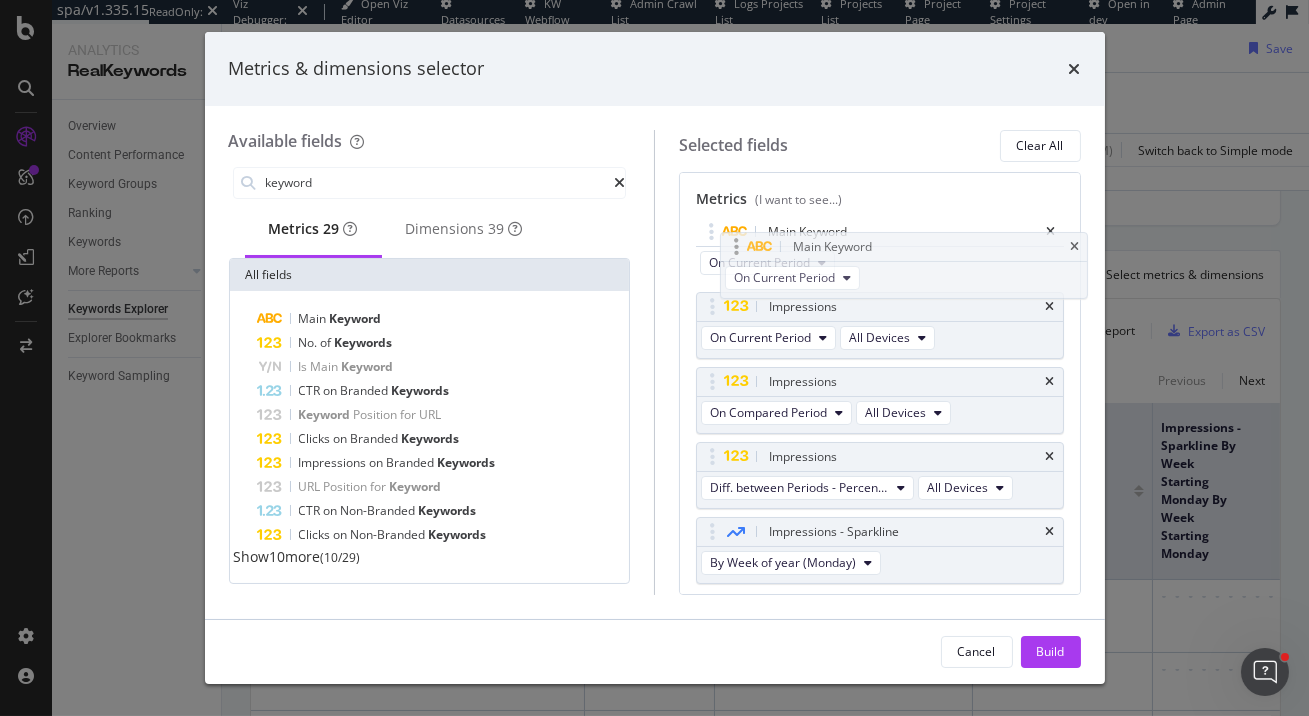 drag, startPoint x: 712, startPoint y: 526, endPoint x: 732, endPoint y: 238, distance: 288.6936 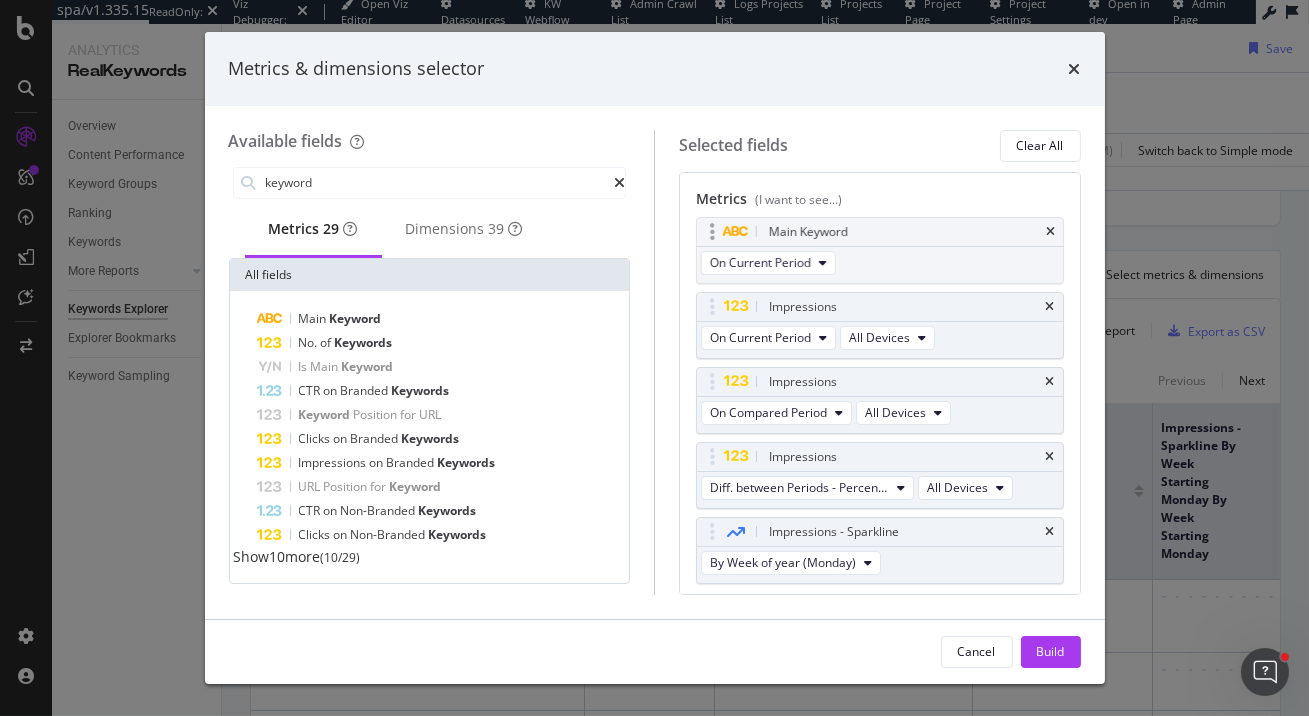 click on "spa/v1.335.15 ReadOnly: Viz Debugger: Open Viz Editor Datasources KW Webflow Admin Crawl List Logs Projects List Projects List Project Page Project Settings Open in dev Admin Page Analytics RealKeywords Overview Content Performance Keyword Groups Ranking Keywords More Reports Countries Devices Content Structure Keywords Explorer Explorer Bookmarks Keyword Sampling Keywords Explorer abebooks.com 2025 Jun. 1st - Jul. 25th  vs  Prev. Period 1 Filter Applied Segments Keyword Groups Save Impressions On Current Period   =     0 Add Filter Add Filter Group Apply Clear Save 0 %  Clicks ( 0 on 5M ) 0 %  URLs ( 0 on 21M ) Switch back to Simple mode Data crossed with the Crawls 2025 Jul. 14th vs 2025 May. 12th By URL Top Charts Clicks By pagetype Level 1 By: pagetype Level 1 No Data Clicks By Average Position No Data Clicks By CTR No Data Clicks By Content Size Hold CMD (⌘) while clicking to filter the report. 5000 + 1000 - 5000 500 - 1000 250 - 500 100 - 250 0 - 100 -1 -0.5 0 0.5 1 No. of Words (Content) Clicks 0 0 0" at bounding box center (654, 358) 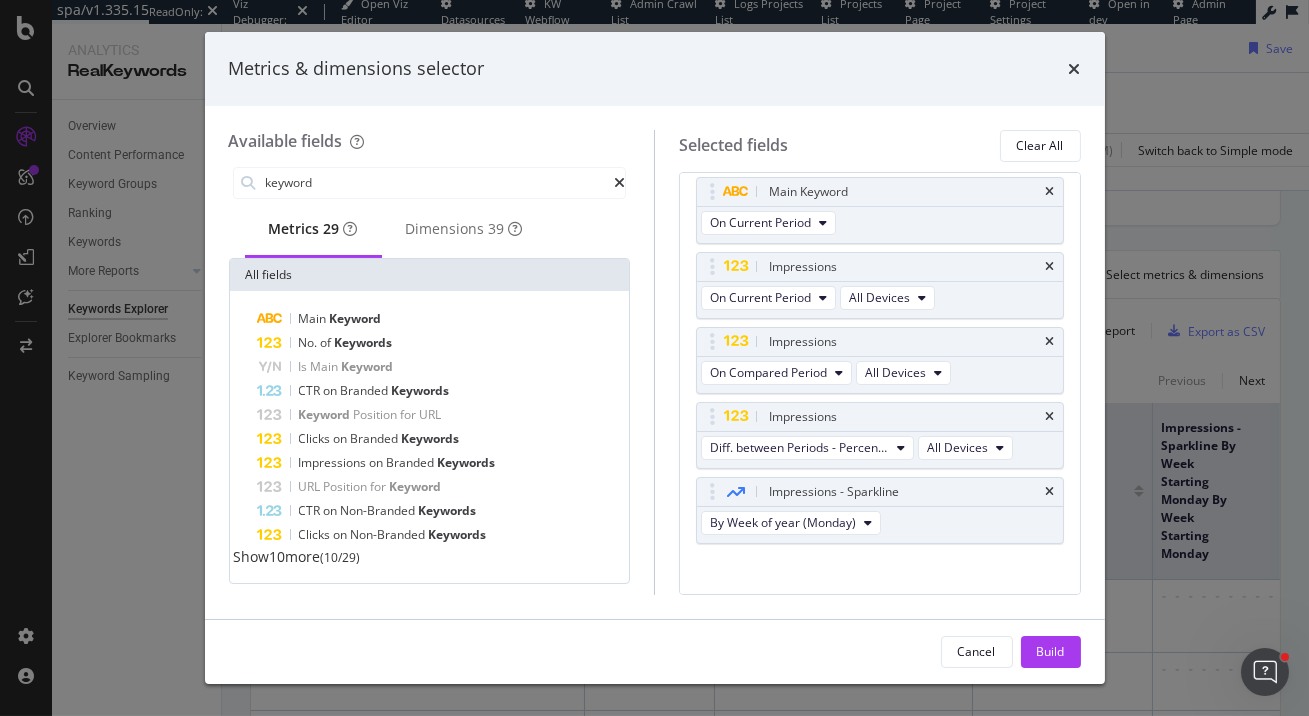 scroll, scrollTop: 98, scrollLeft: 0, axis: vertical 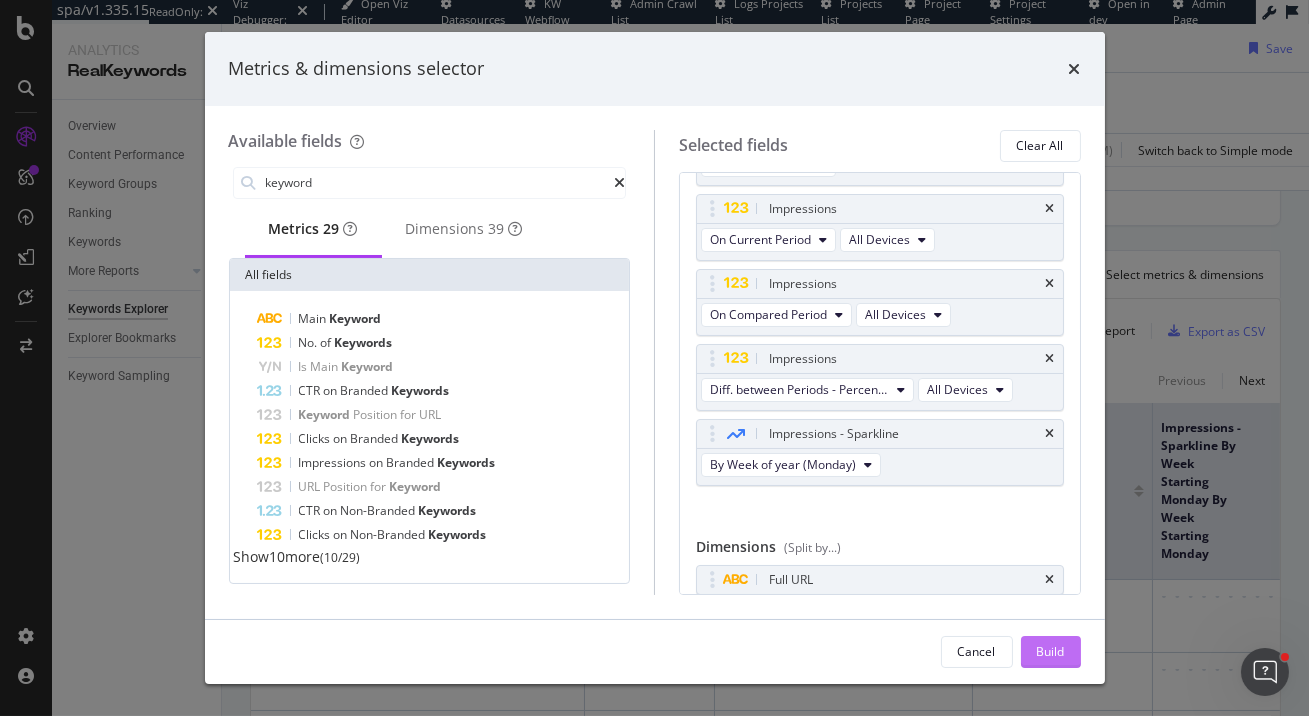 click on "Build" at bounding box center (1051, 652) 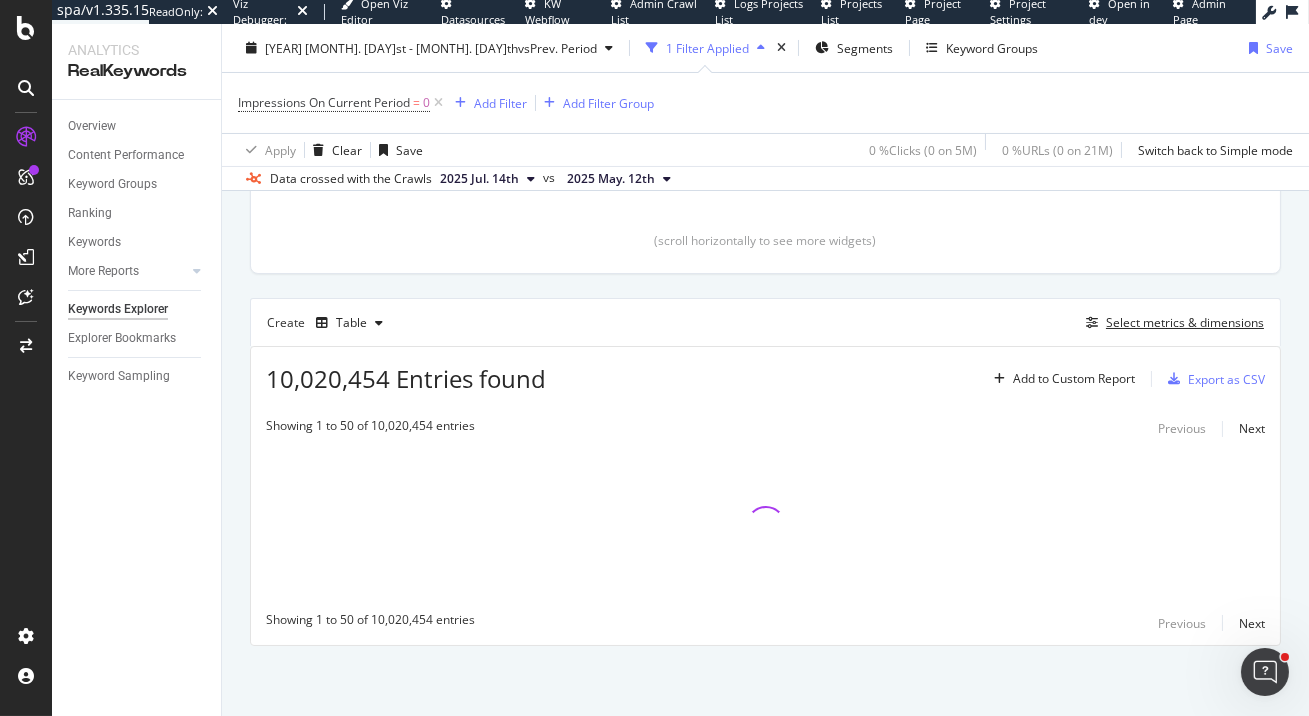 scroll, scrollTop: 441, scrollLeft: 0, axis: vertical 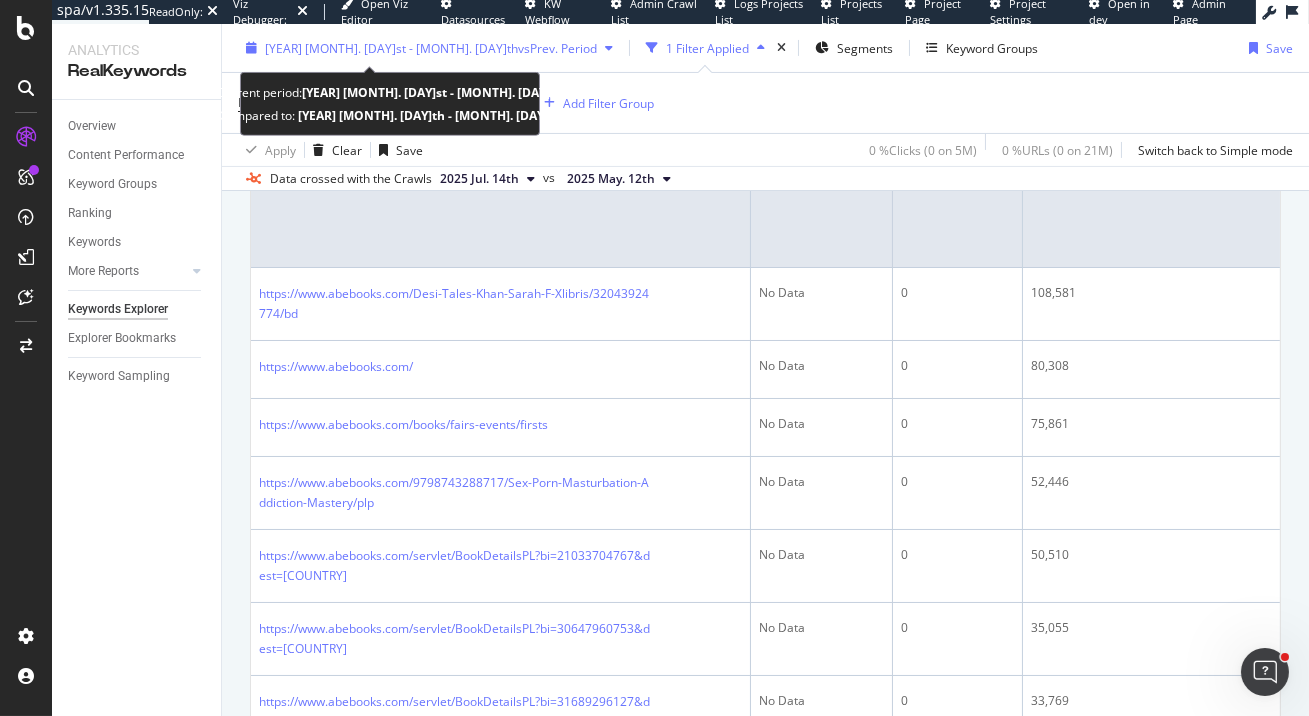 click on "2025 Jun. 1st - Jul. 25th  vs  Prev. Period" at bounding box center (429, 48) 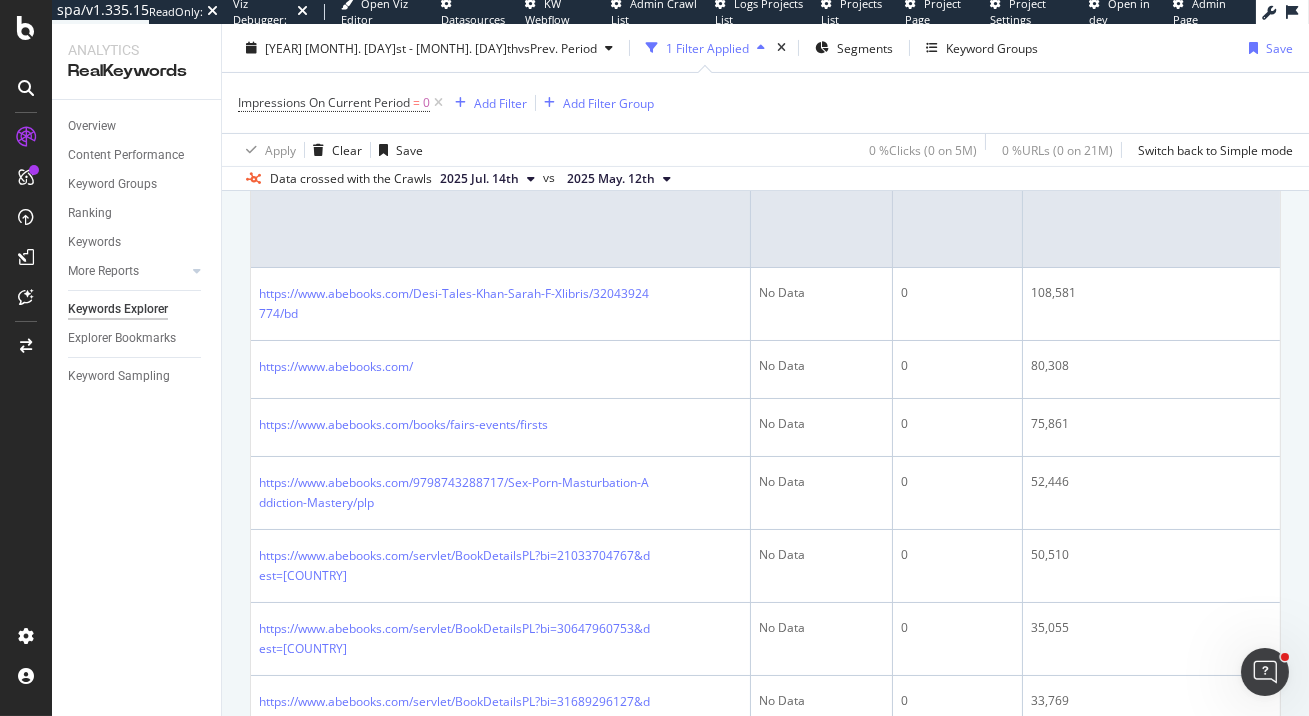 click on "Impressions On Current Period   =     0 Add Filter Add Filter Group" at bounding box center [765, 103] 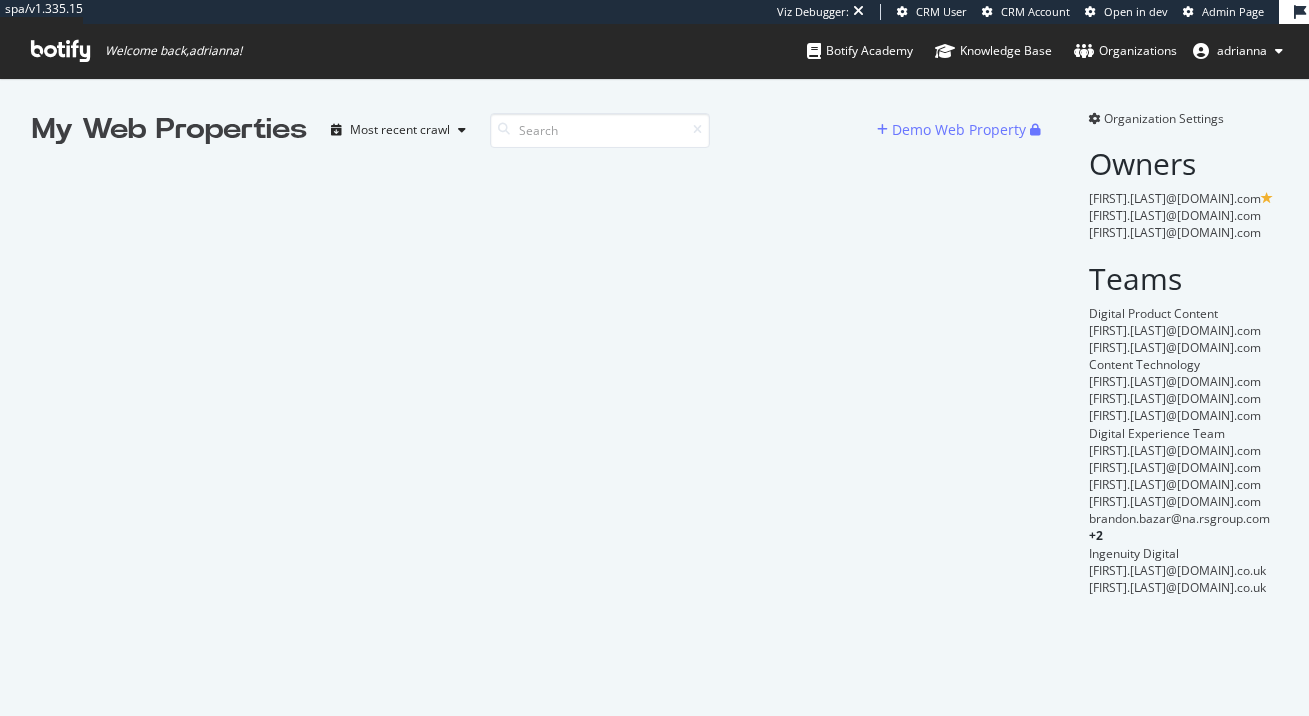 scroll, scrollTop: 0, scrollLeft: 0, axis: both 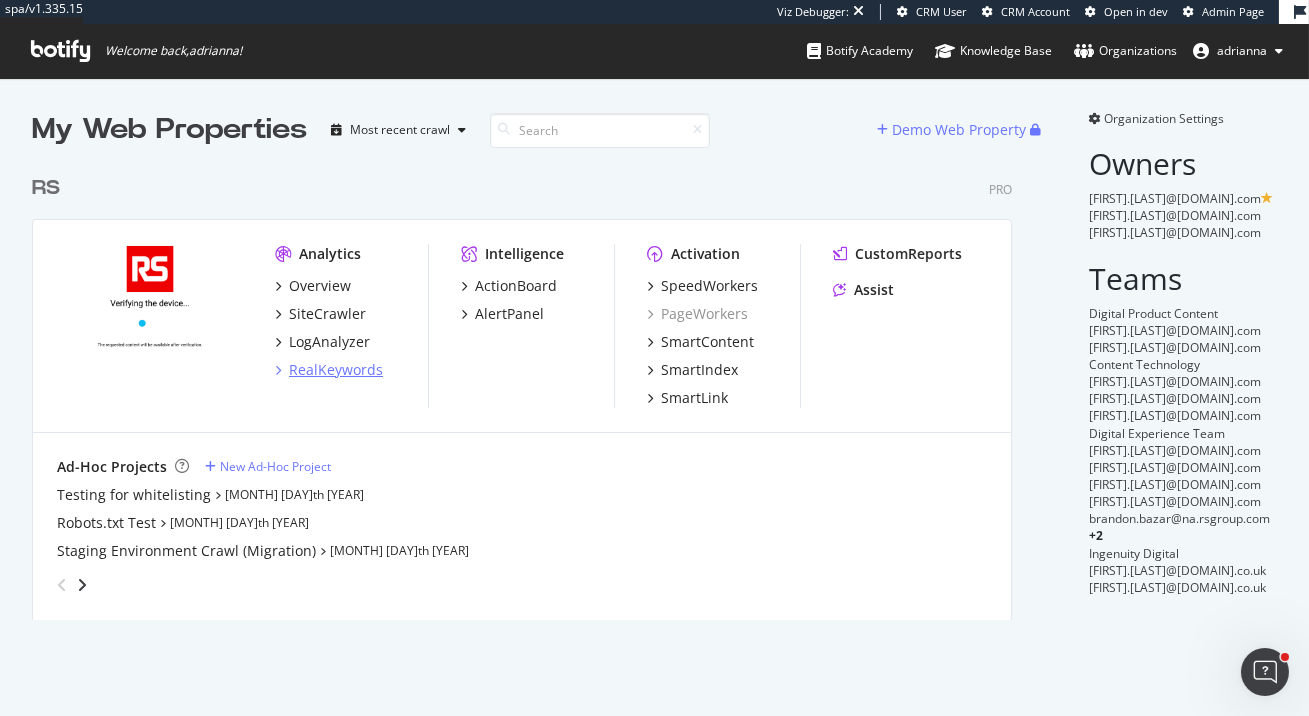 click on "RealKeywords" at bounding box center [336, 370] 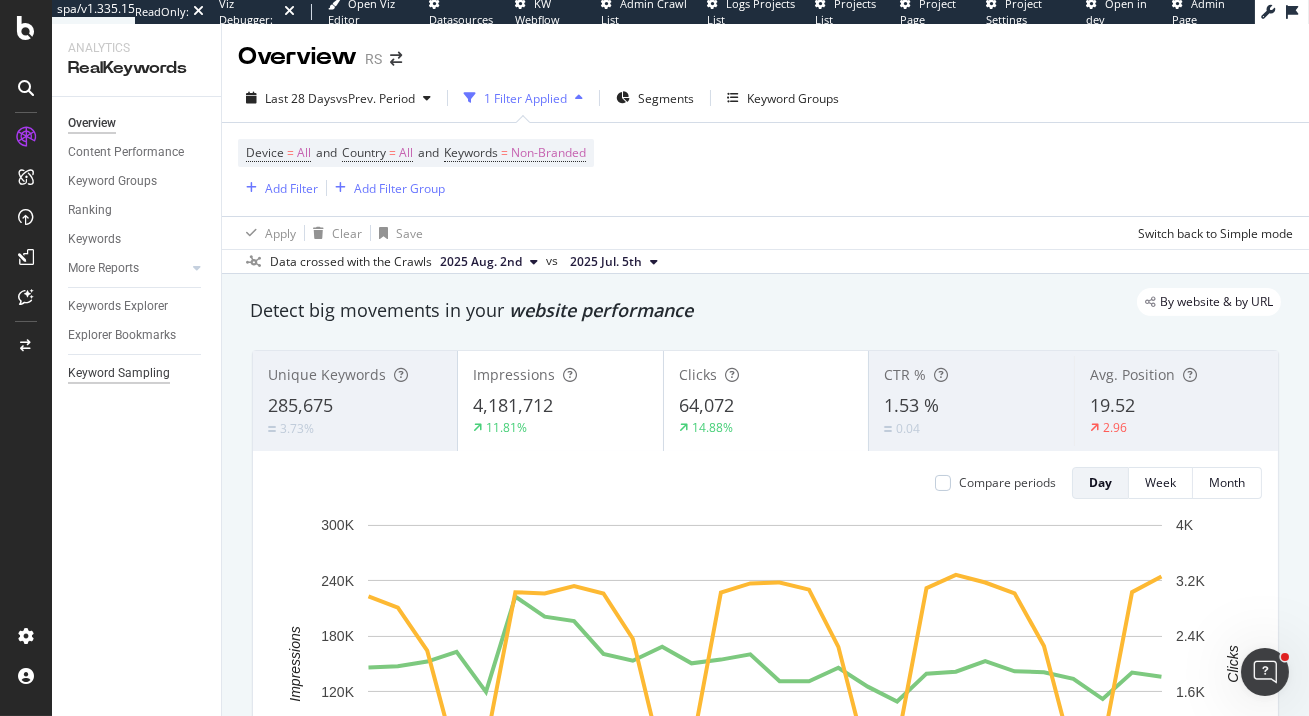 click on "Keyword Sampling" at bounding box center (119, 373) 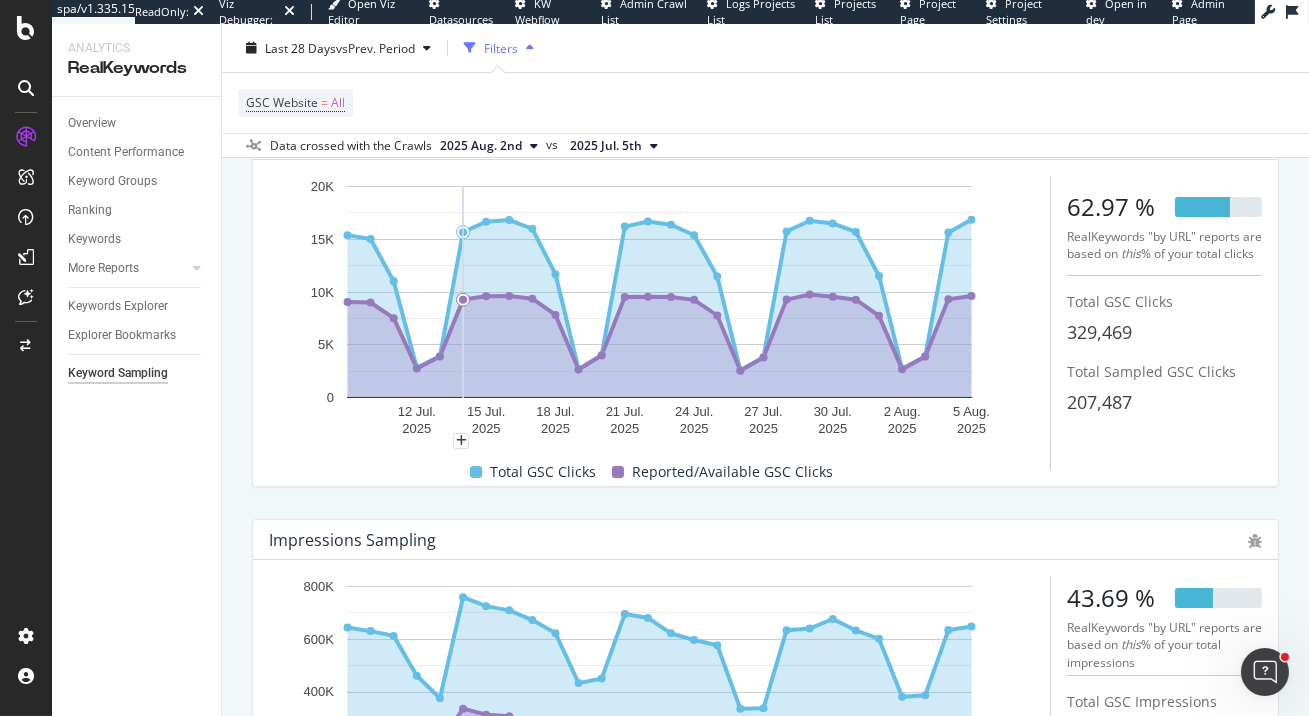 scroll, scrollTop: 159, scrollLeft: 0, axis: vertical 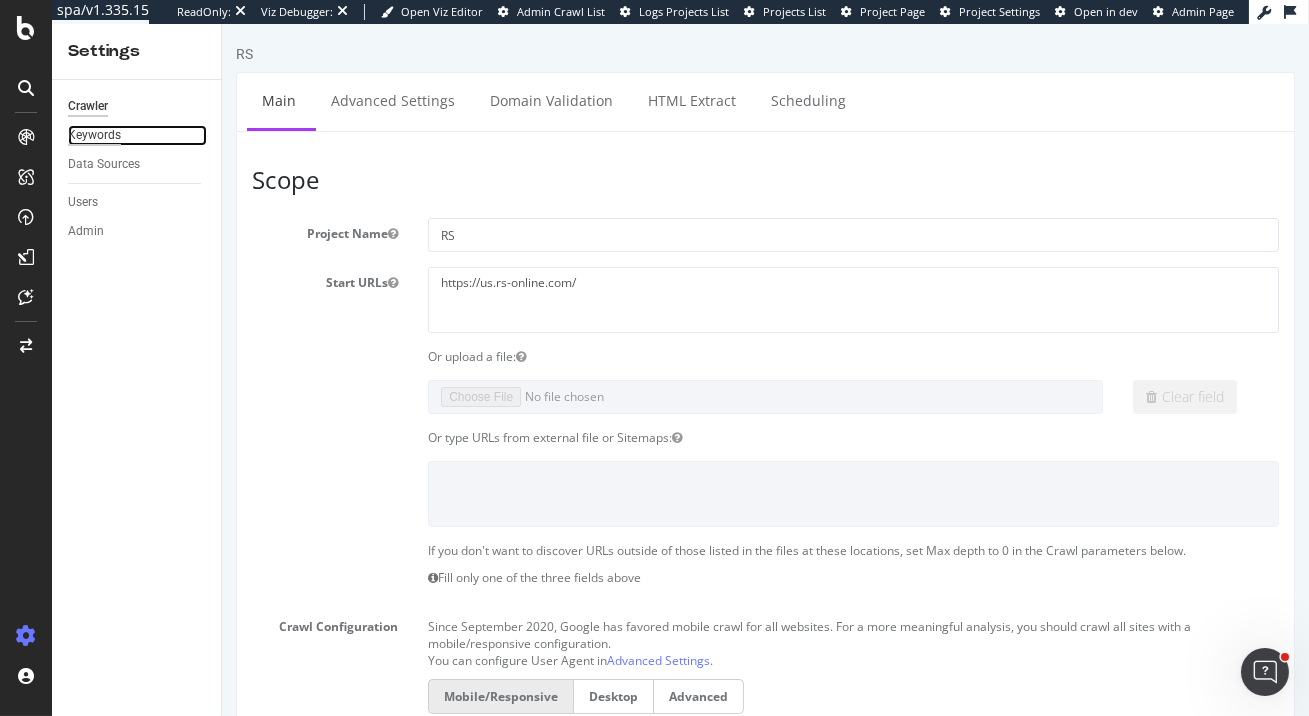click on "Keywords" at bounding box center [94, 135] 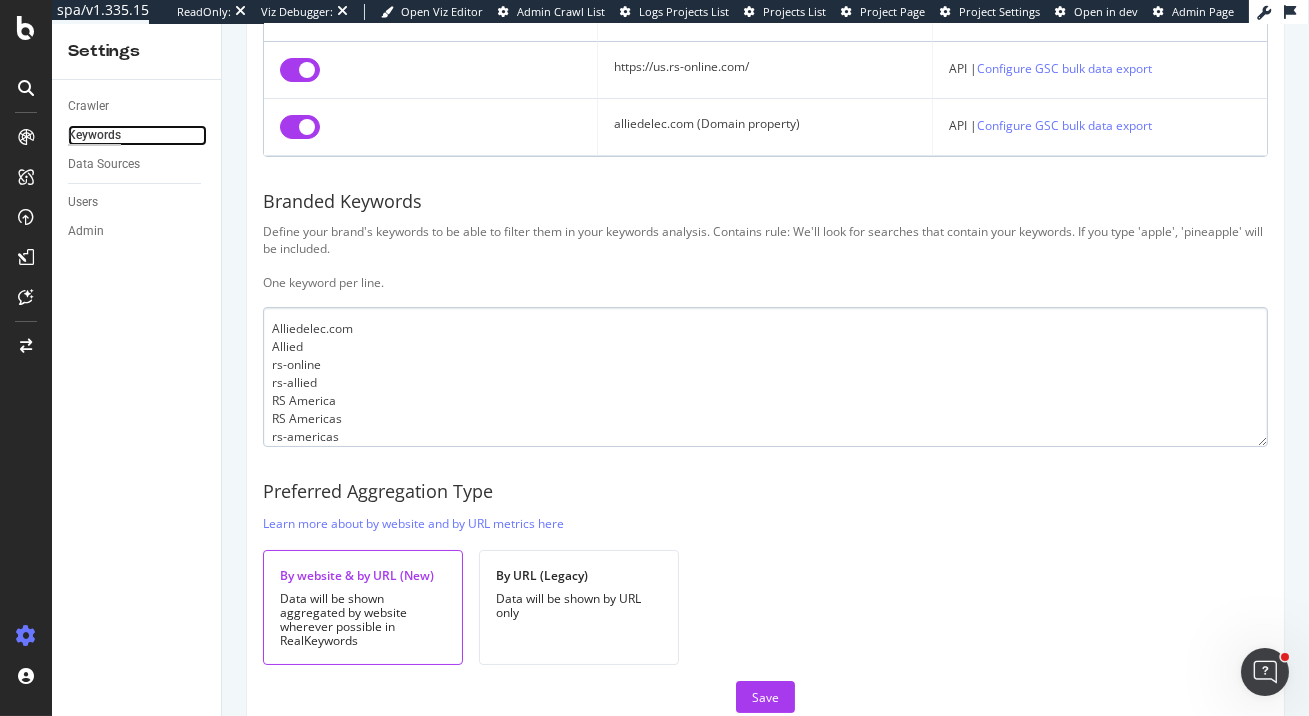 scroll, scrollTop: 335, scrollLeft: 0, axis: vertical 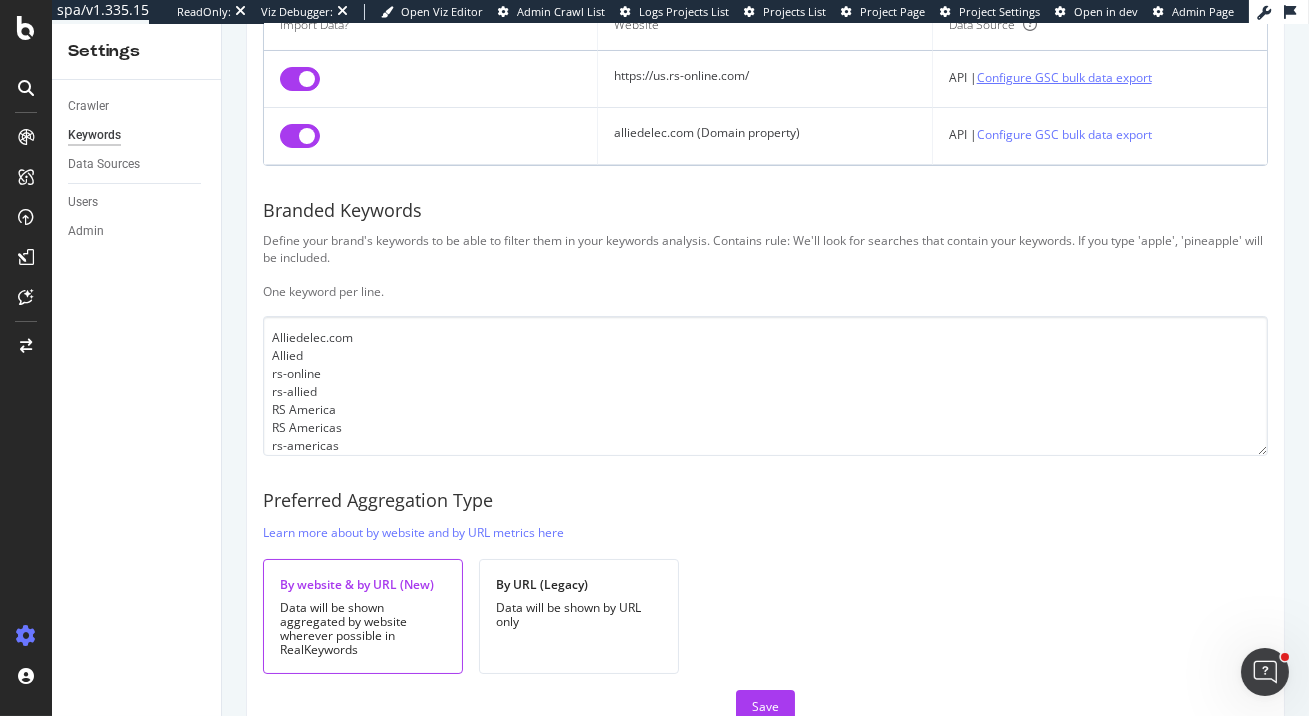click on "Configure GSC bulk data export" at bounding box center (1064, 77) 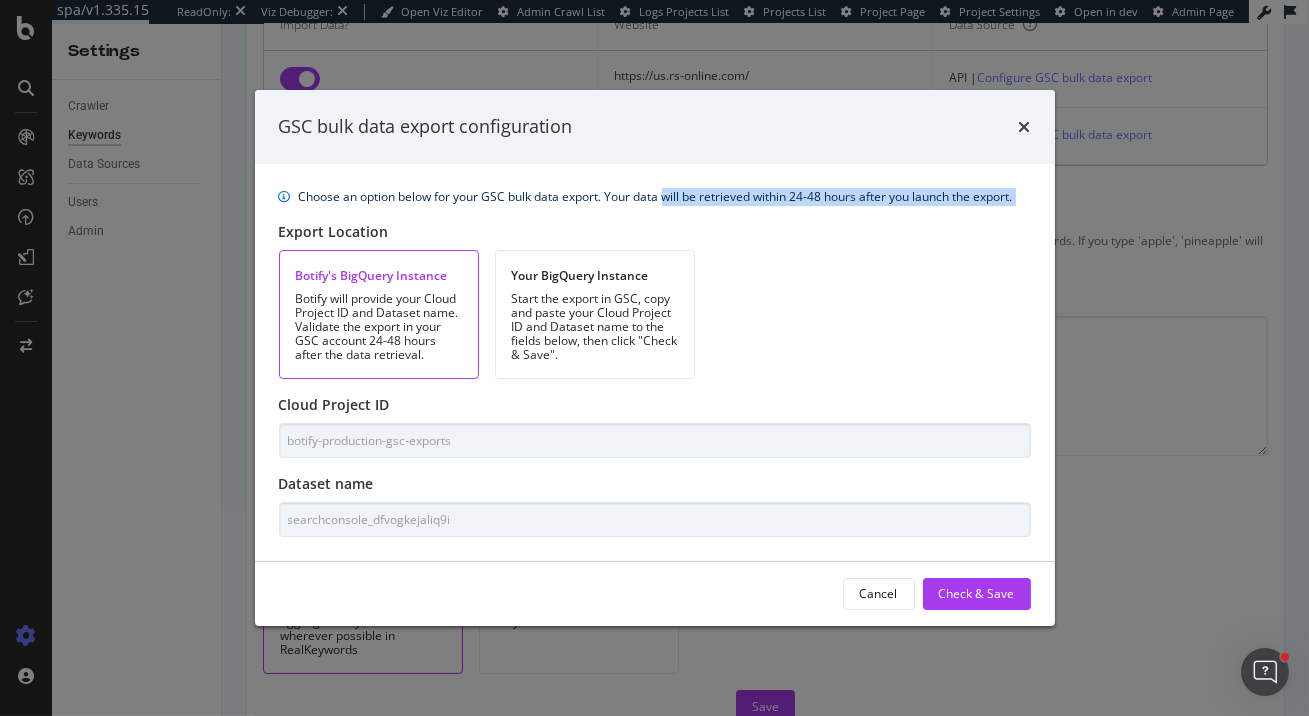 drag, startPoint x: 670, startPoint y: 190, endPoint x: 1007, endPoint y: 216, distance: 338.00146 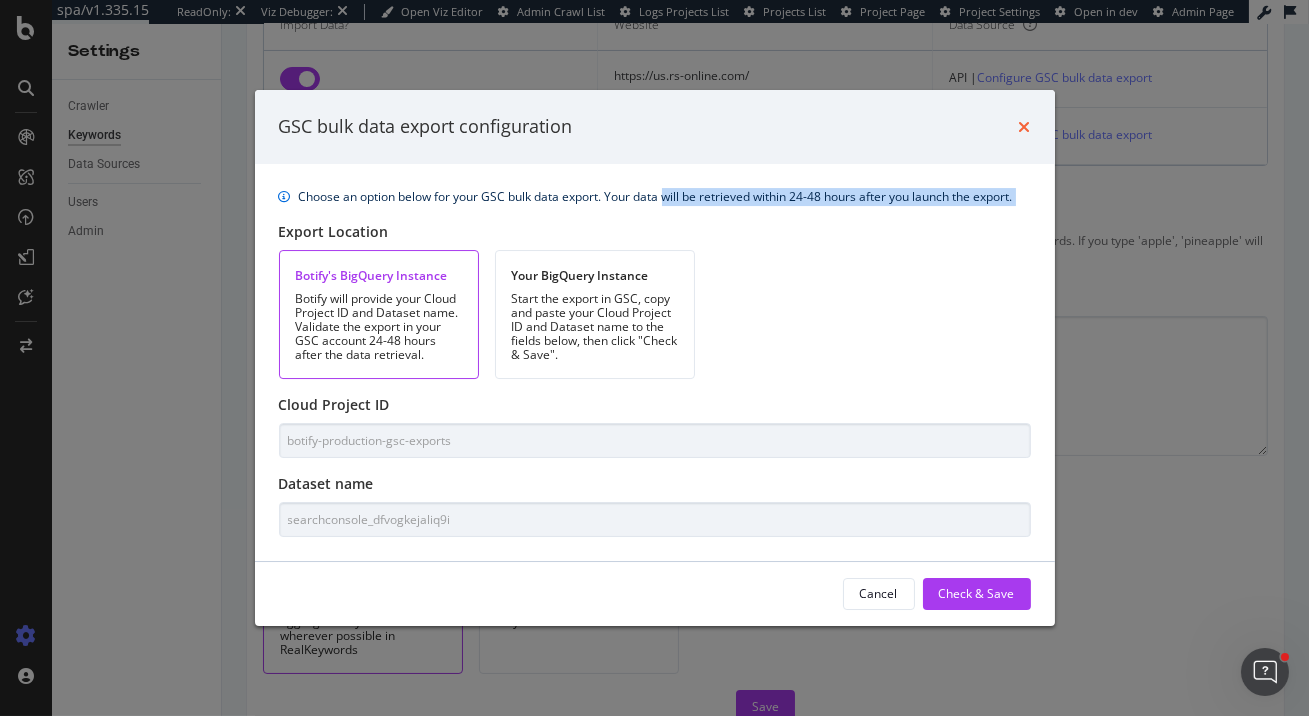 click at bounding box center (1025, 127) 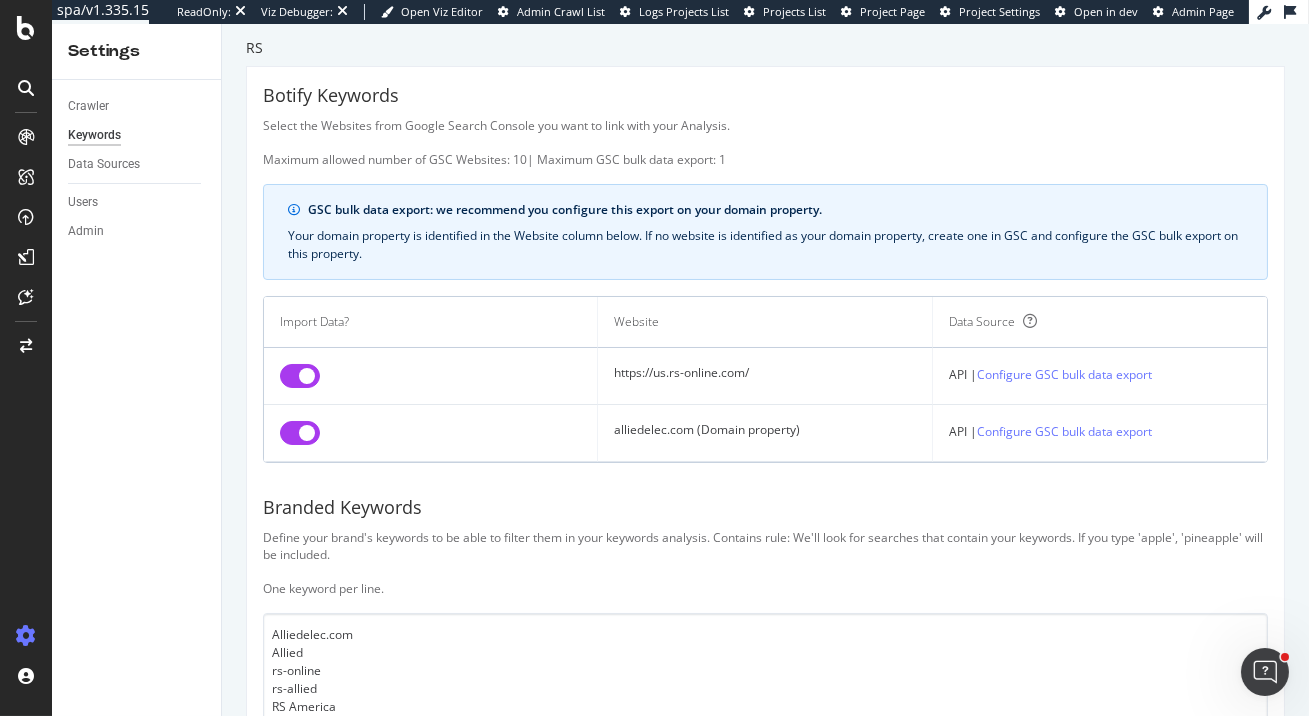 scroll, scrollTop: 0, scrollLeft: 0, axis: both 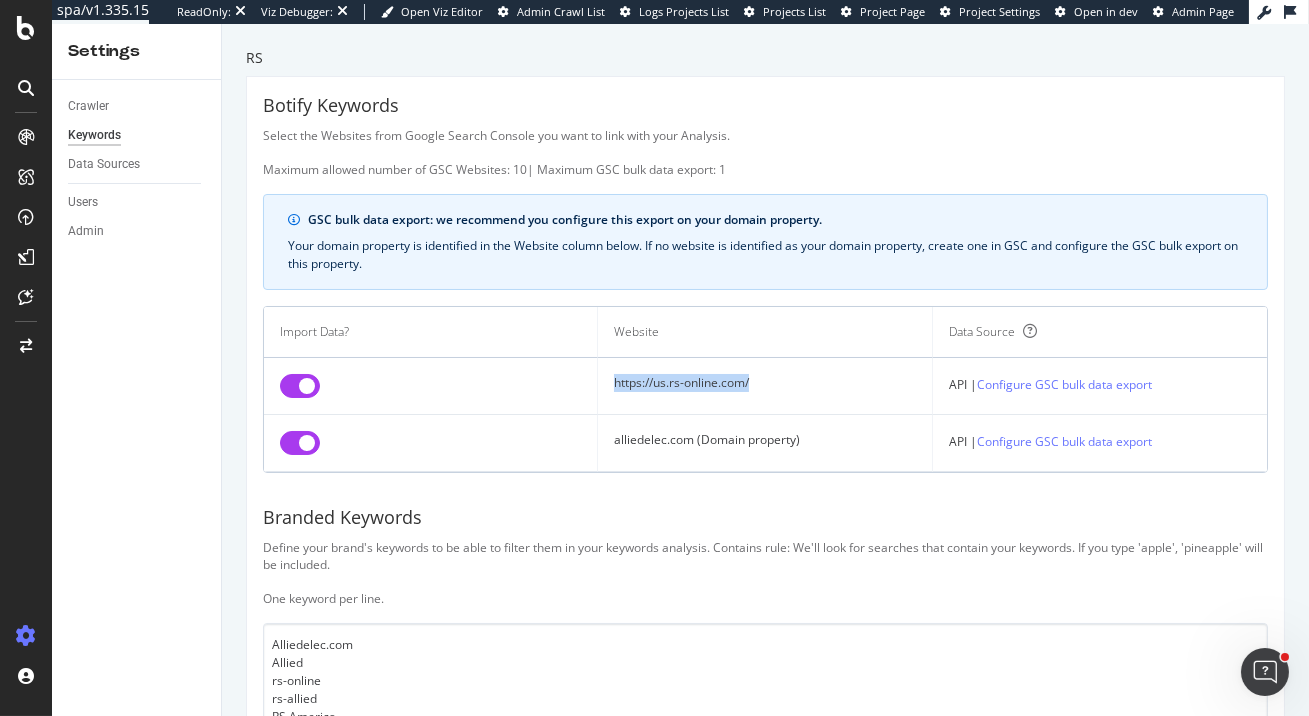 drag, startPoint x: 602, startPoint y: 387, endPoint x: 780, endPoint y: 390, distance: 178.02528 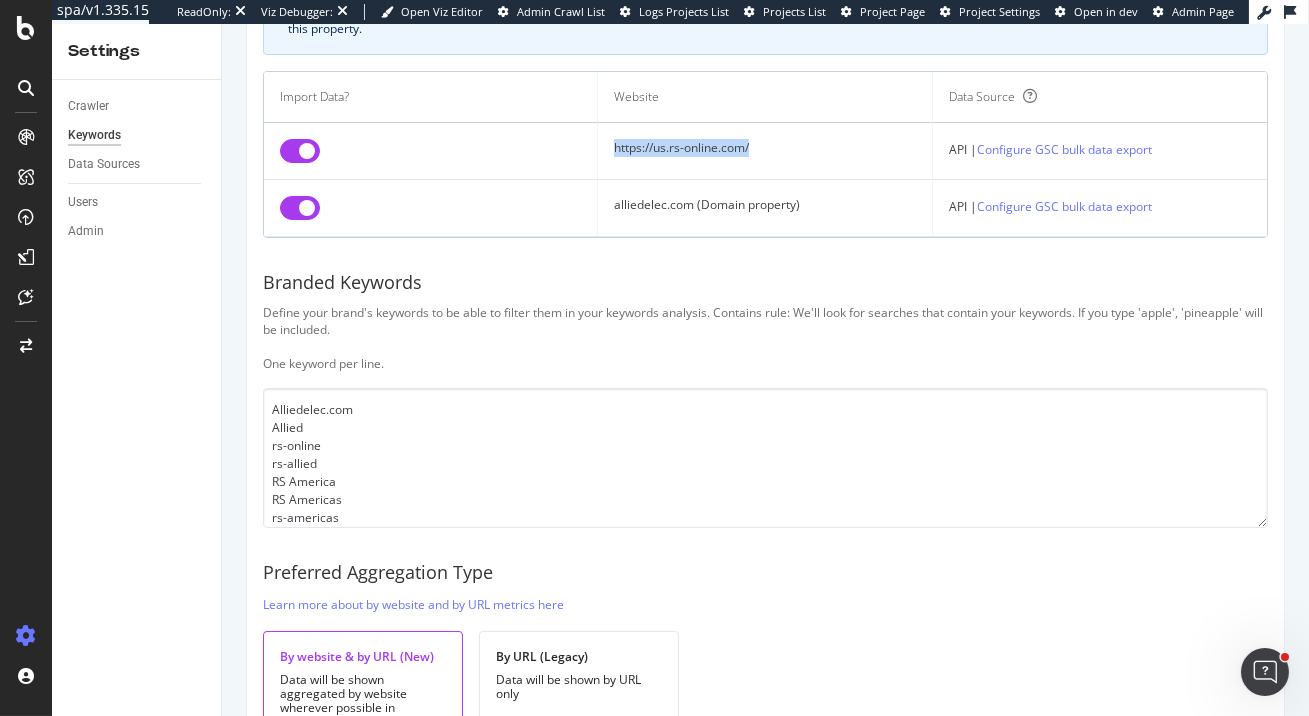 scroll, scrollTop: 232, scrollLeft: 0, axis: vertical 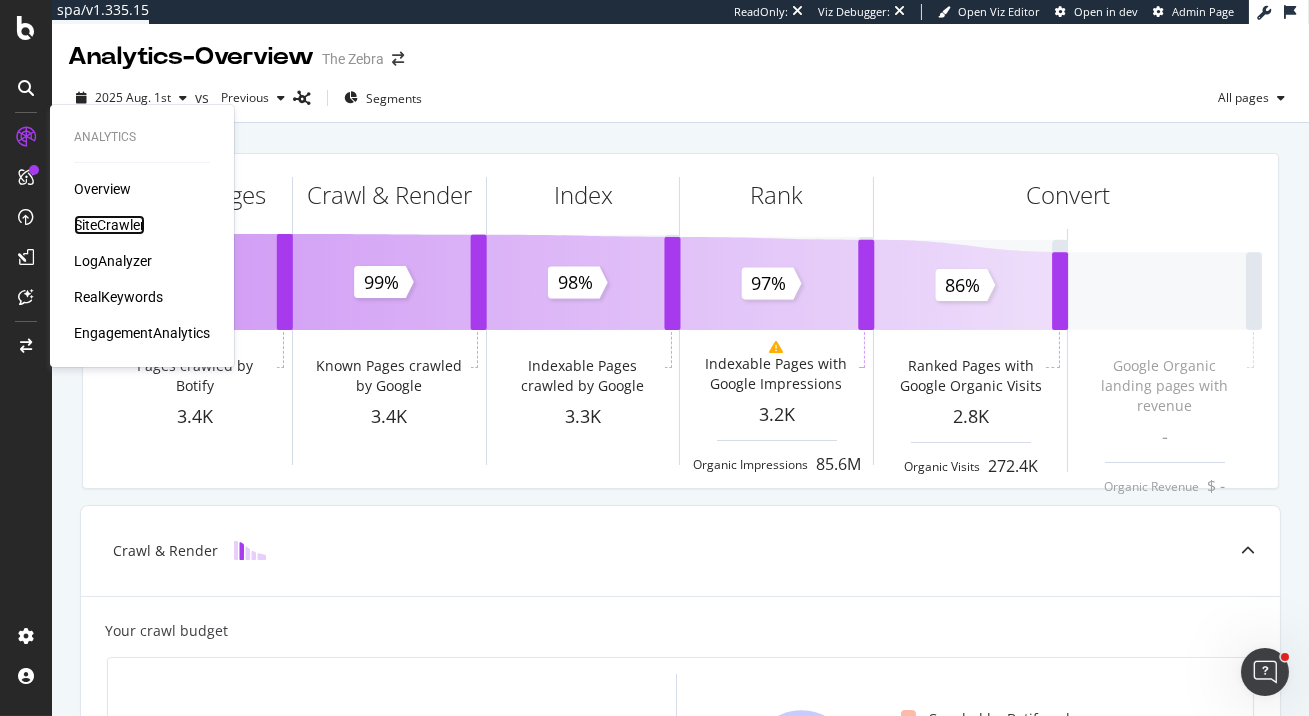 click on "SiteCrawler" at bounding box center [109, 225] 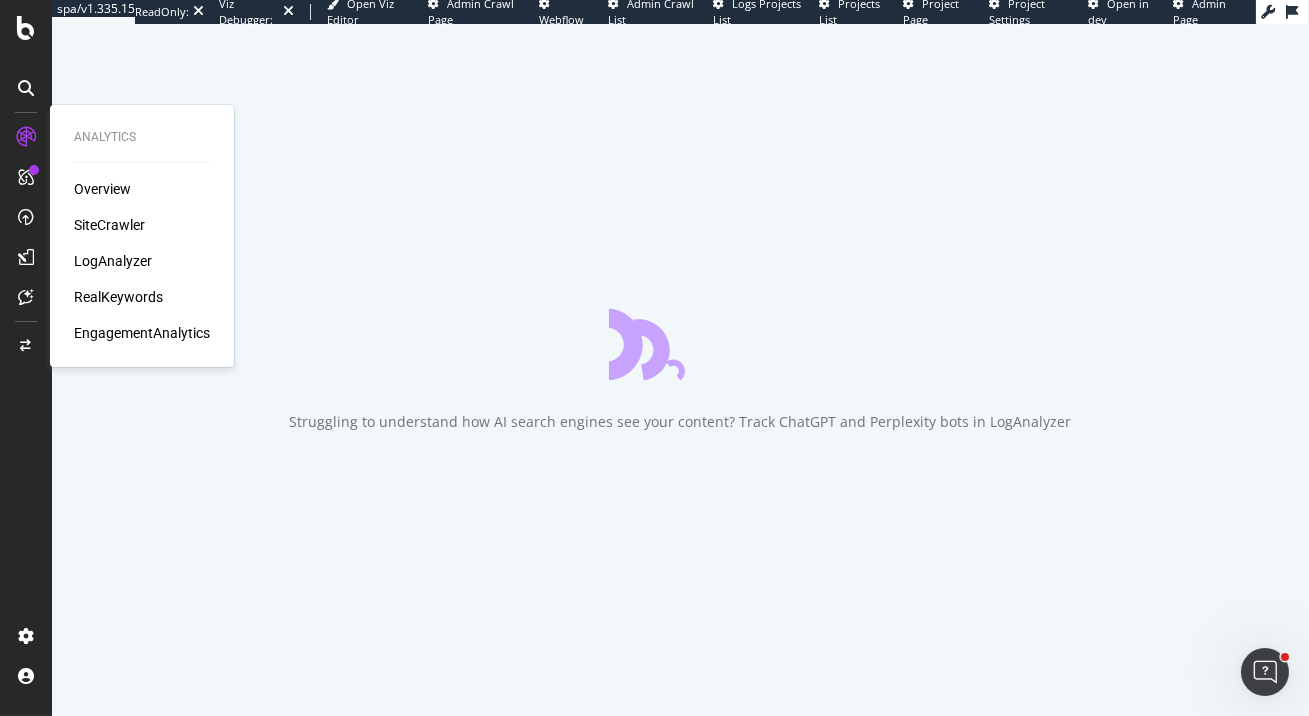 click on "RealKeywords" at bounding box center (118, 297) 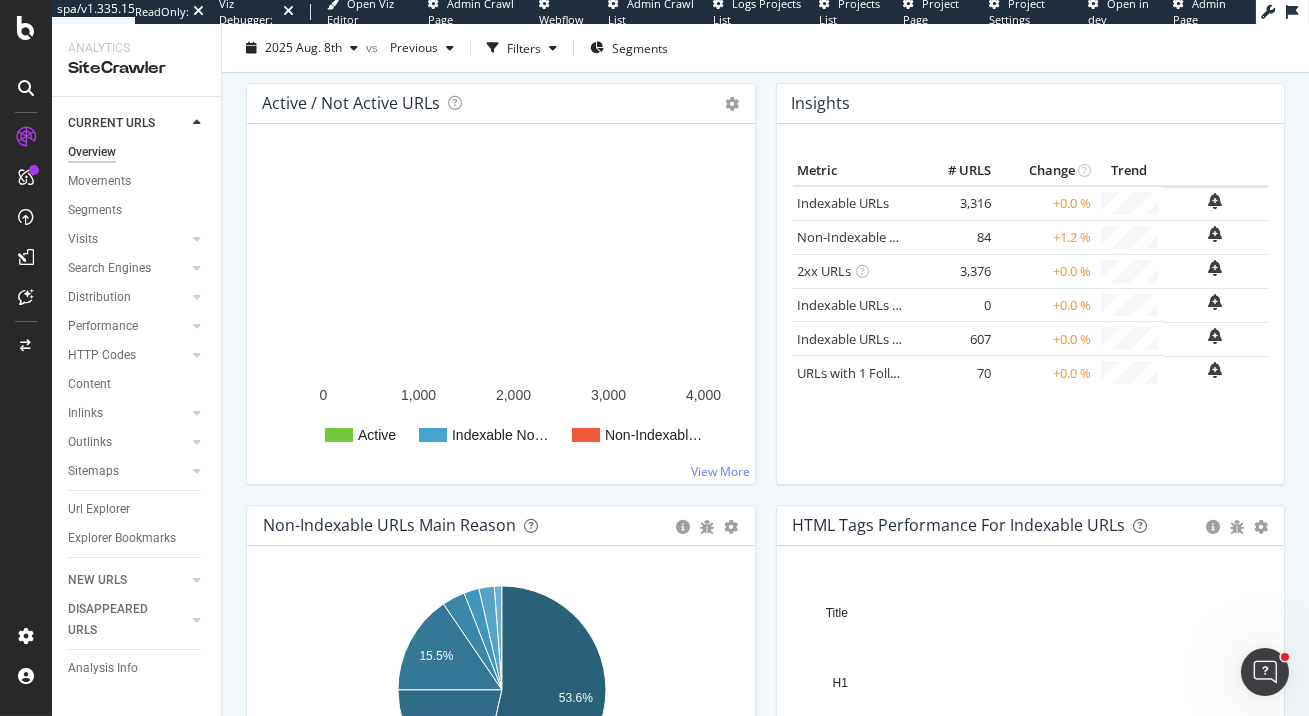 scroll, scrollTop: 0, scrollLeft: 0, axis: both 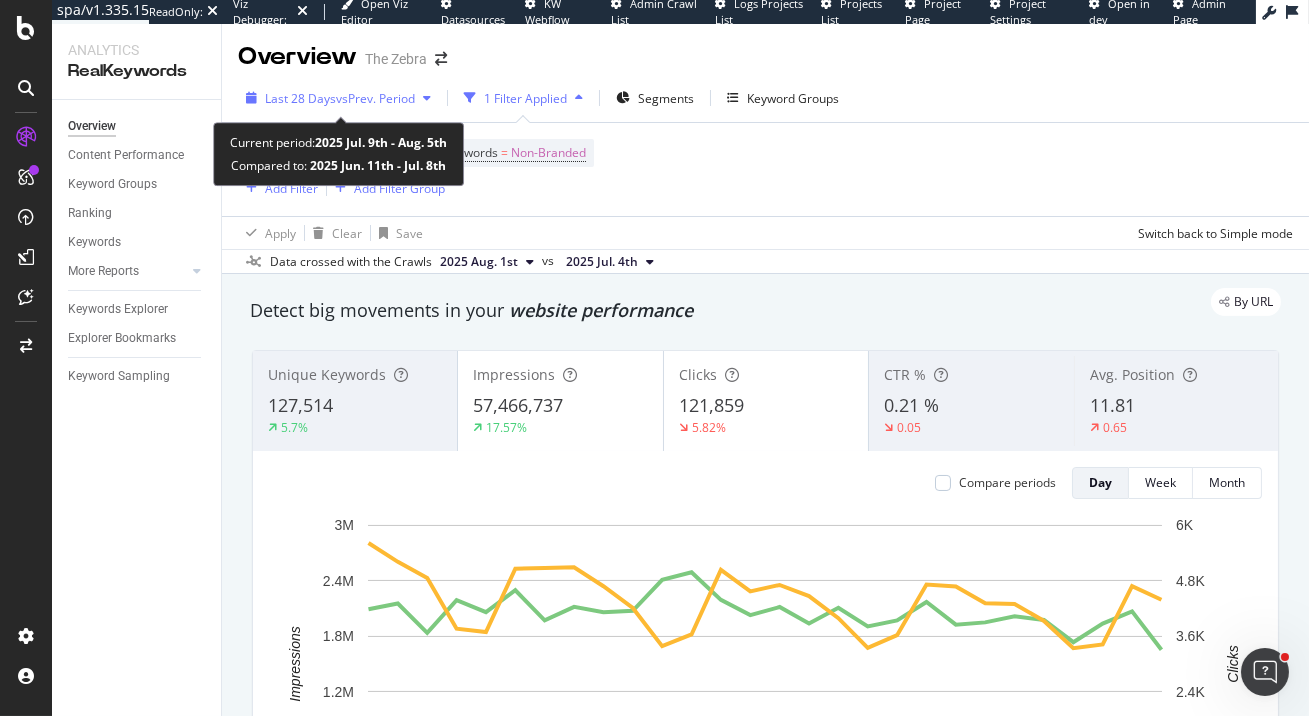 click on "vs  Prev. Period" at bounding box center [375, 98] 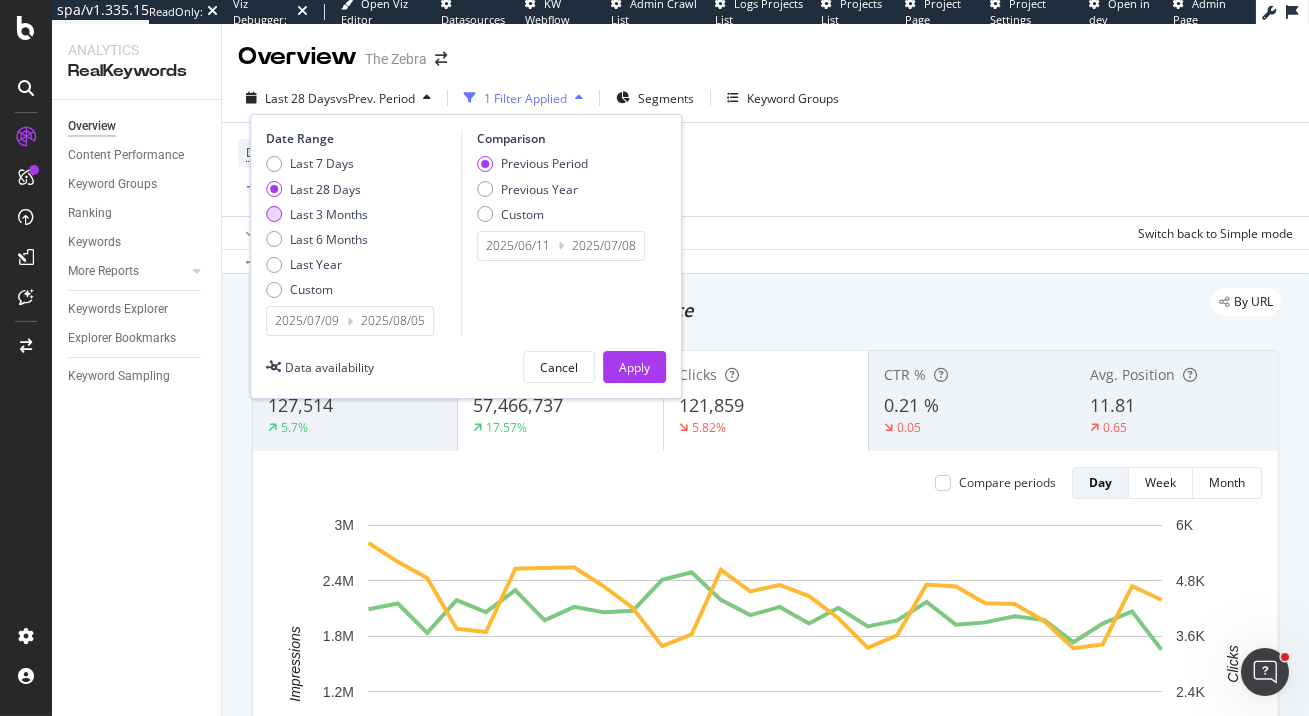 click on "Last 3 Months" at bounding box center [329, 214] 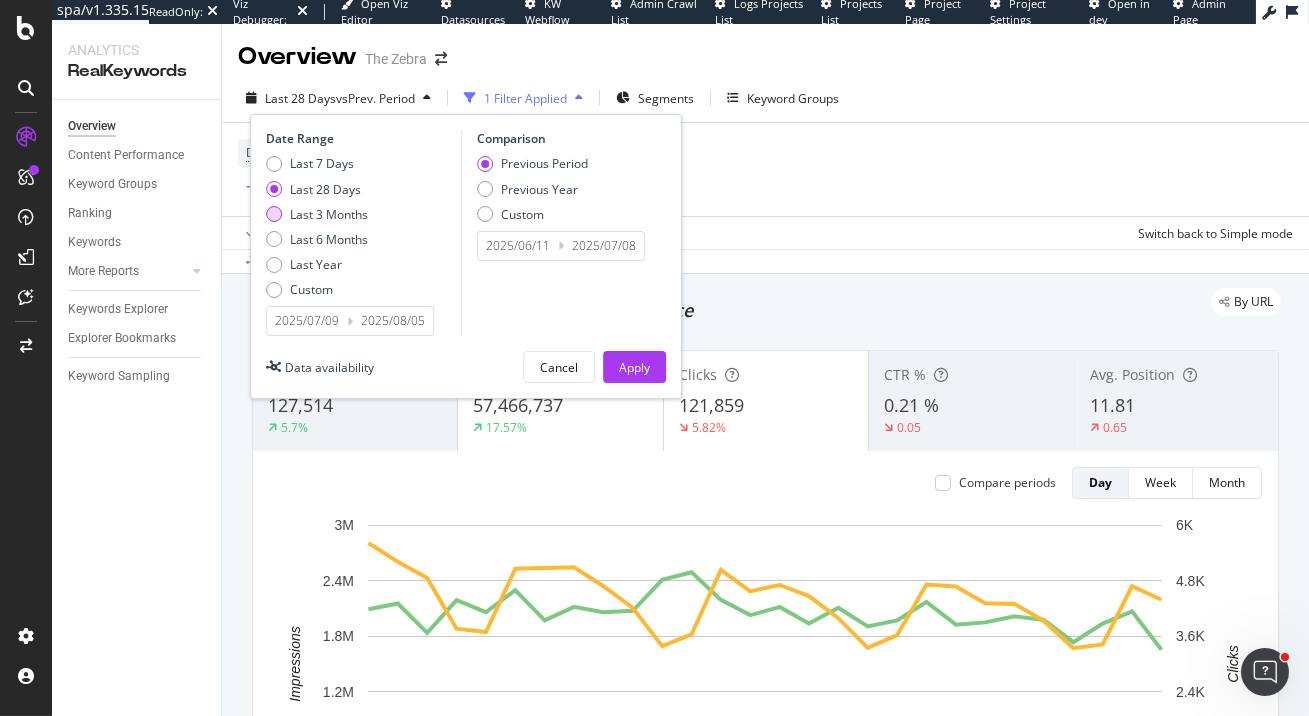 type on "2025/02/03" 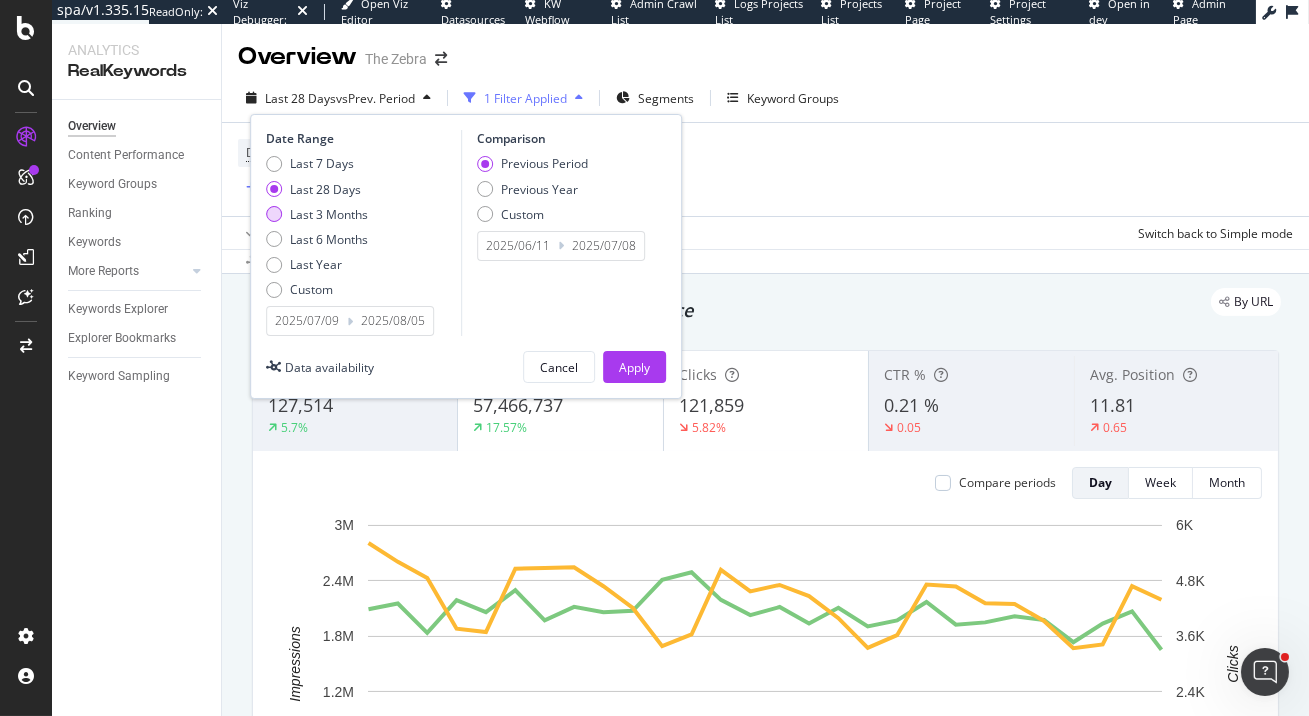 type on "2025/05/05" 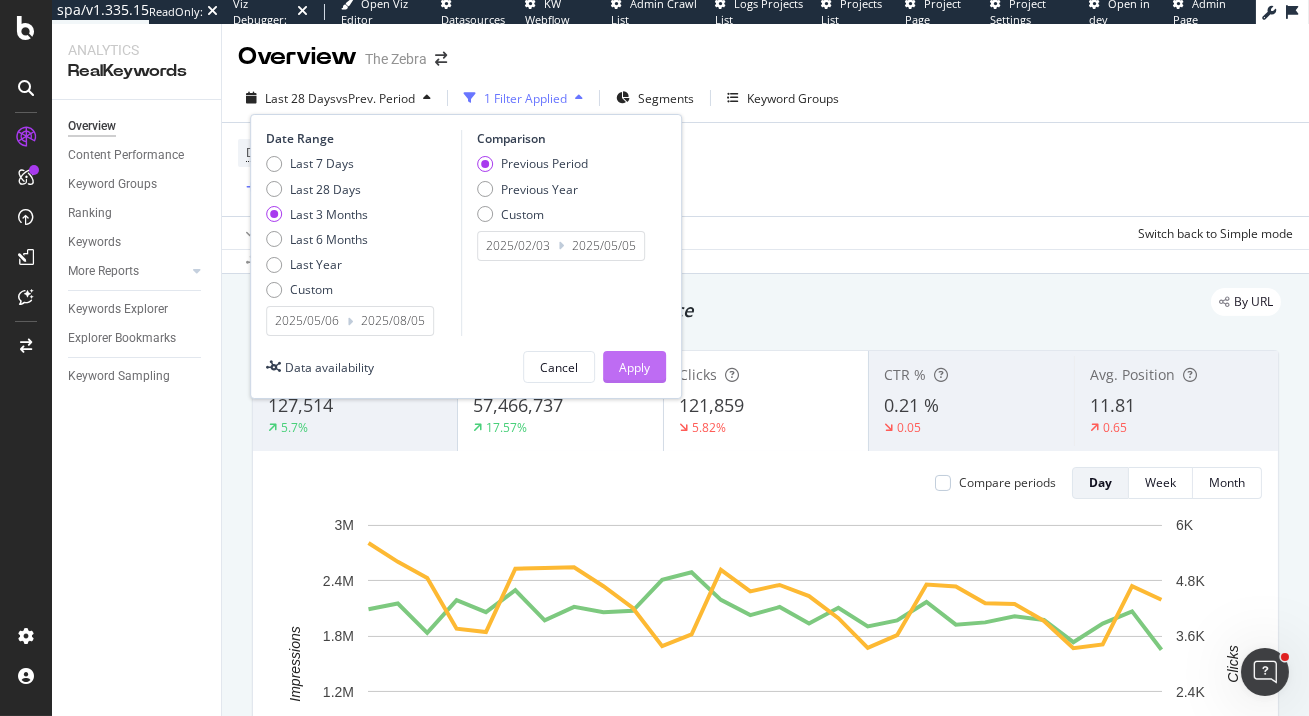 click on "Apply" at bounding box center (634, 367) 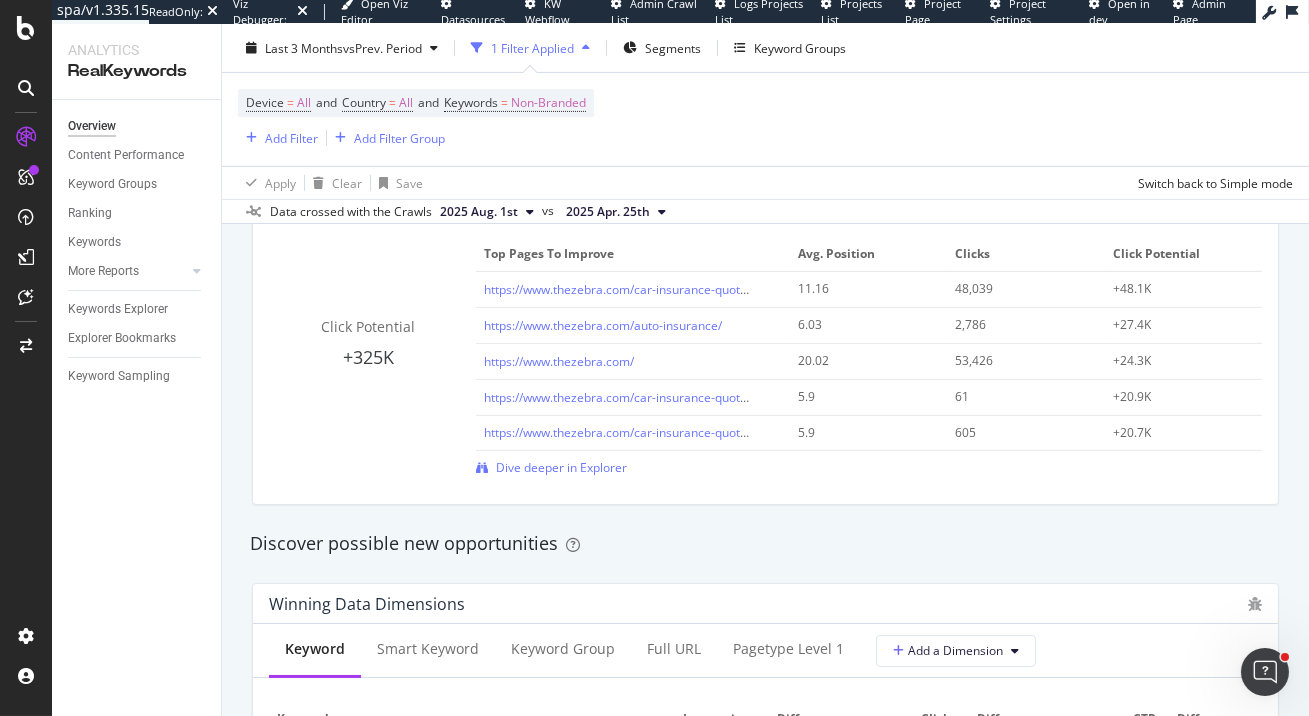 scroll, scrollTop: 1468, scrollLeft: 0, axis: vertical 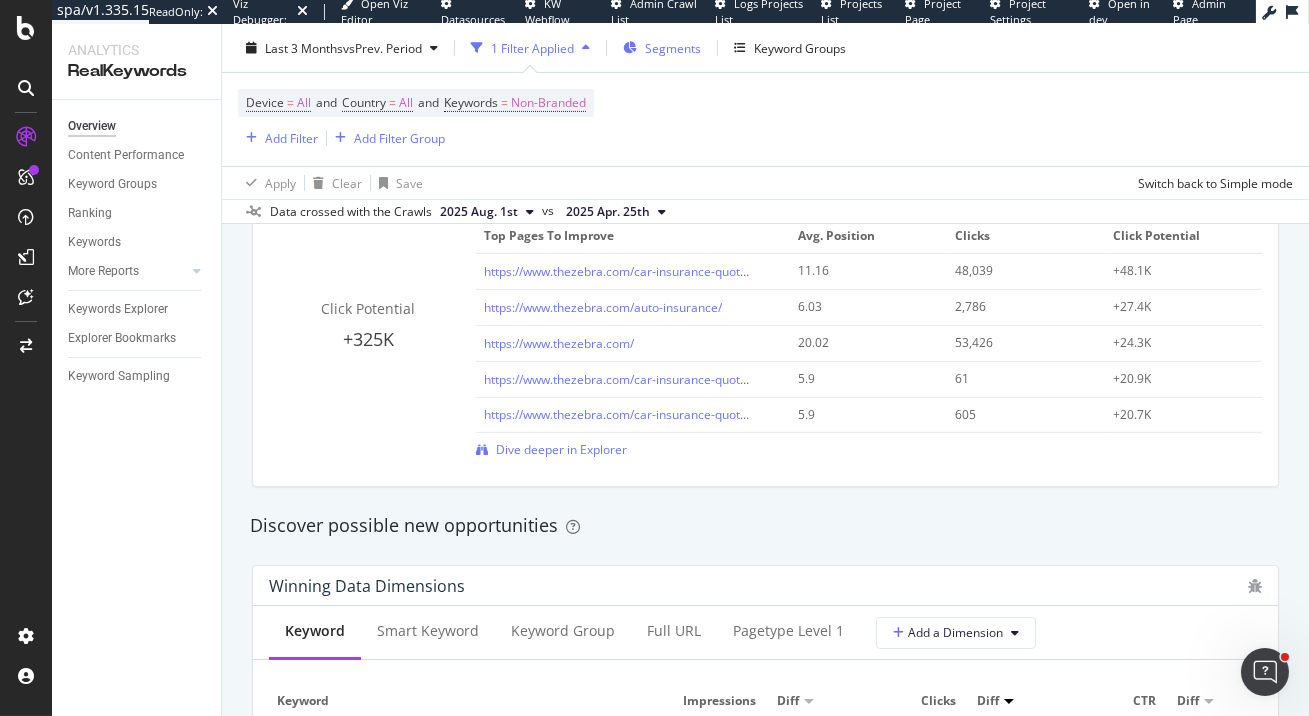 click on "Segments" at bounding box center (673, 47) 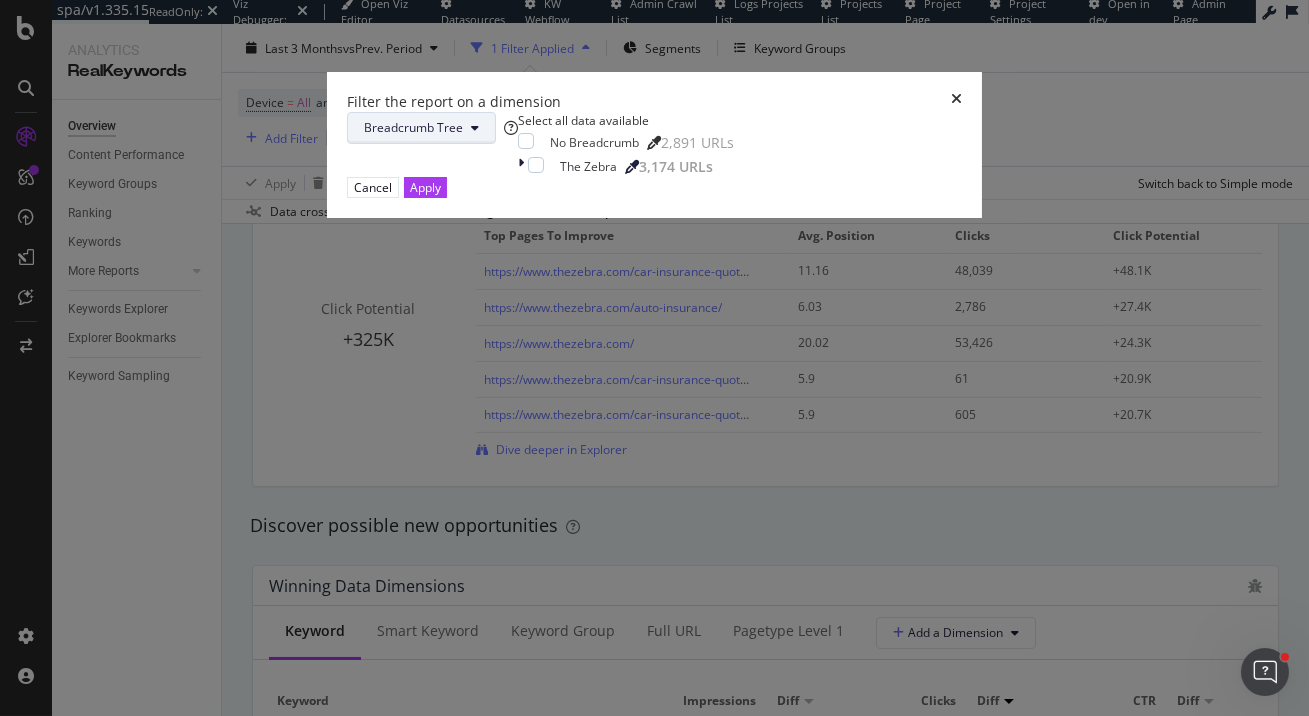 click on "Breadcrumb Tree" at bounding box center [413, 127] 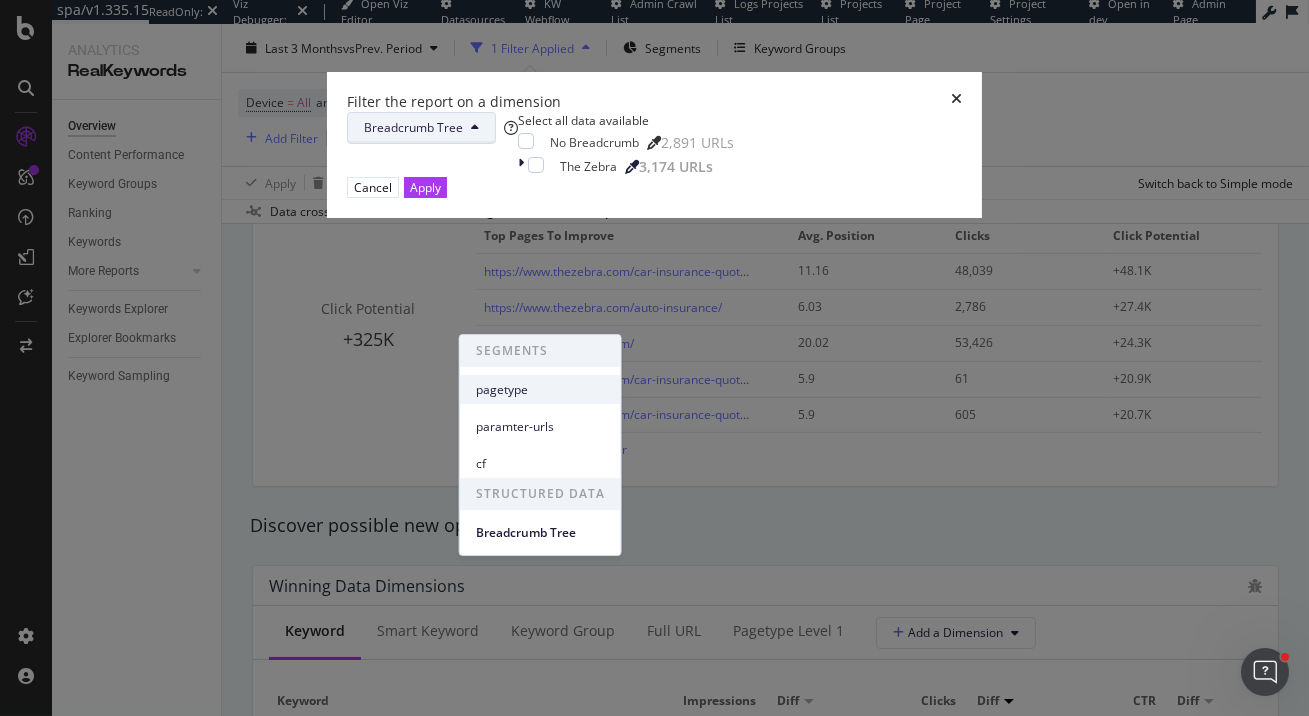 click on "pagetype" at bounding box center [540, 390] 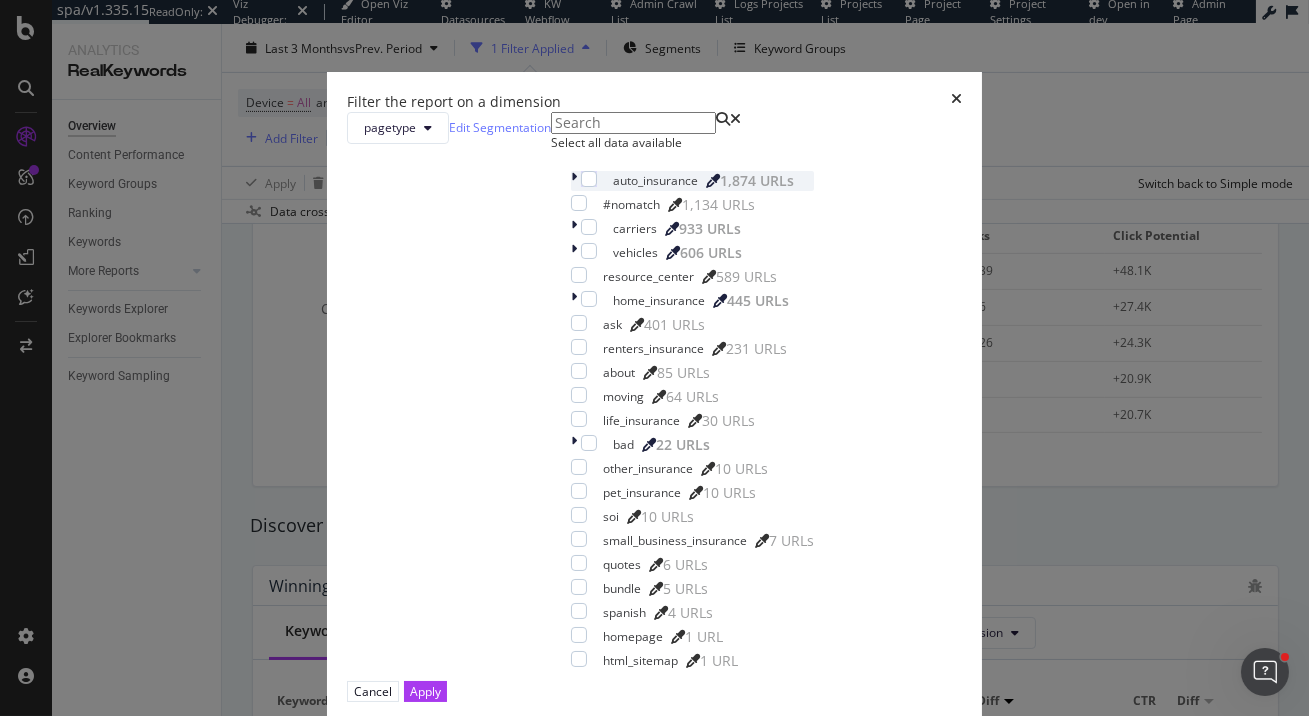 click at bounding box center (574, 181) 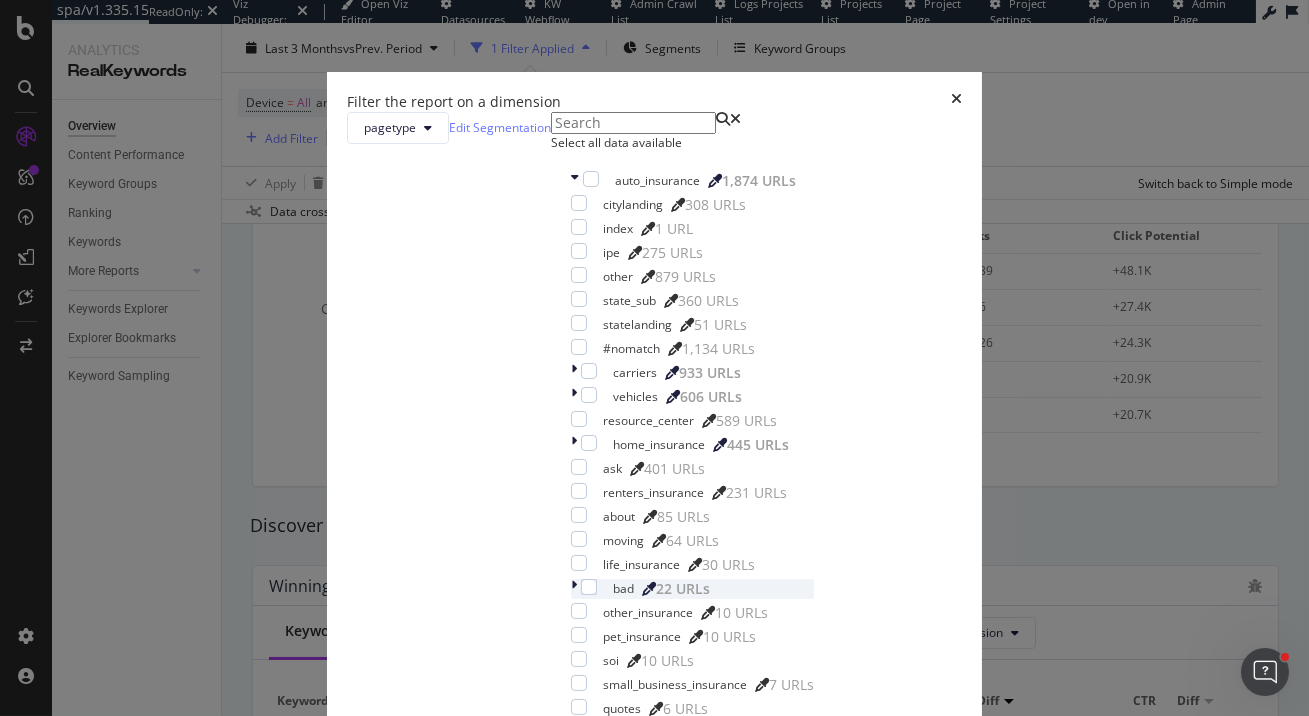 scroll, scrollTop: 168, scrollLeft: 0, axis: vertical 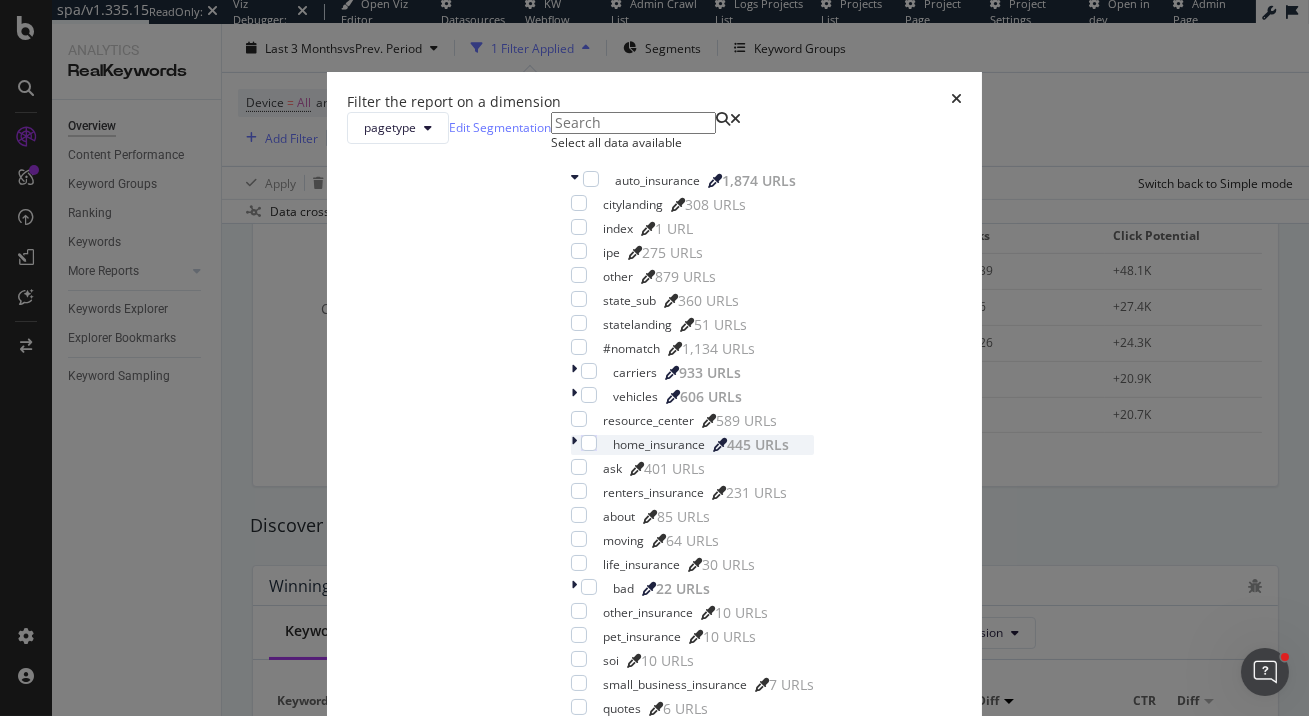 click at bounding box center [574, 445] 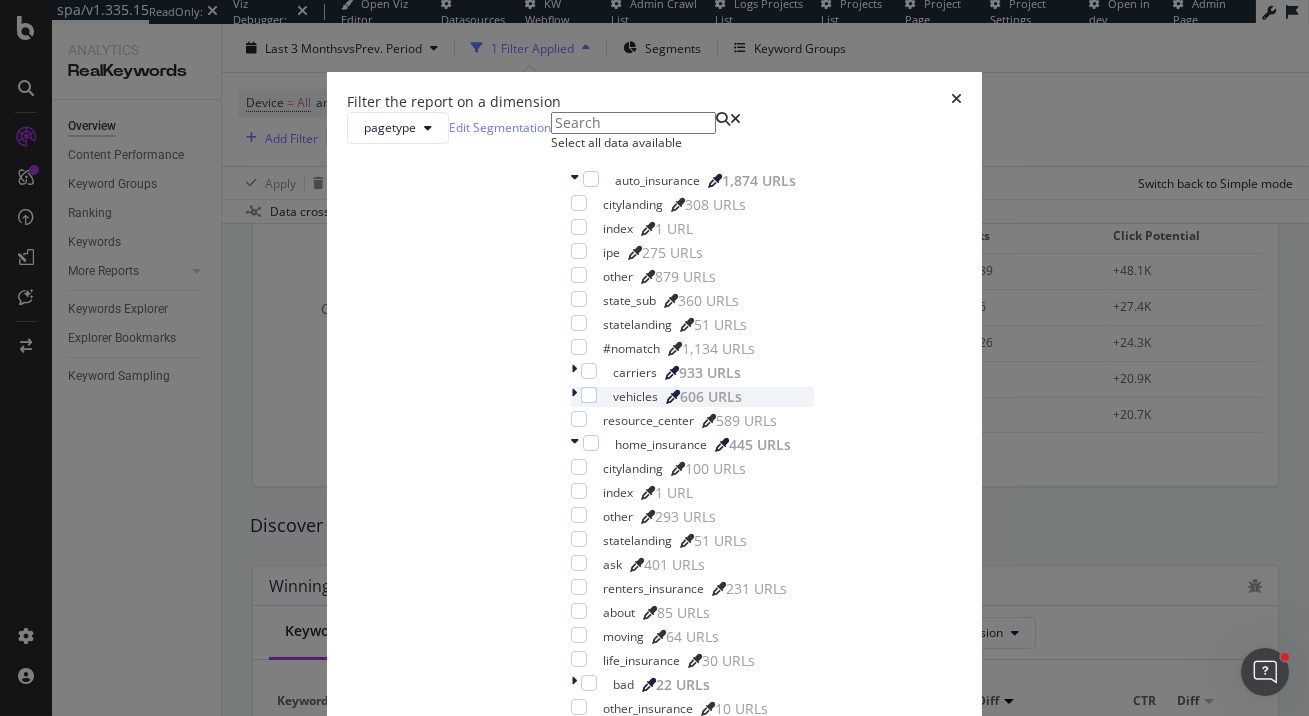 scroll, scrollTop: 0, scrollLeft: 0, axis: both 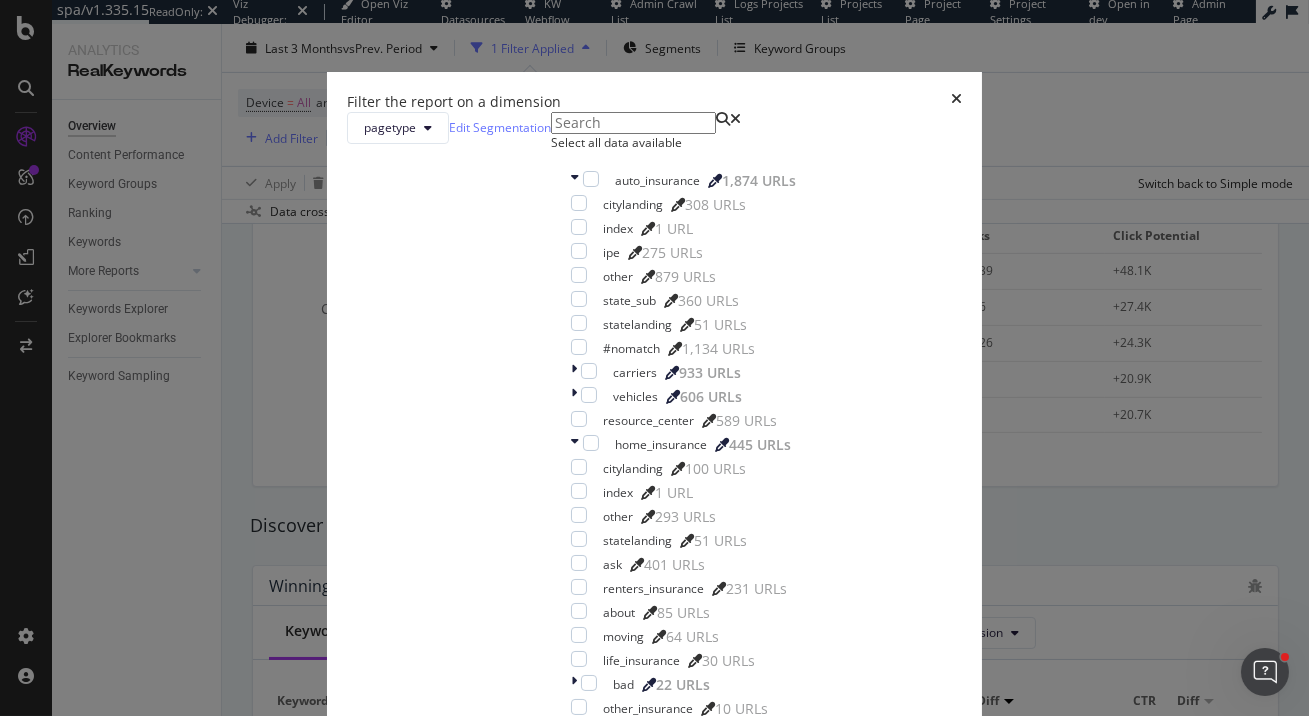 click on "Filter the report on a dimension pagetype Edit Segmentation Select all data available auto_insurance 1,874   URLs citylanding 308   URLs index 1   URL ipe 275   URLs other 879   URLs state_sub 360   URLs statelanding 51   URLs #nomatch 1,134   URLs carriers 933   URLs vehicles 606   URLs resource_center 589   URLs home_insurance 445   URLs citylanding 100   URLs index 1   URL other 293   URLs statelanding 51   URLs ask 401   URLs renters_insurance 231   URLs about 85   URLs moving 64   URLs life_insurance 30   URLs bad 22   URLs other_insurance 10   URLs pet_insurance 10   URLs soi 10   URLs small_business_insurance 7   URLs quotes 6   URLs bundle 5   URLs spanish 4   URLs homepage 1   URL html_sitemap 1   URL Cancel Apply" at bounding box center (654, 358) 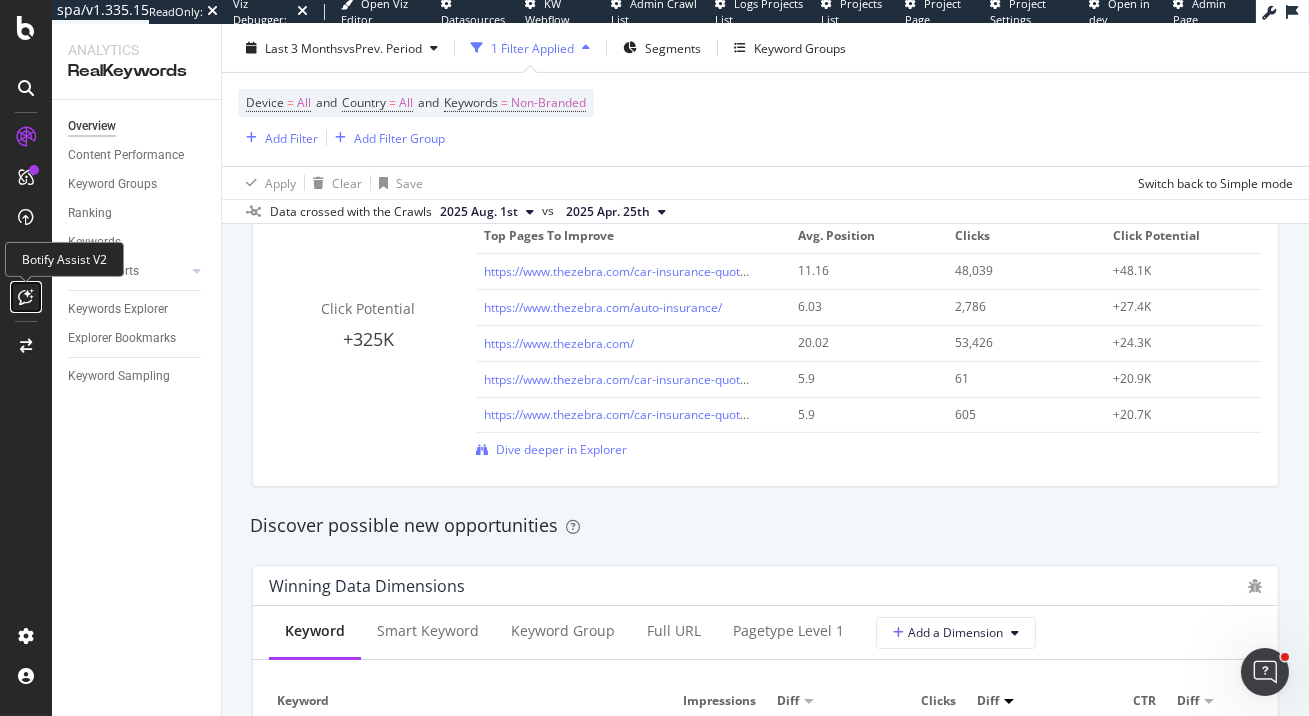 click at bounding box center [26, 297] 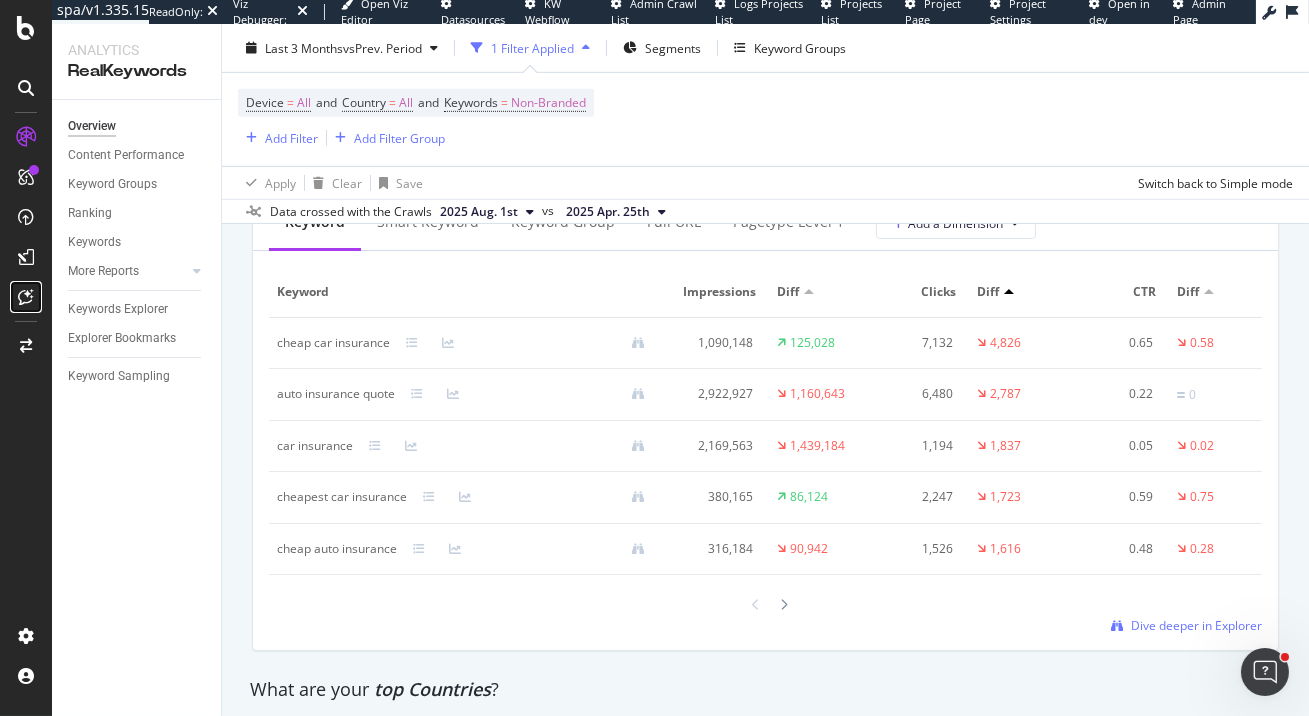 scroll, scrollTop: 2426, scrollLeft: 0, axis: vertical 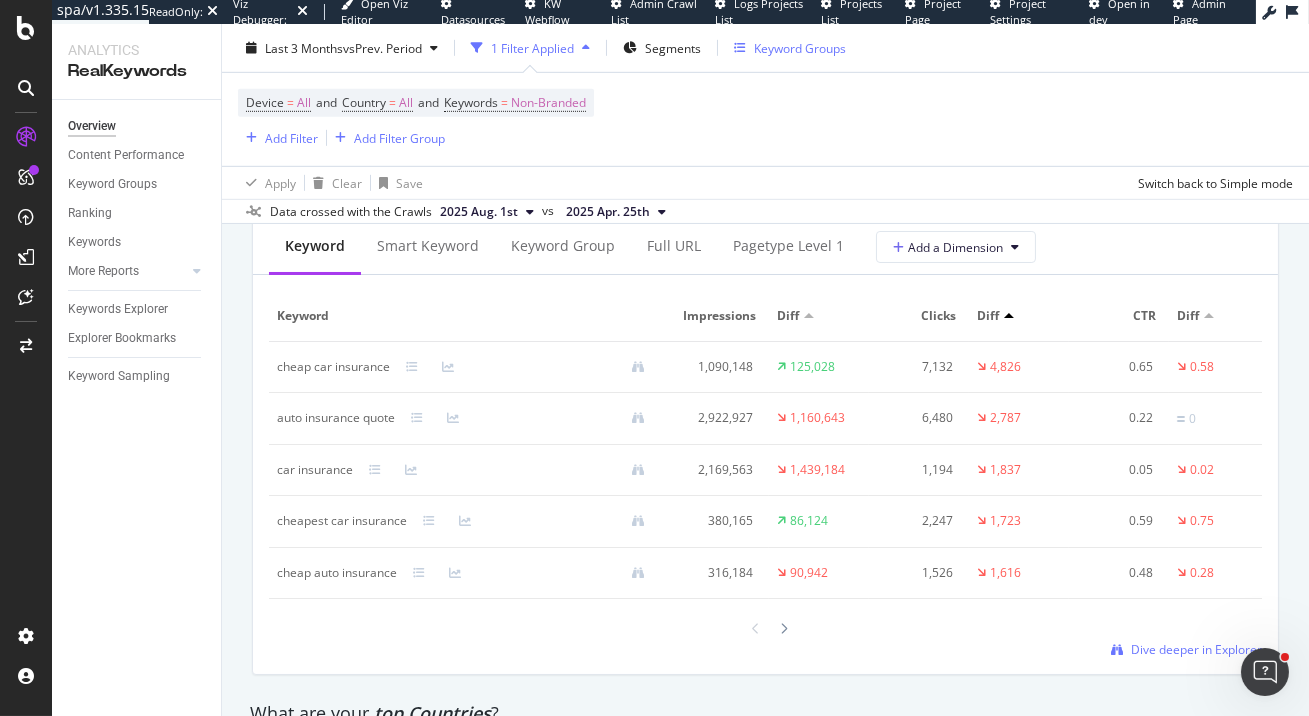 click on "Keyword Groups" at bounding box center (800, 47) 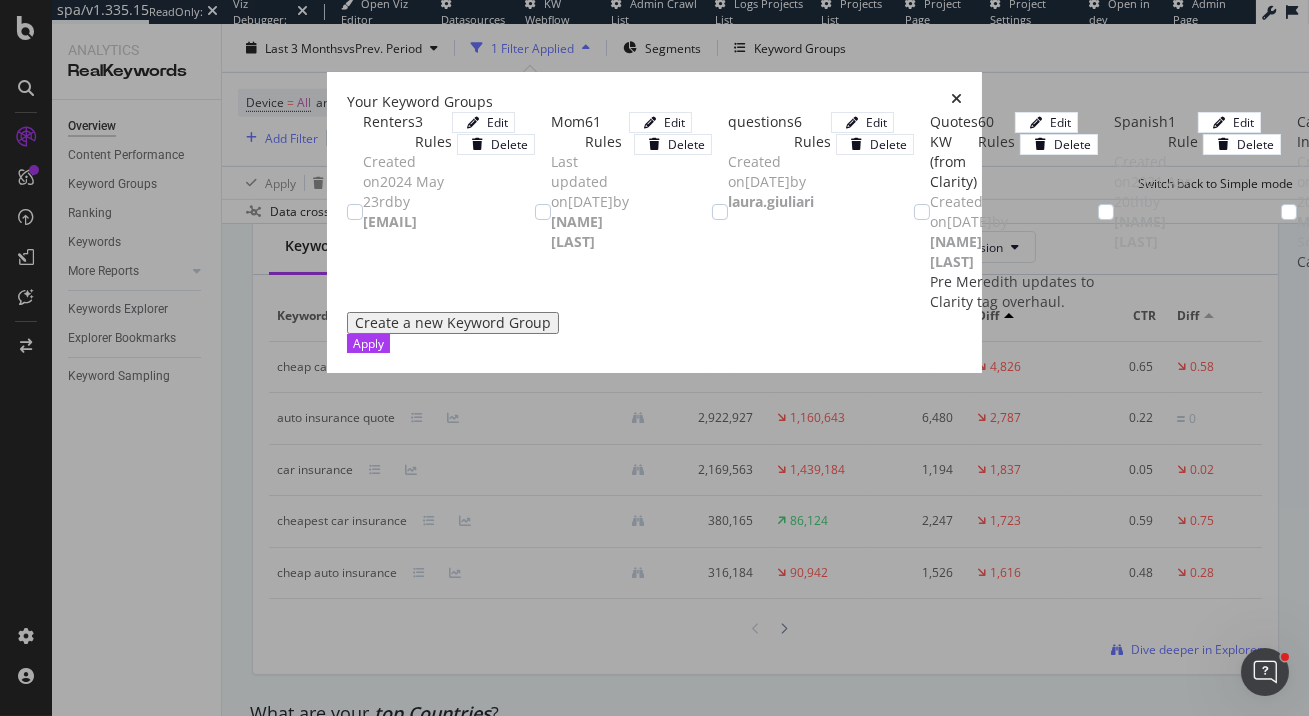 scroll, scrollTop: 26, scrollLeft: 0, axis: vertical 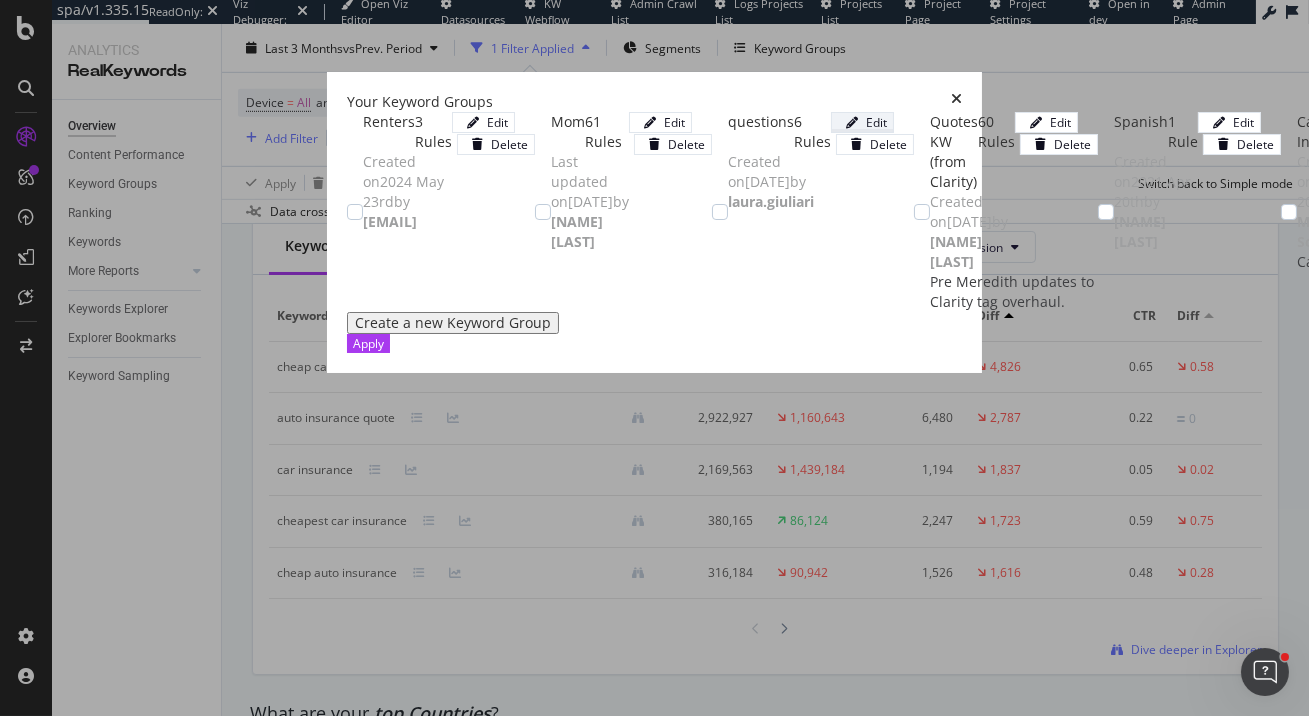 click at bounding box center [852, 123] 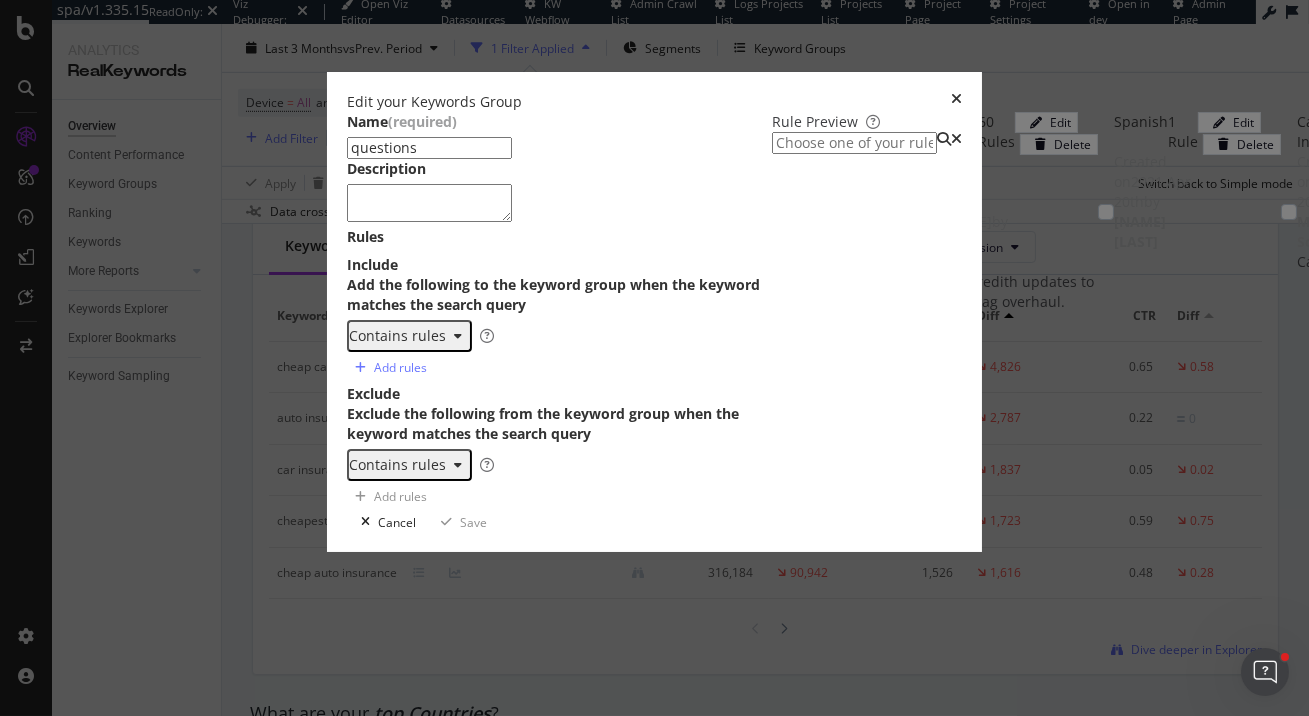 scroll, scrollTop: 119, scrollLeft: 0, axis: vertical 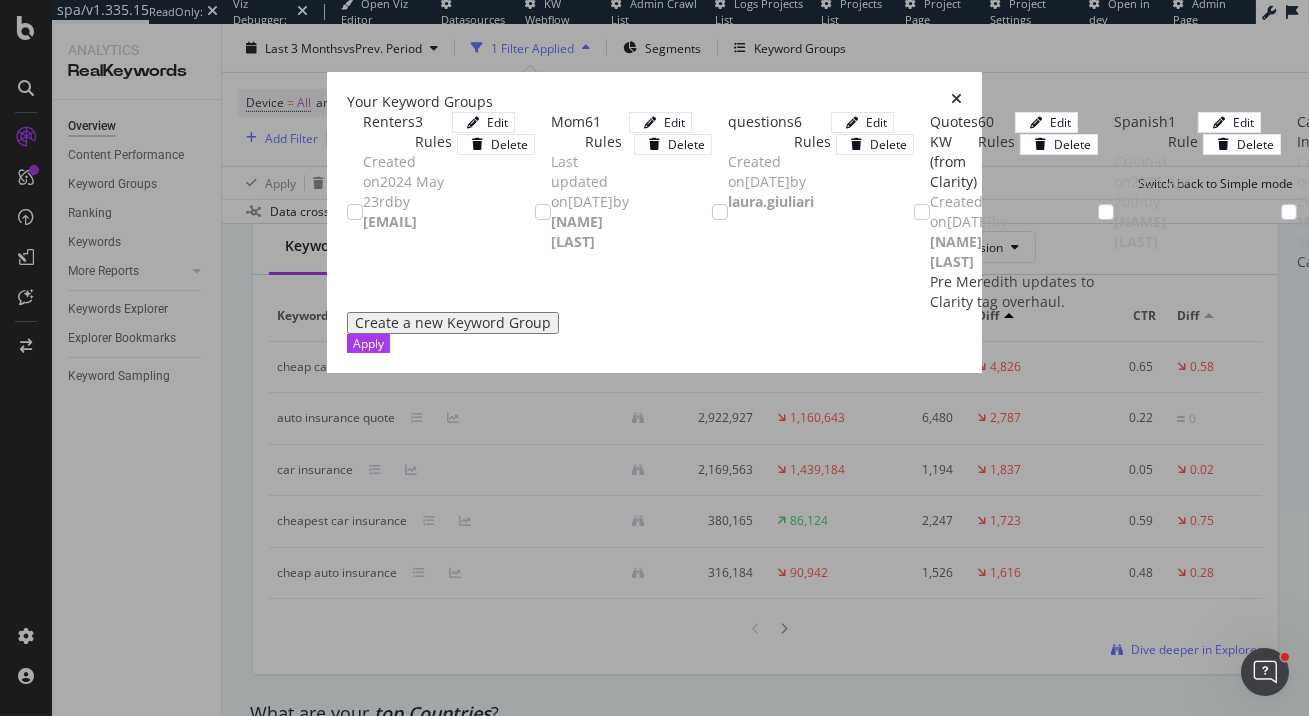 click at bounding box center (956, 102) 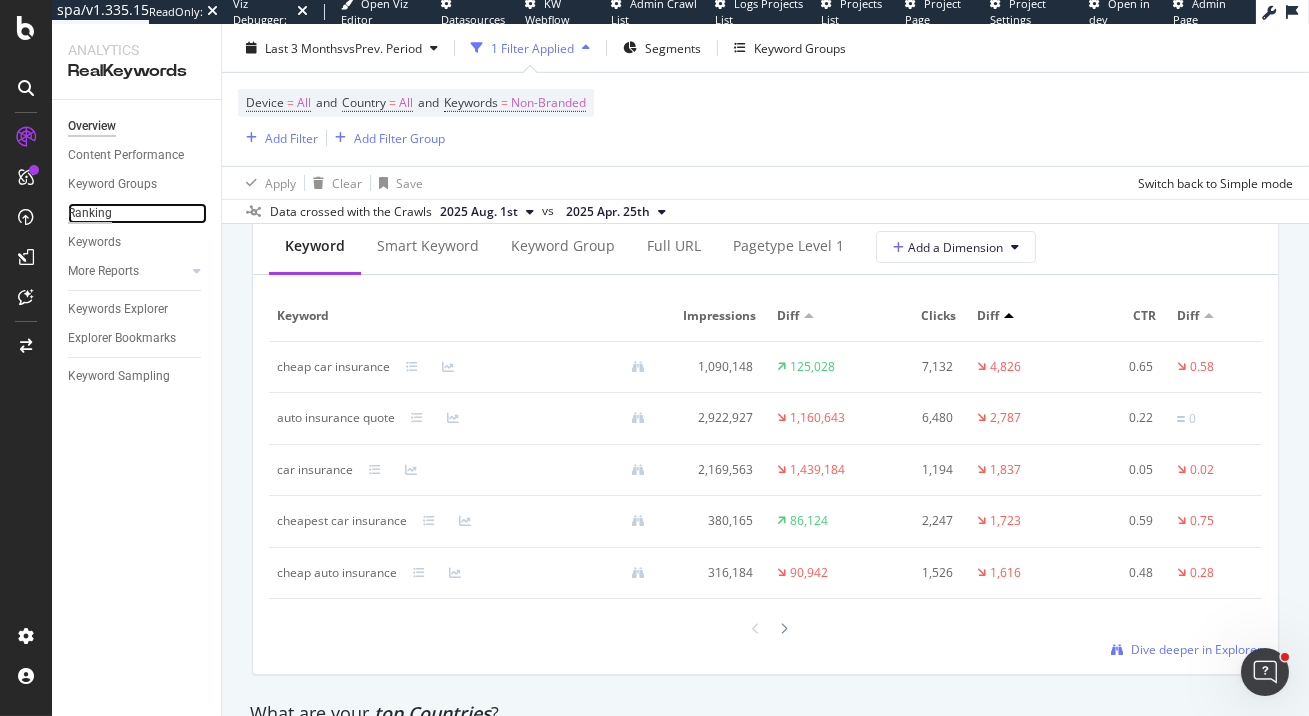 click on "Ranking" at bounding box center (90, 213) 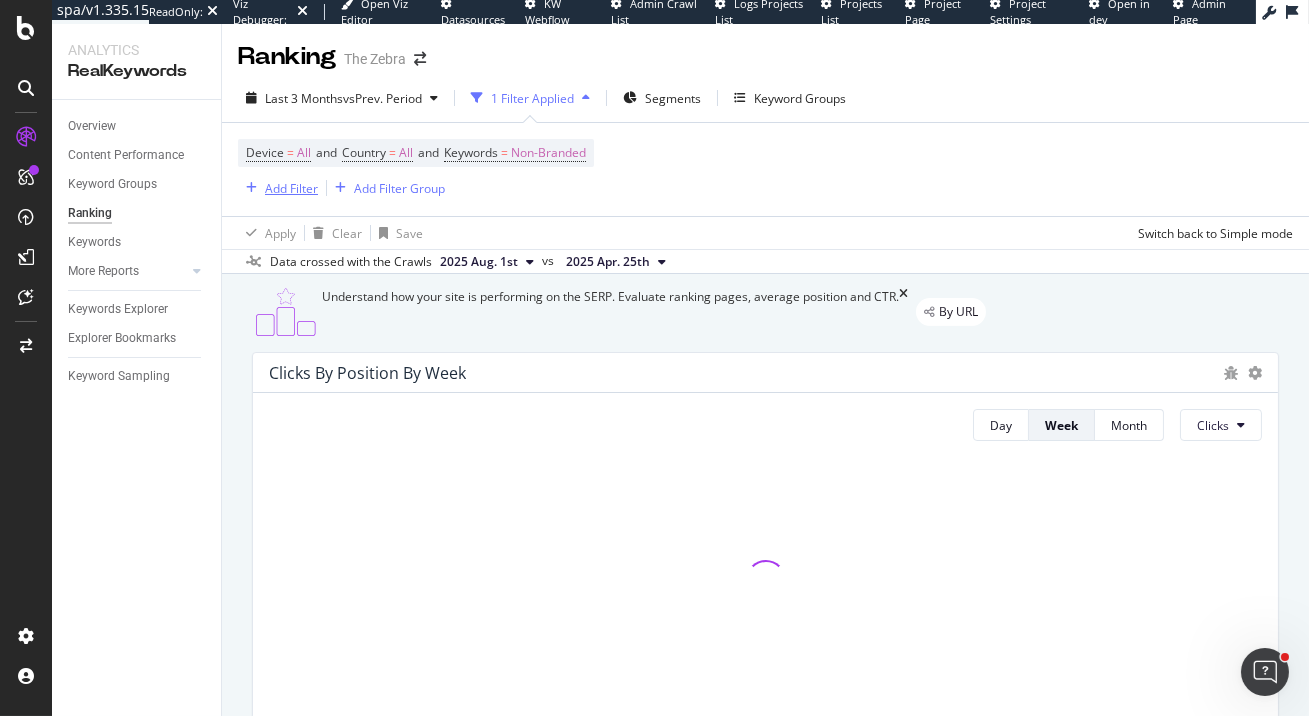 click on "Add Filter" at bounding box center [291, 188] 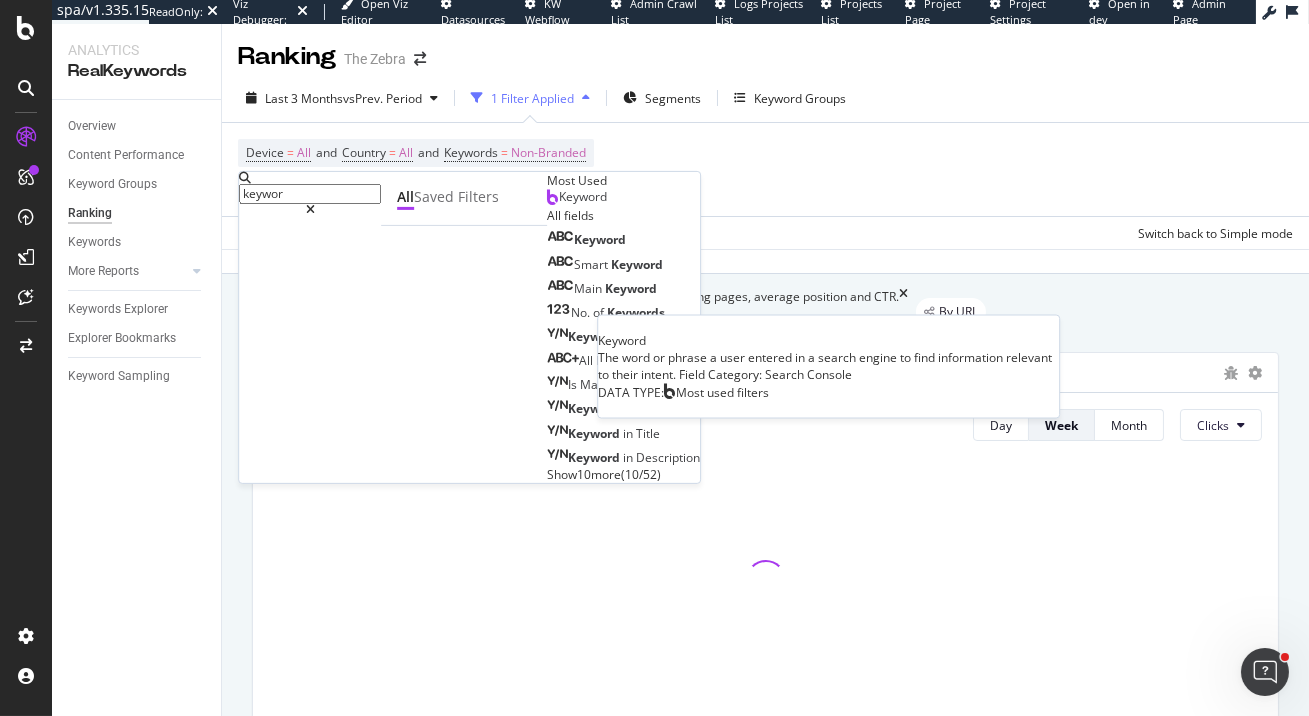 type on "keywor" 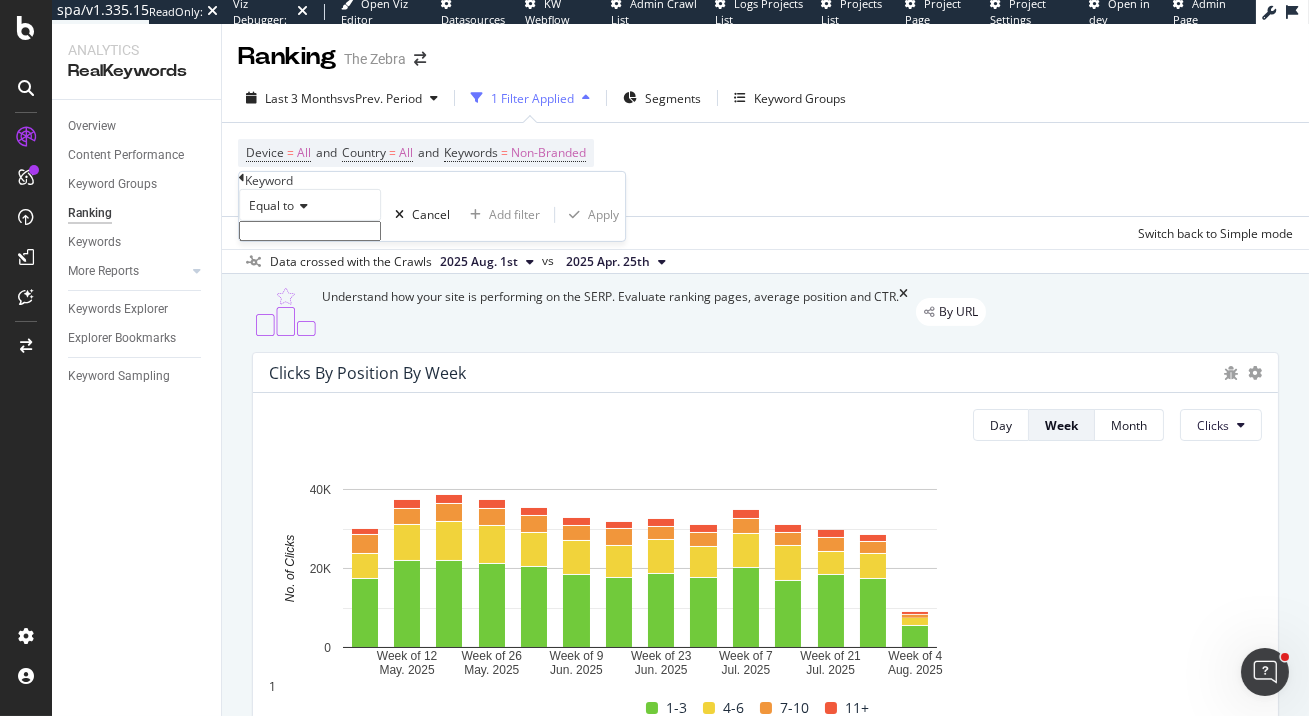 click on "Equal to" at bounding box center [271, 205] 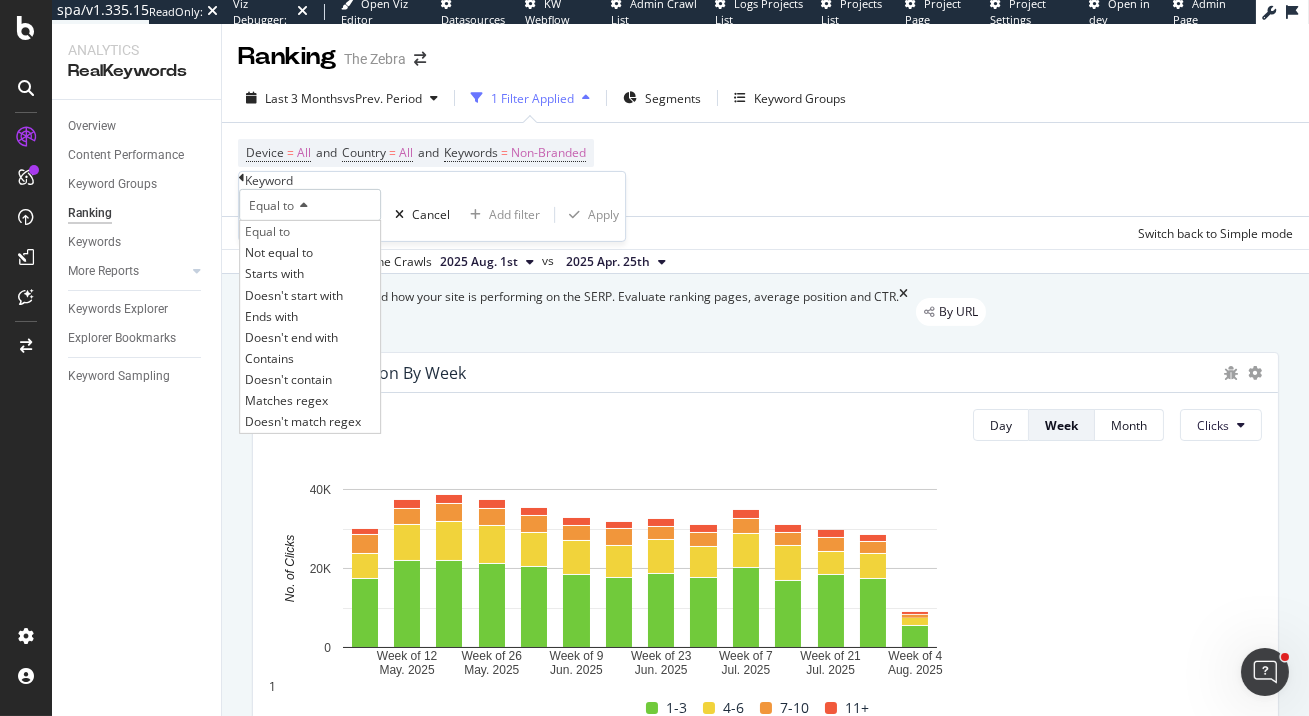 click on "Contains" at bounding box center (310, 358) 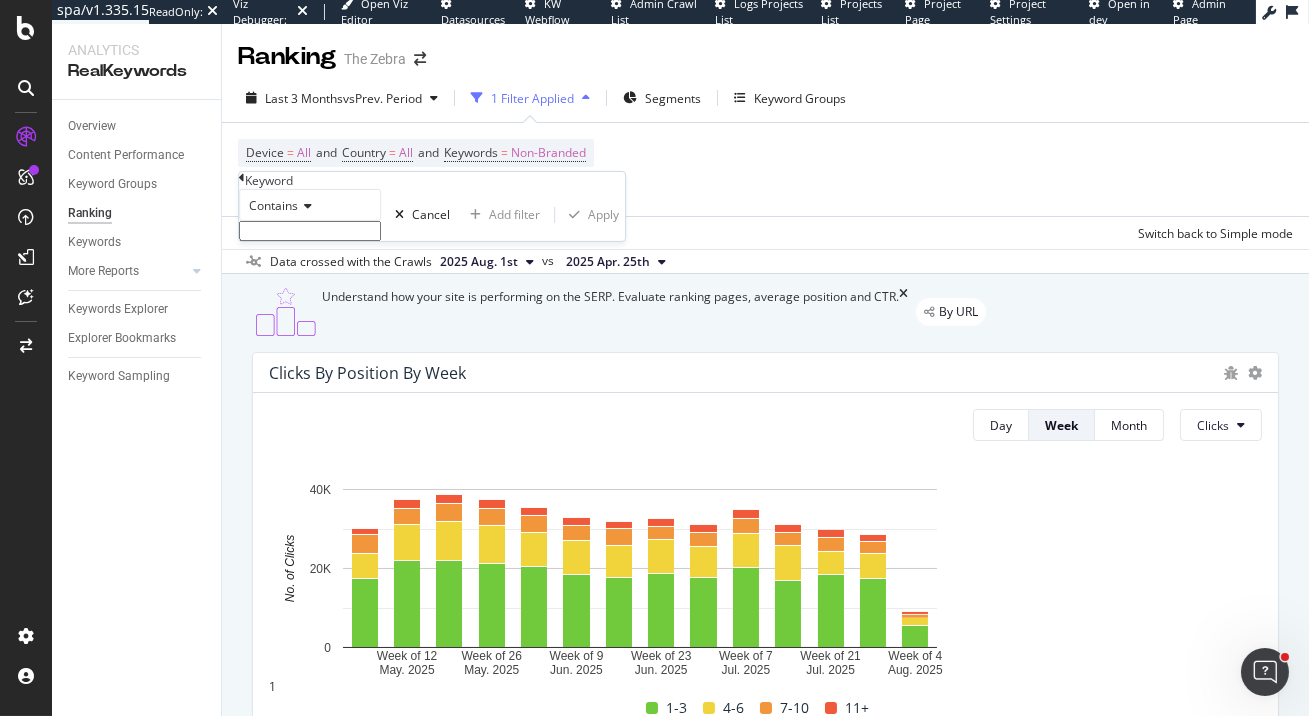 click at bounding box center (310, 231) 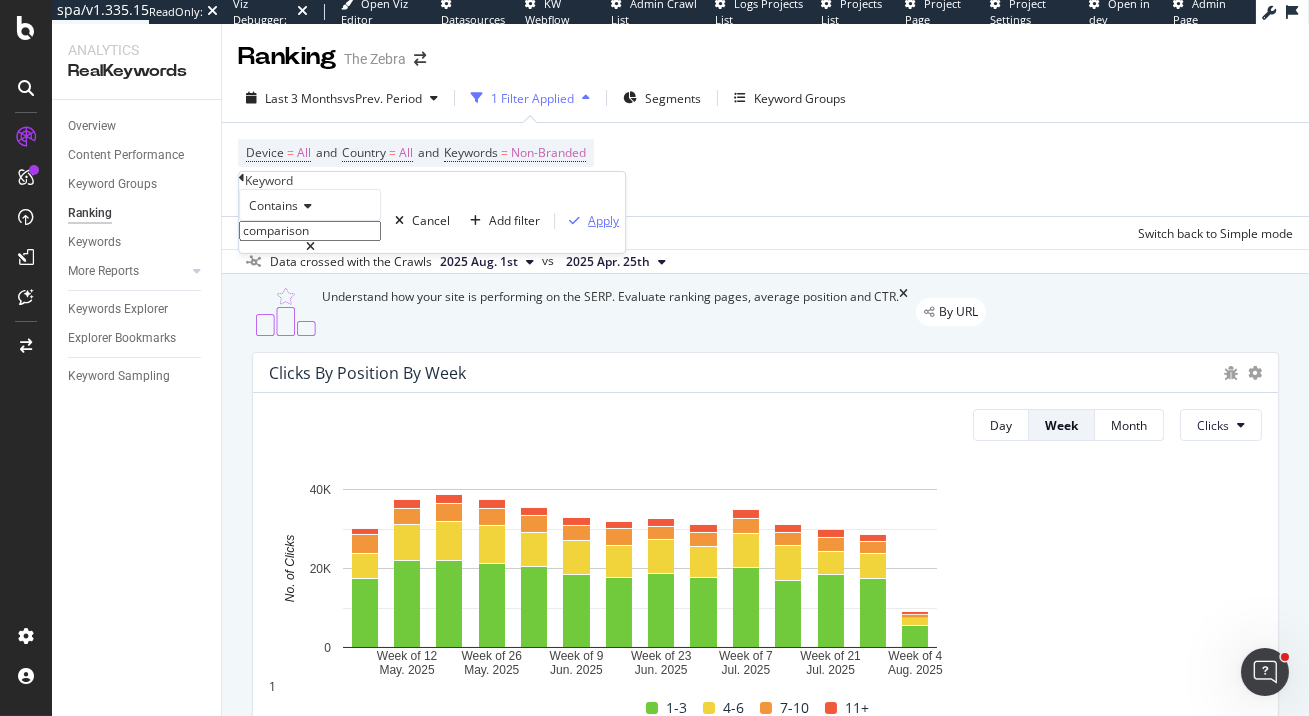 type on "comparison" 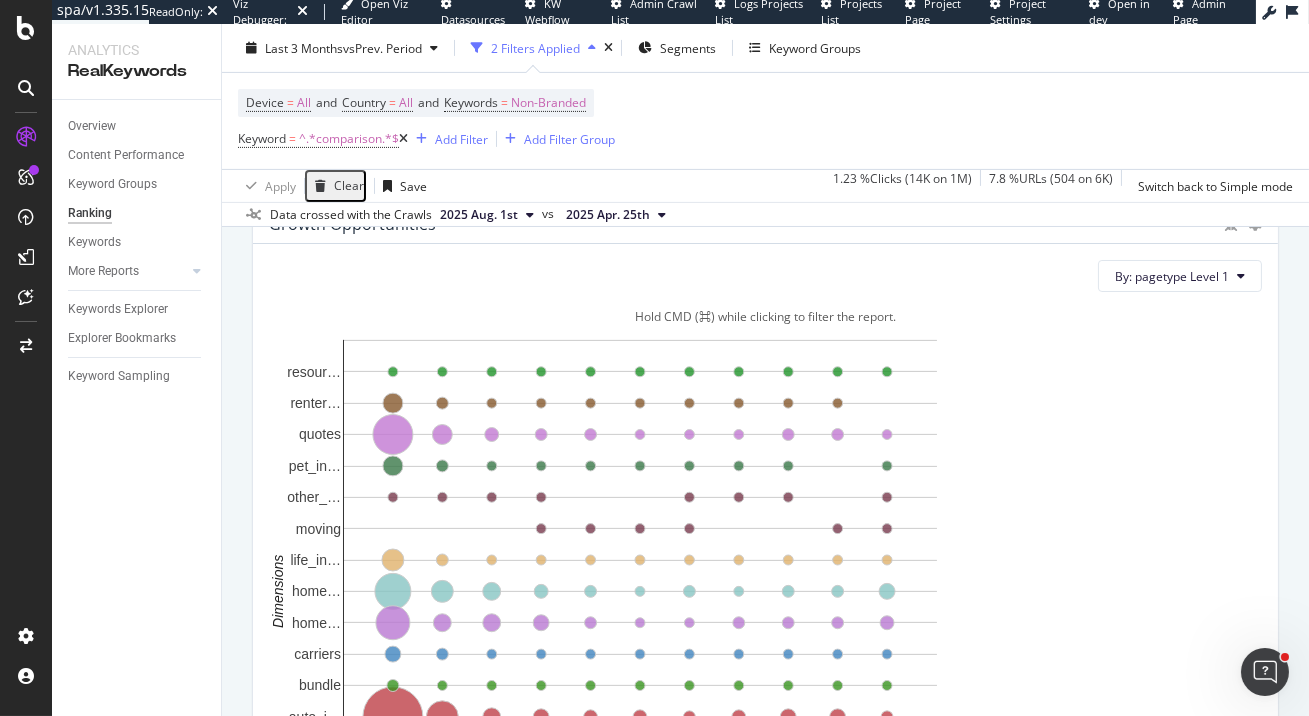 scroll, scrollTop: 1344, scrollLeft: 0, axis: vertical 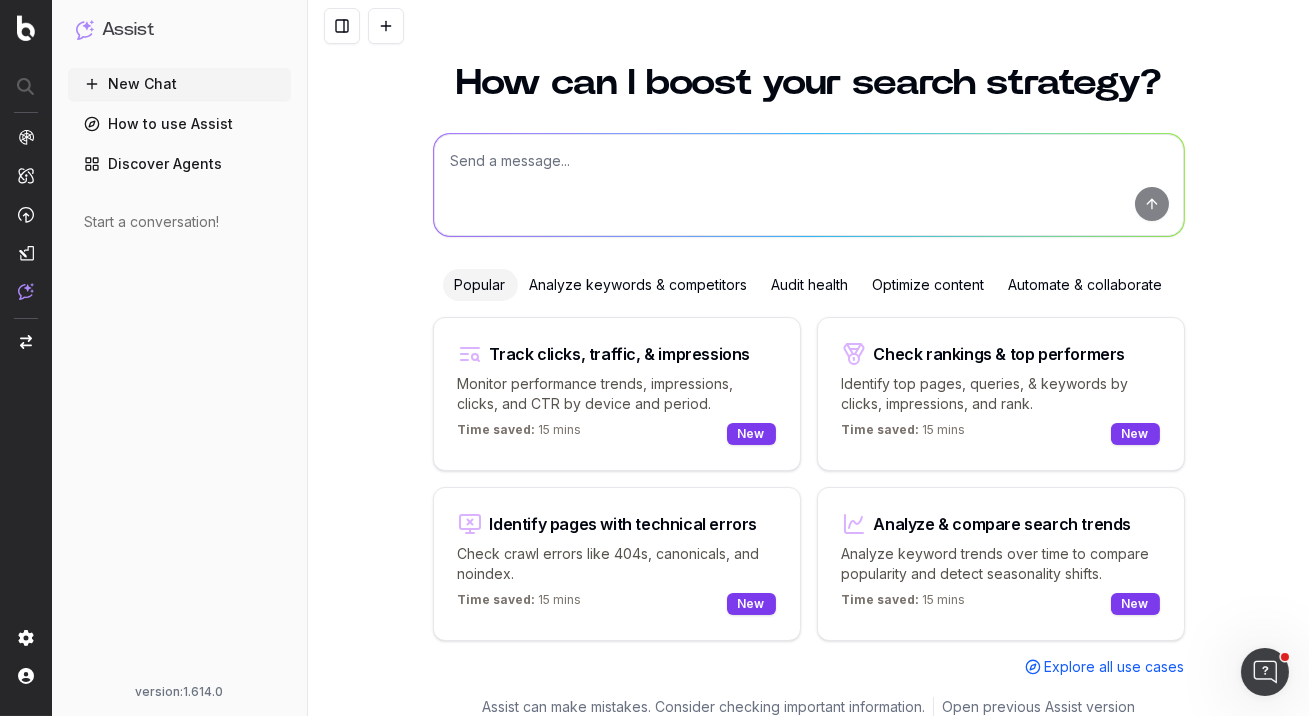click at bounding box center (809, 185) 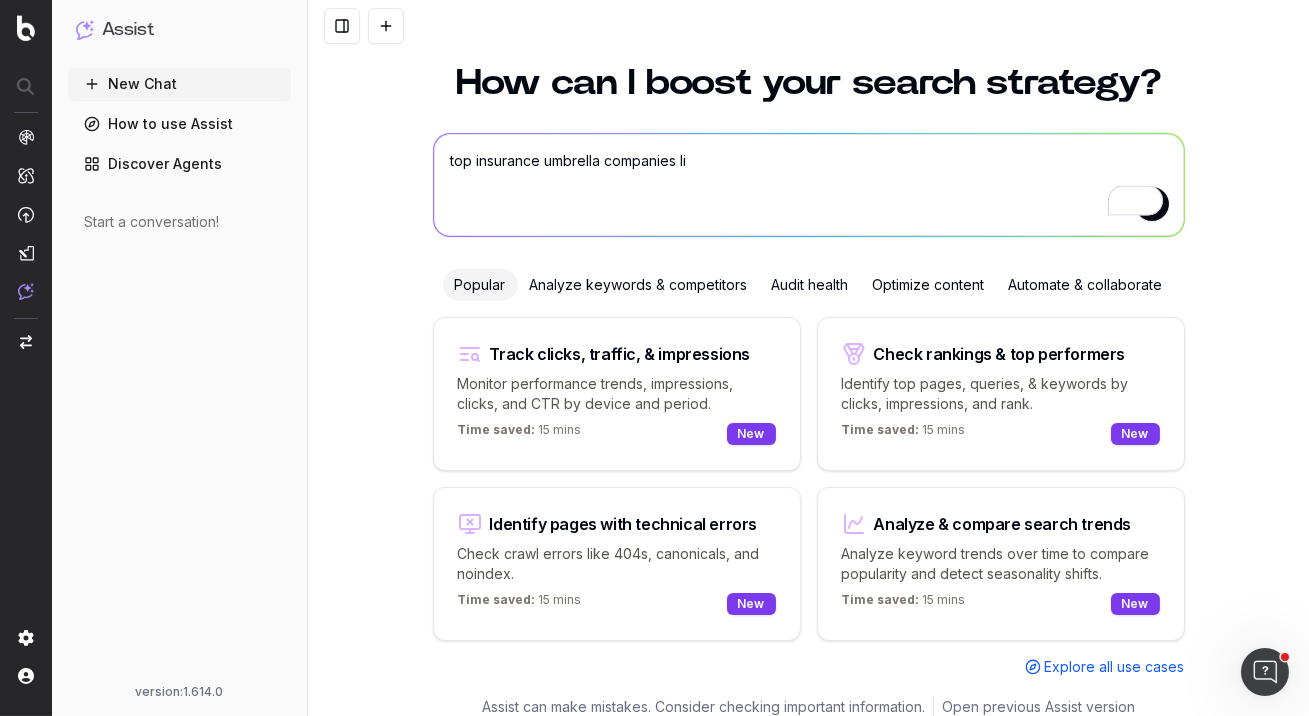 drag, startPoint x: 472, startPoint y: 162, endPoint x: 412, endPoint y: 162, distance: 60 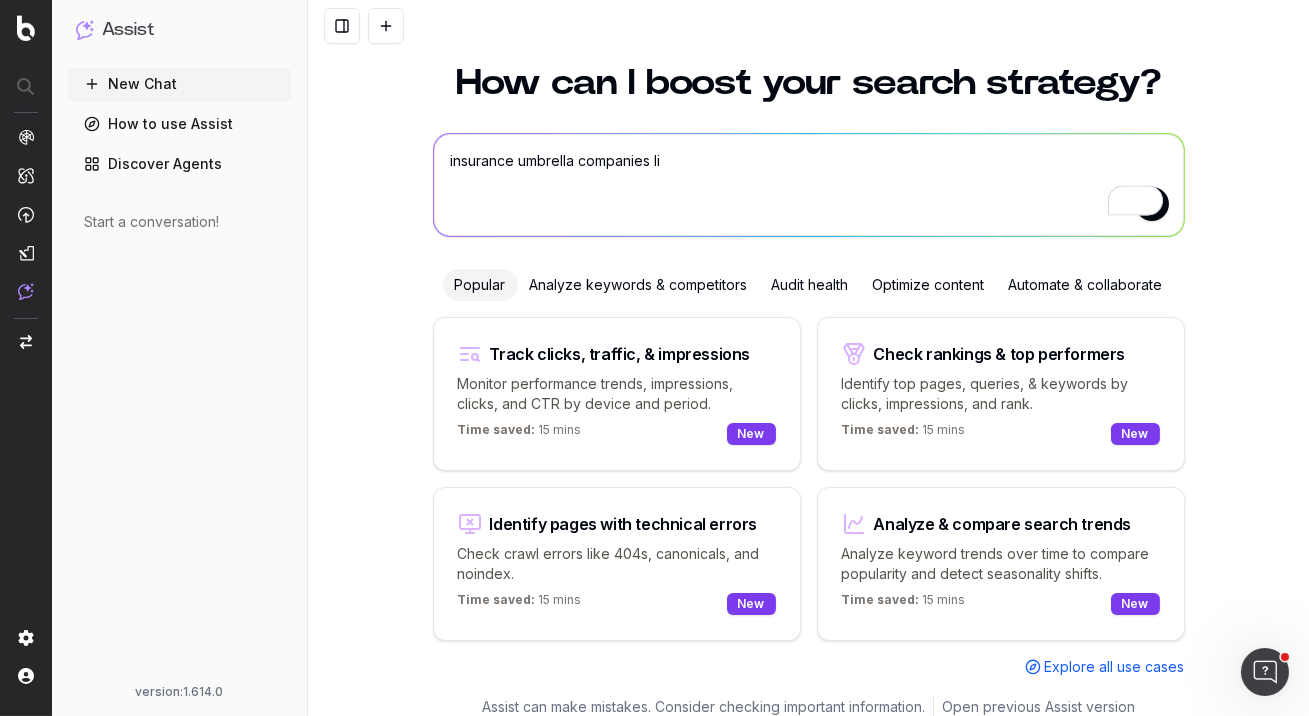 click on "insurance umbrella companies li" at bounding box center (809, 185) 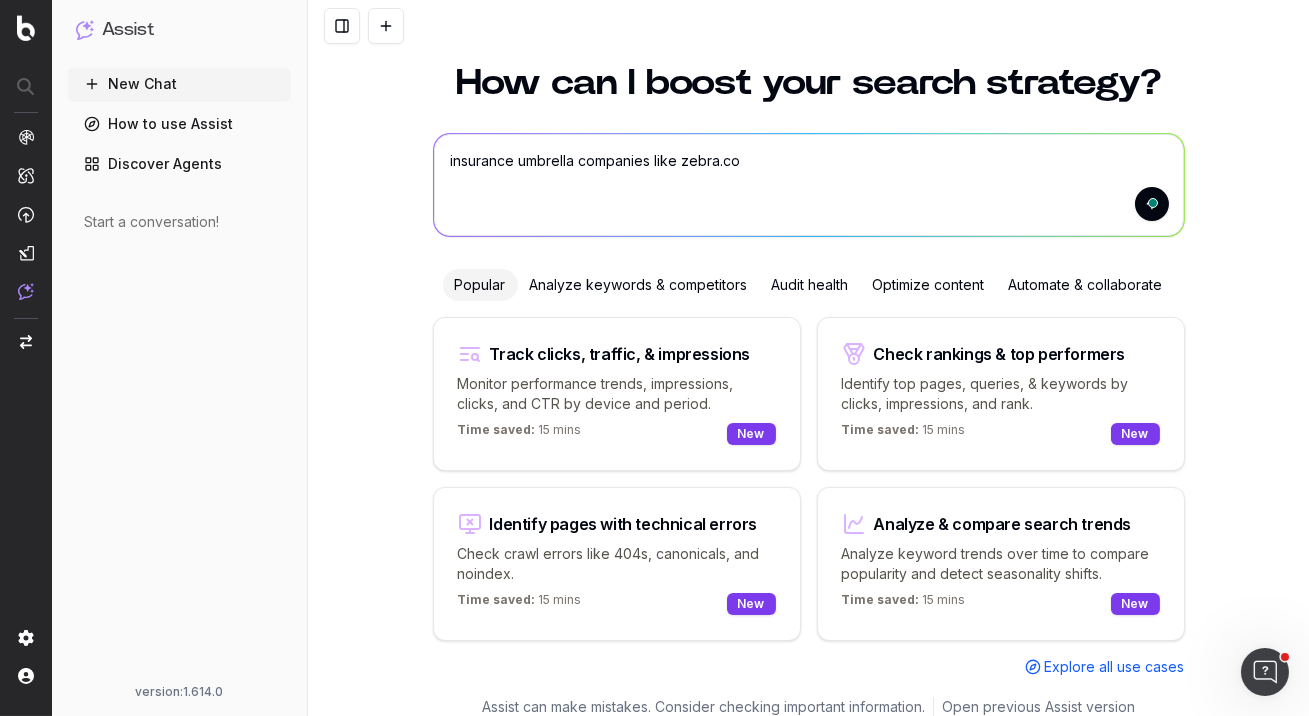 type on "insurance umbrella companies like zebra.com" 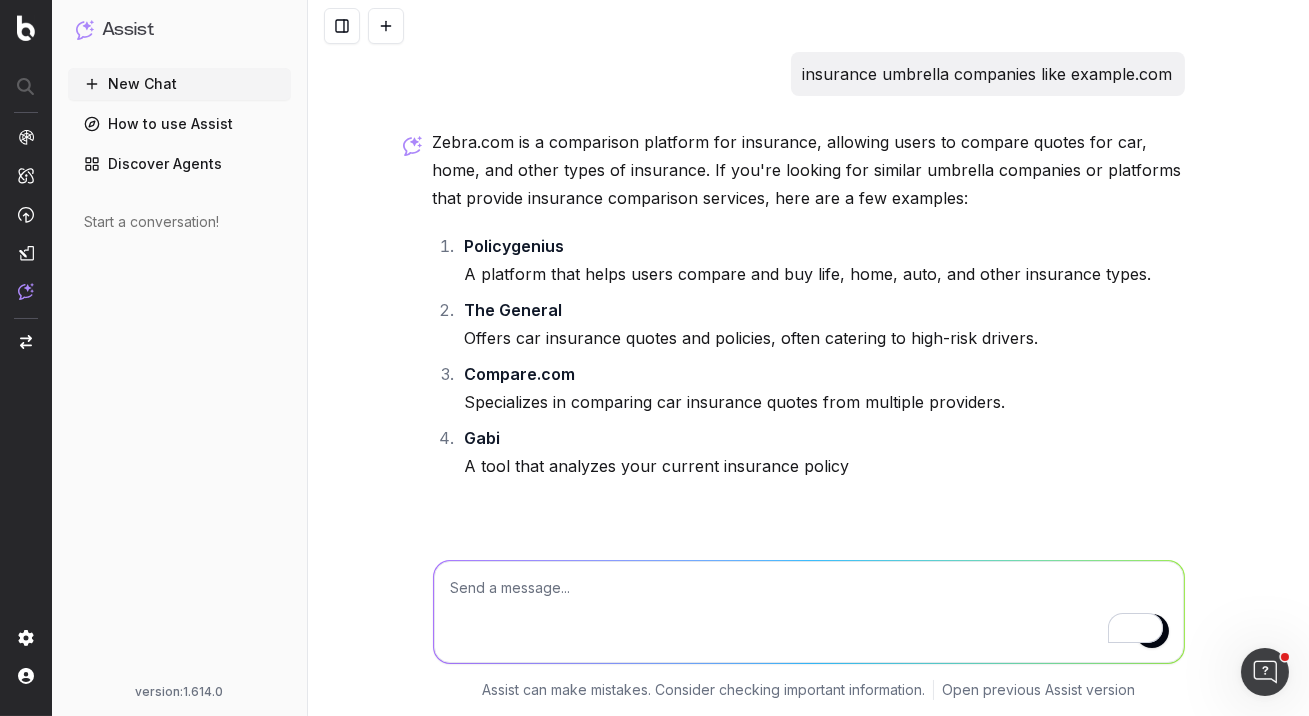 scroll, scrollTop: 19, scrollLeft: 0, axis: vertical 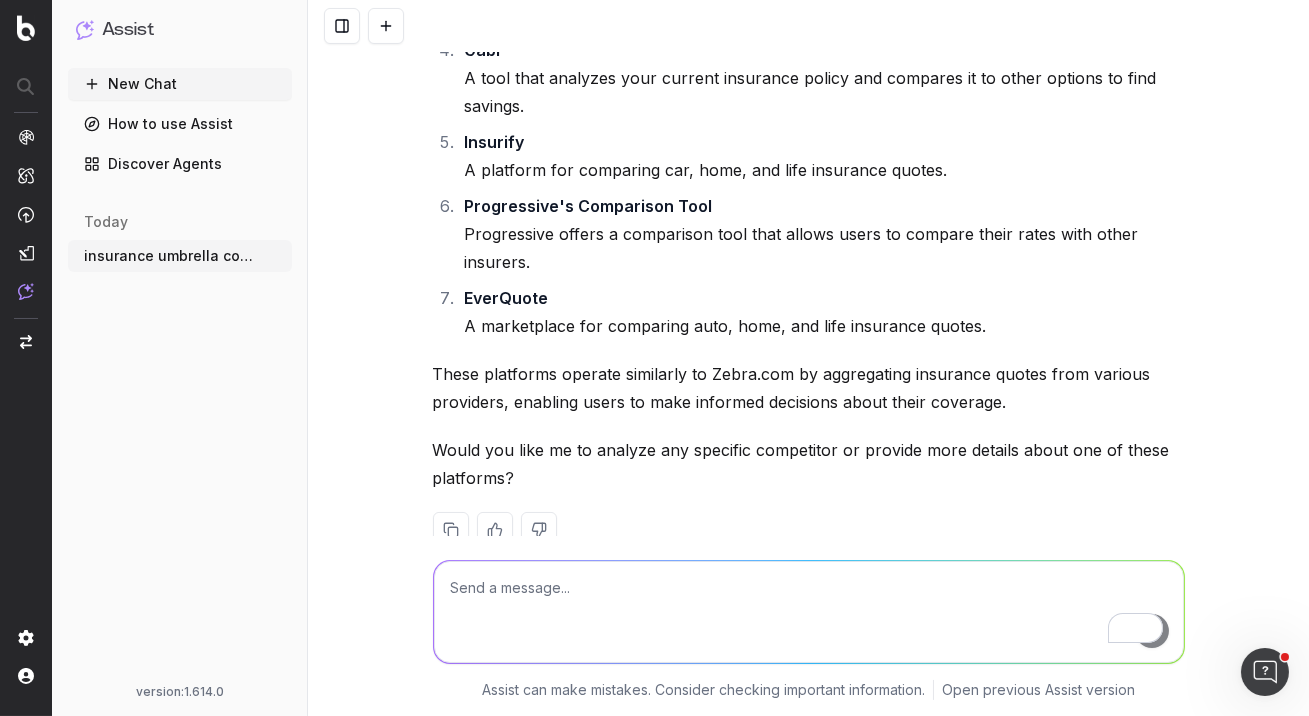 click at bounding box center [809, 612] 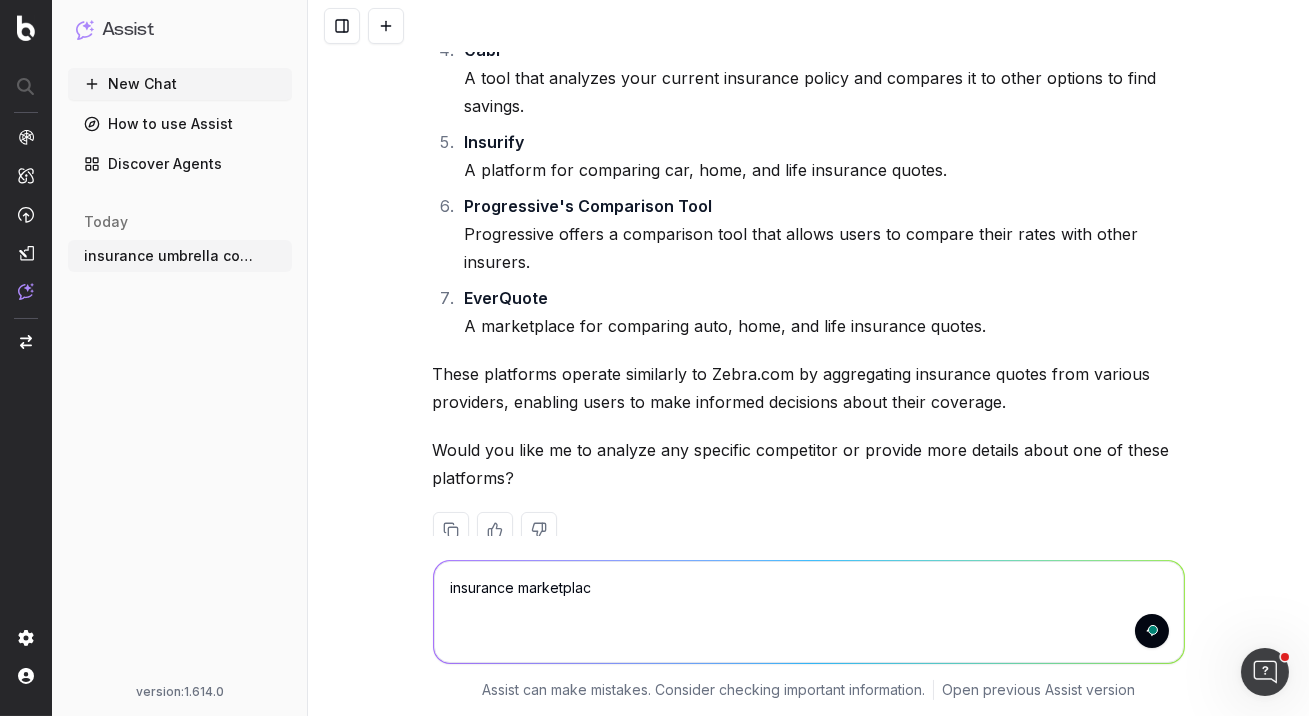 type on "insurance marketplace" 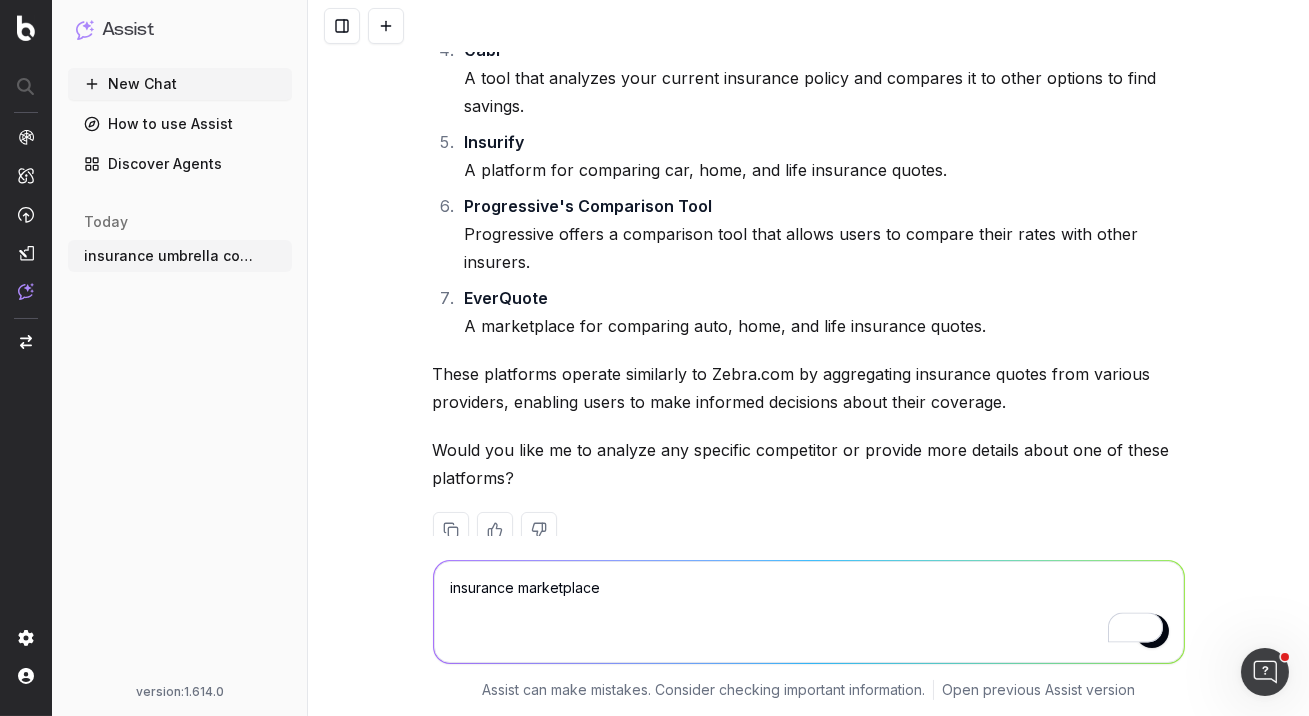 click on "insurance marketplace" at bounding box center [809, 612] 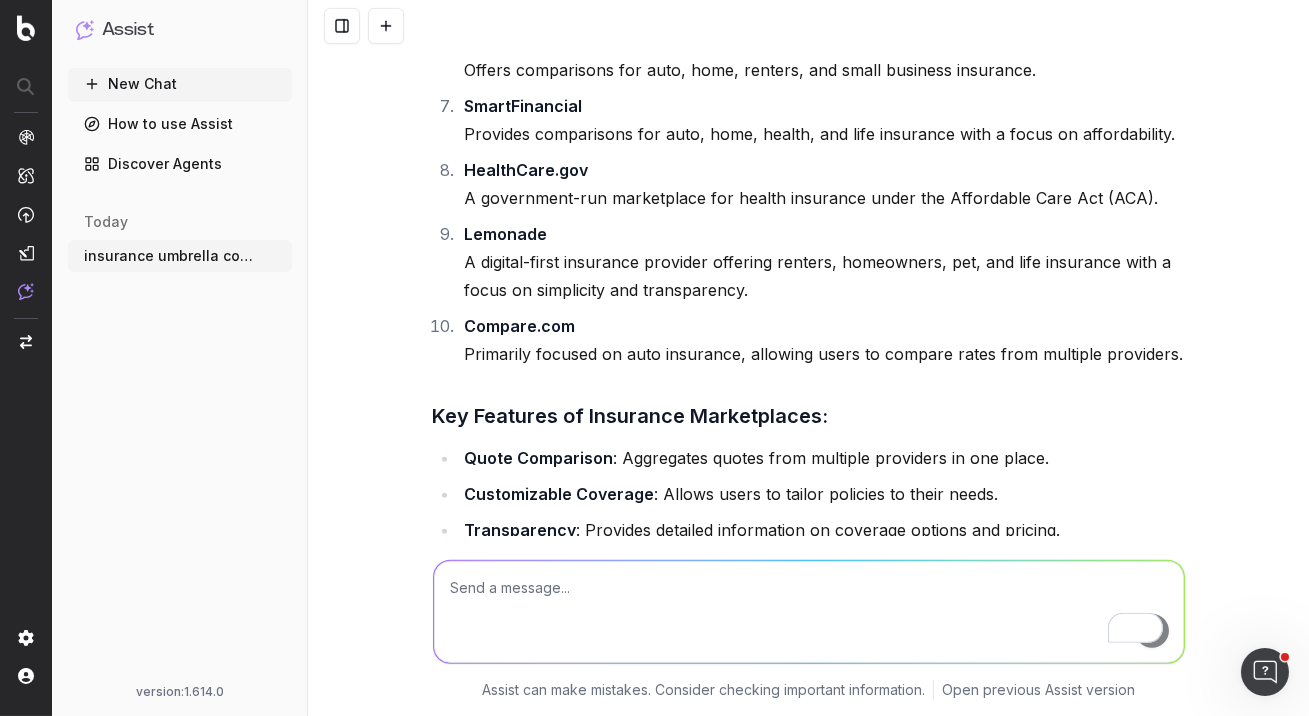 scroll, scrollTop: 1722, scrollLeft: 0, axis: vertical 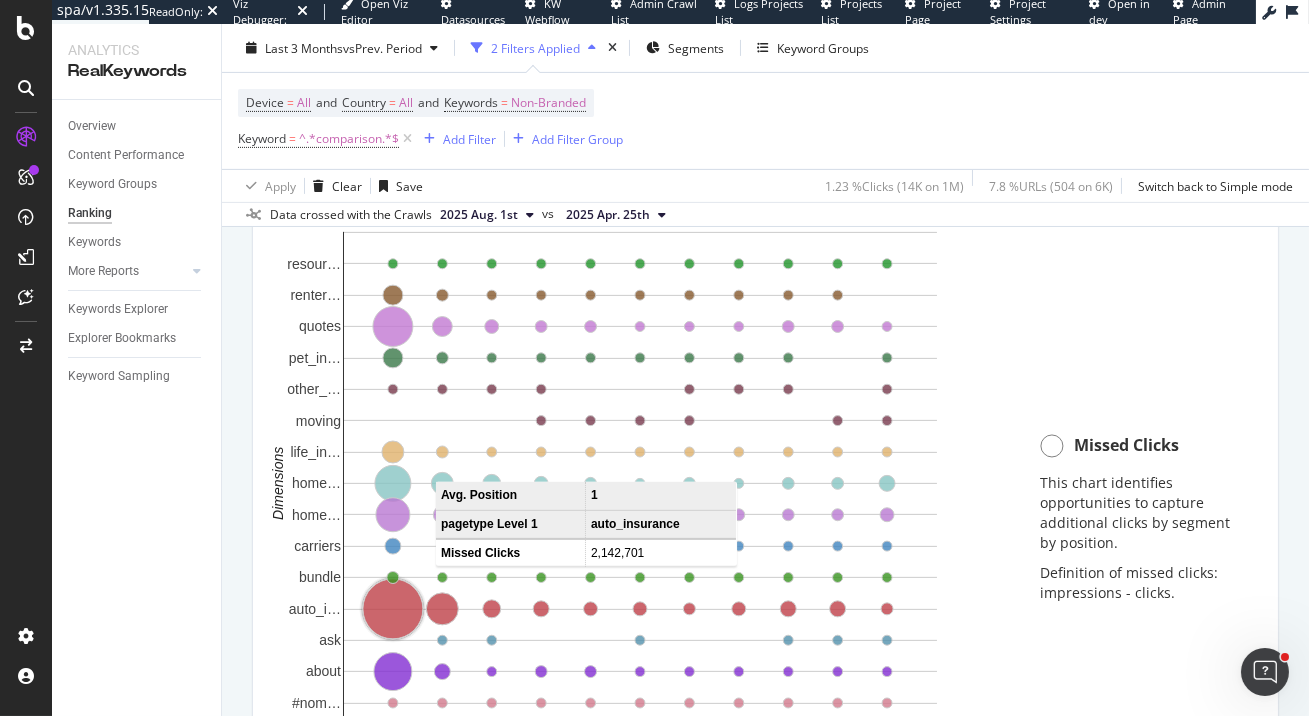 click 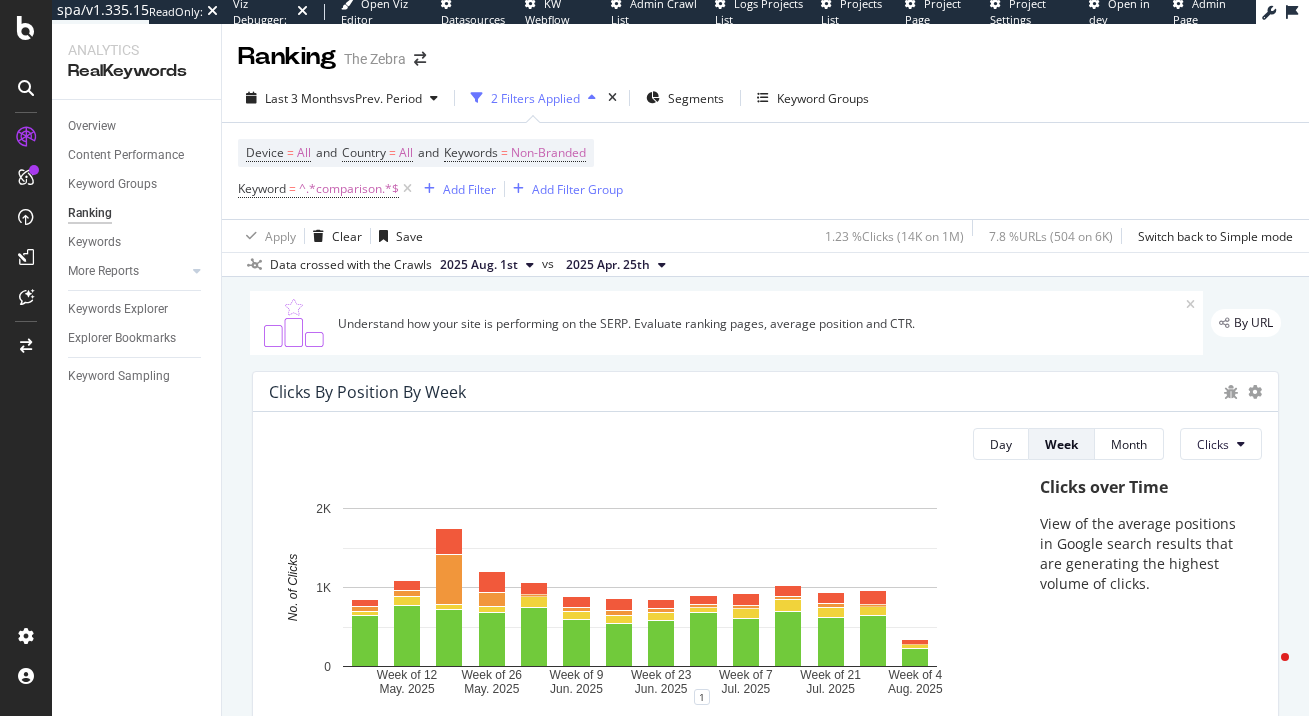scroll, scrollTop: 0, scrollLeft: 0, axis: both 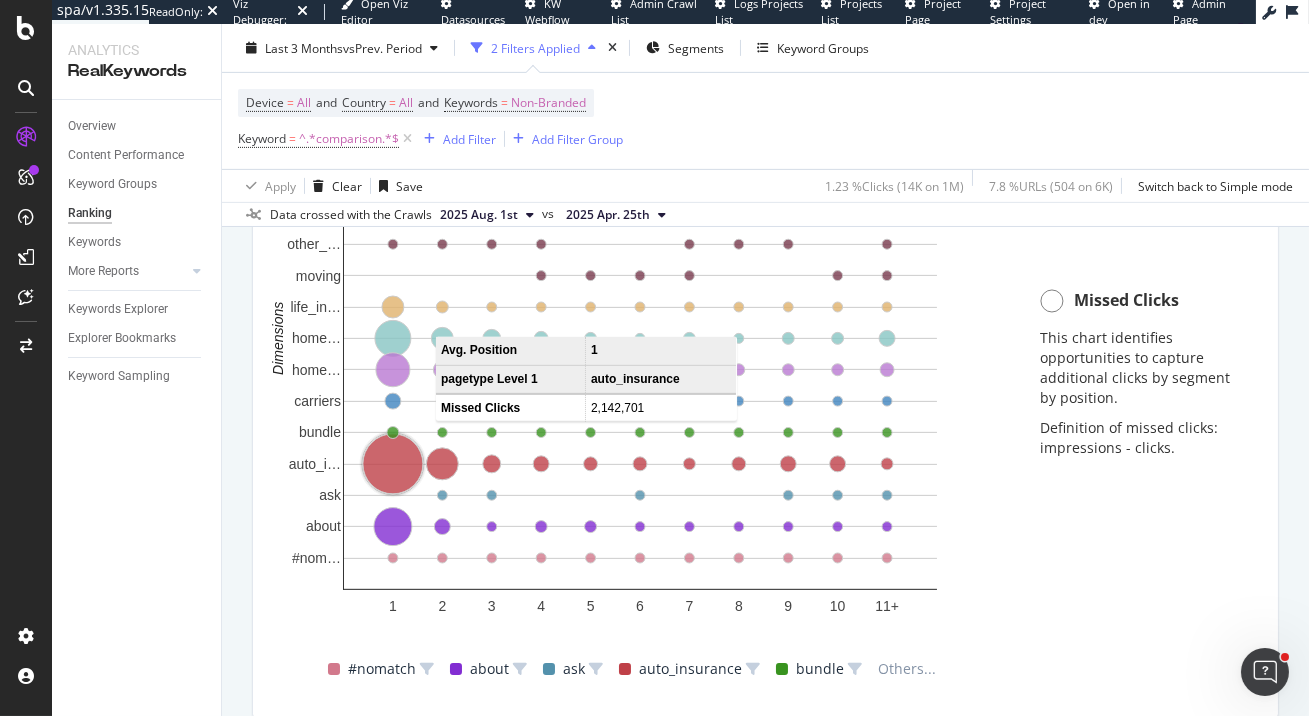 click 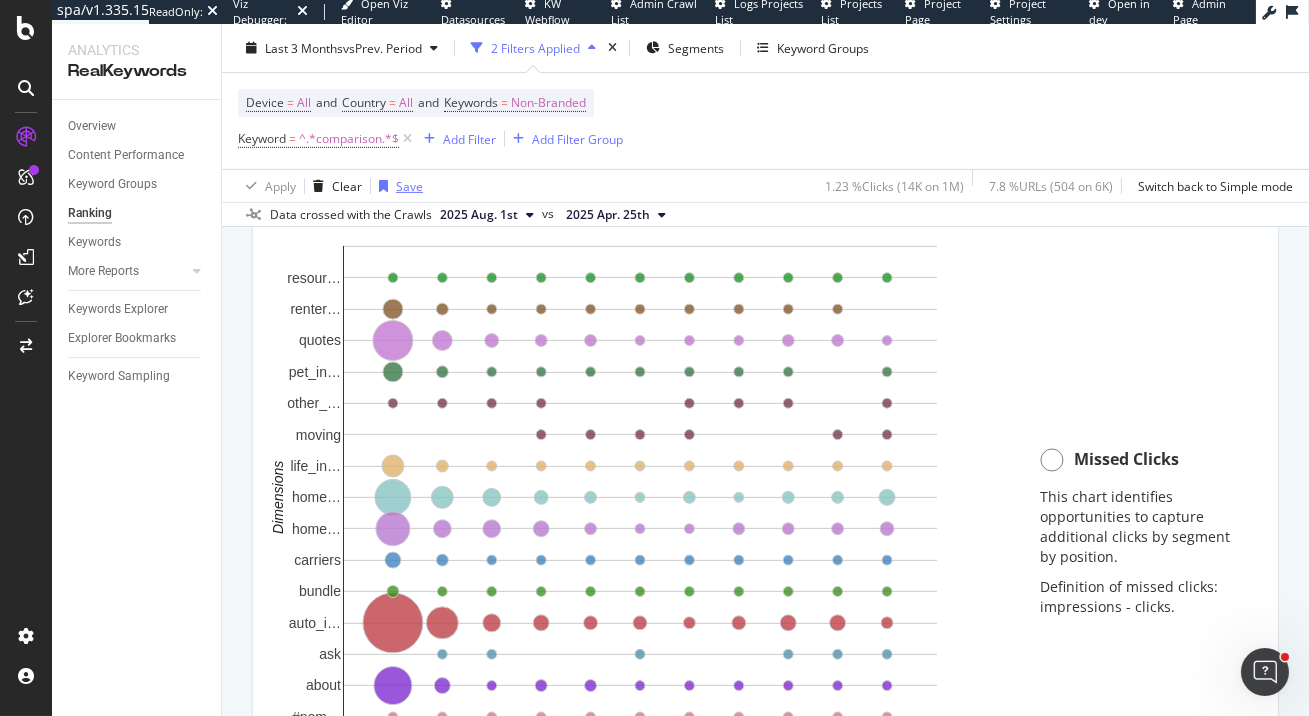 scroll, scrollTop: 1616, scrollLeft: 0, axis: vertical 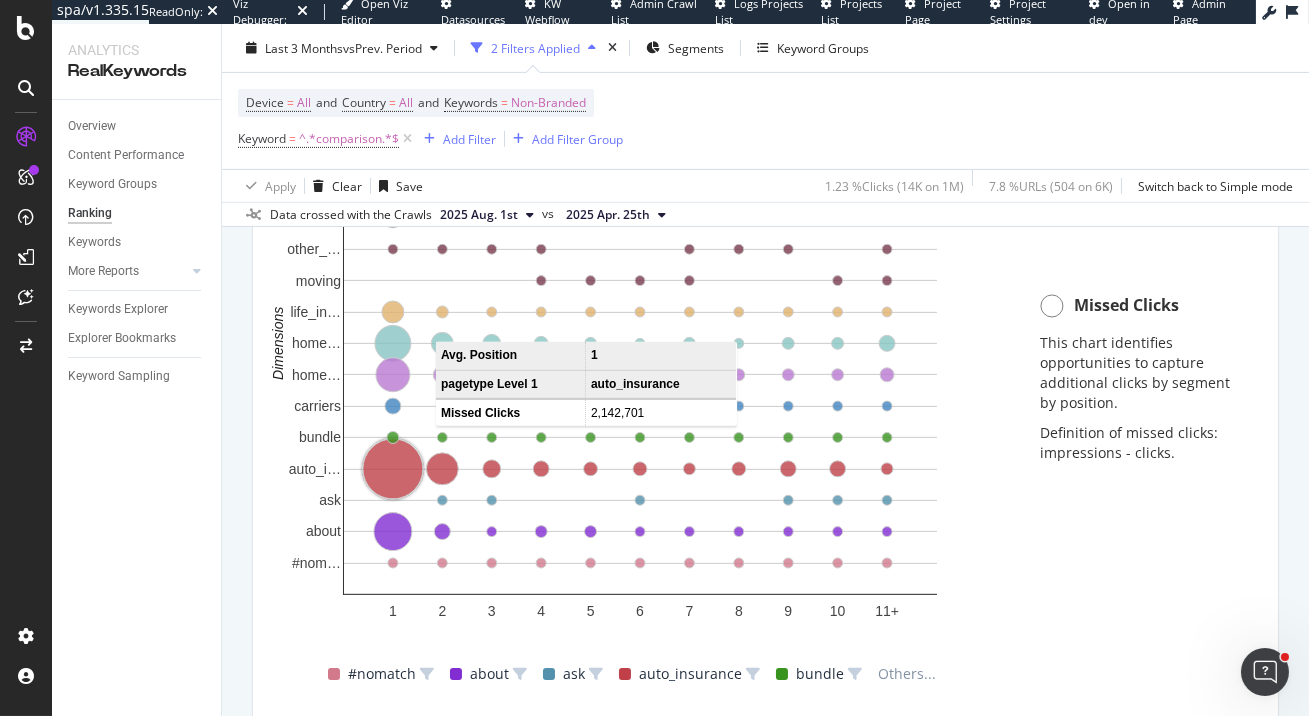 click 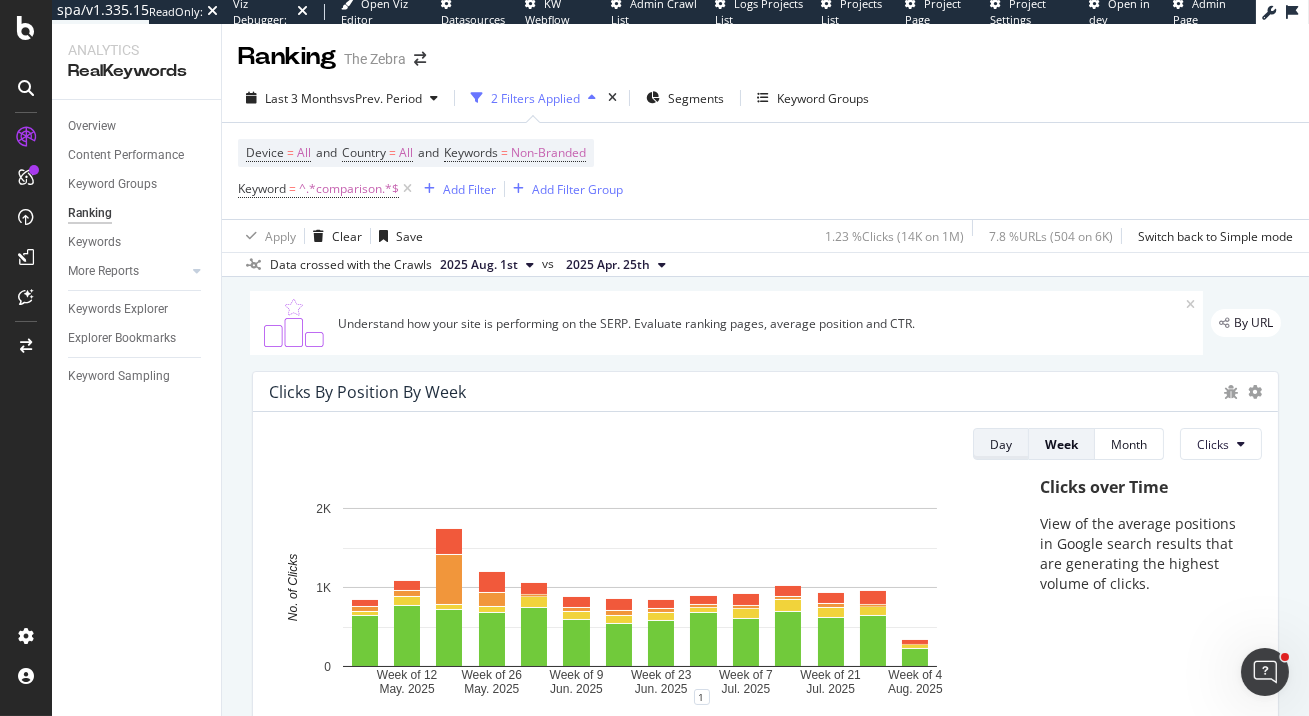 click on "Day" at bounding box center [1001, 444] 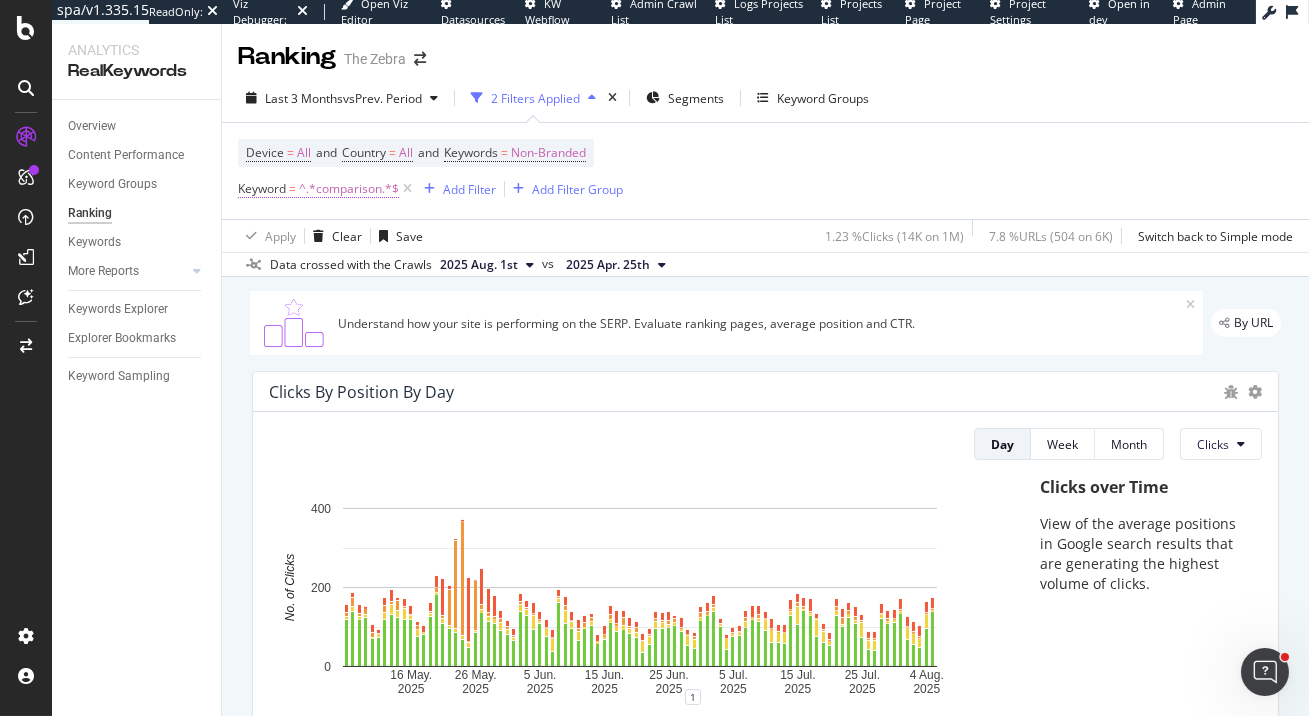 click on "^.*comparison.*$" at bounding box center (349, 189) 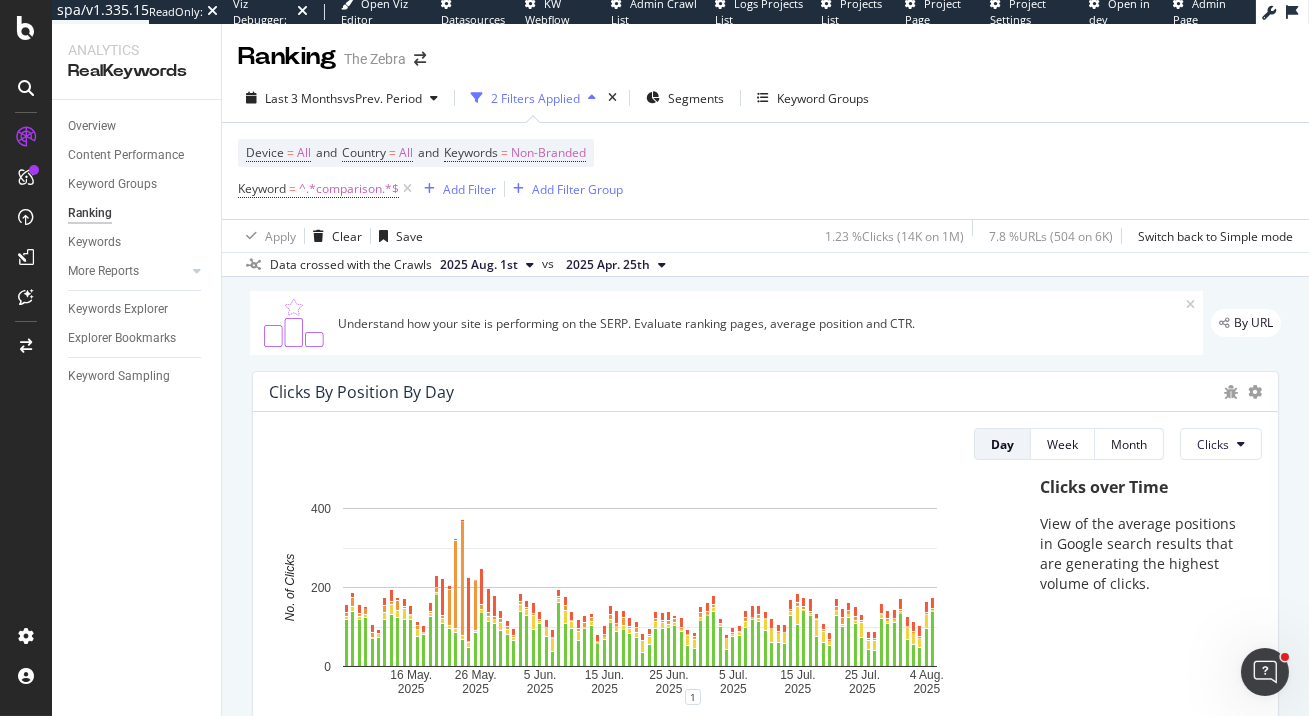 click on "Device   =     All  and  Country   =     All  and  Keywords   =     Non-Branded Keyword   =     ^.*comparison.*$ Add Filter Add Filter Group" at bounding box center [765, 171] 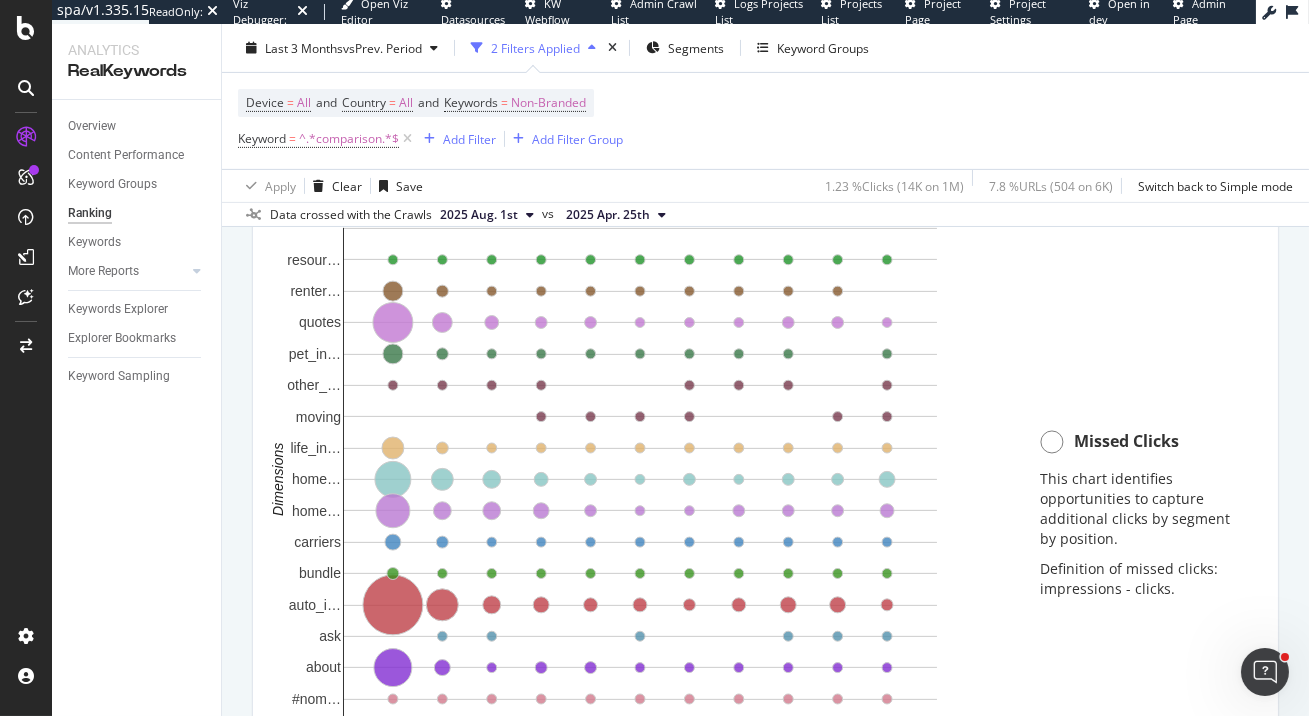 scroll, scrollTop: 1541, scrollLeft: 0, axis: vertical 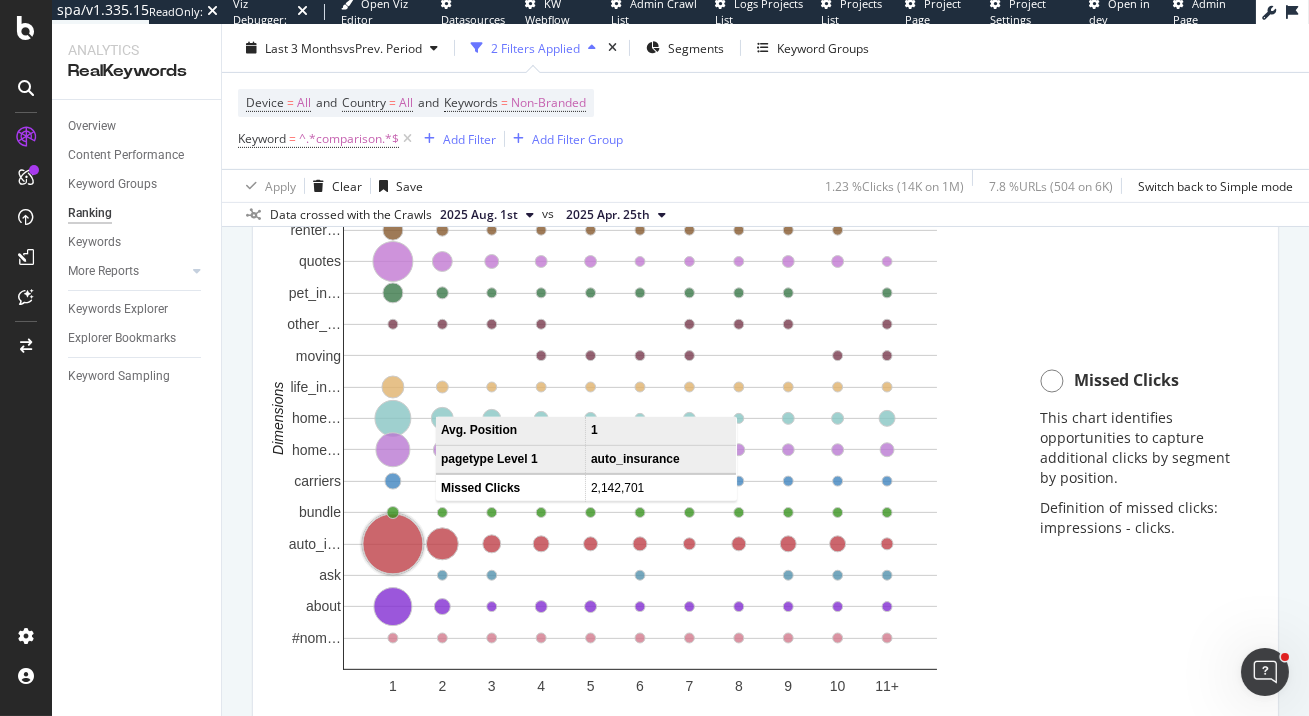 click 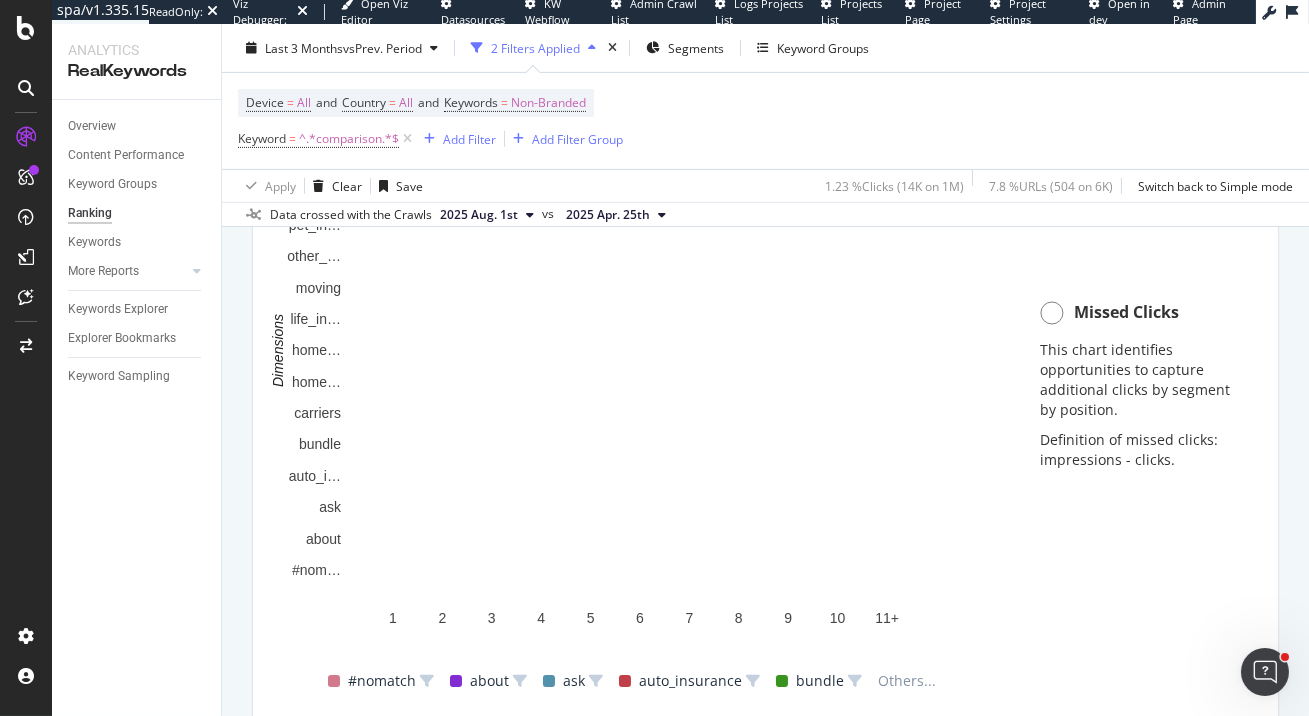 scroll, scrollTop: 1640, scrollLeft: 0, axis: vertical 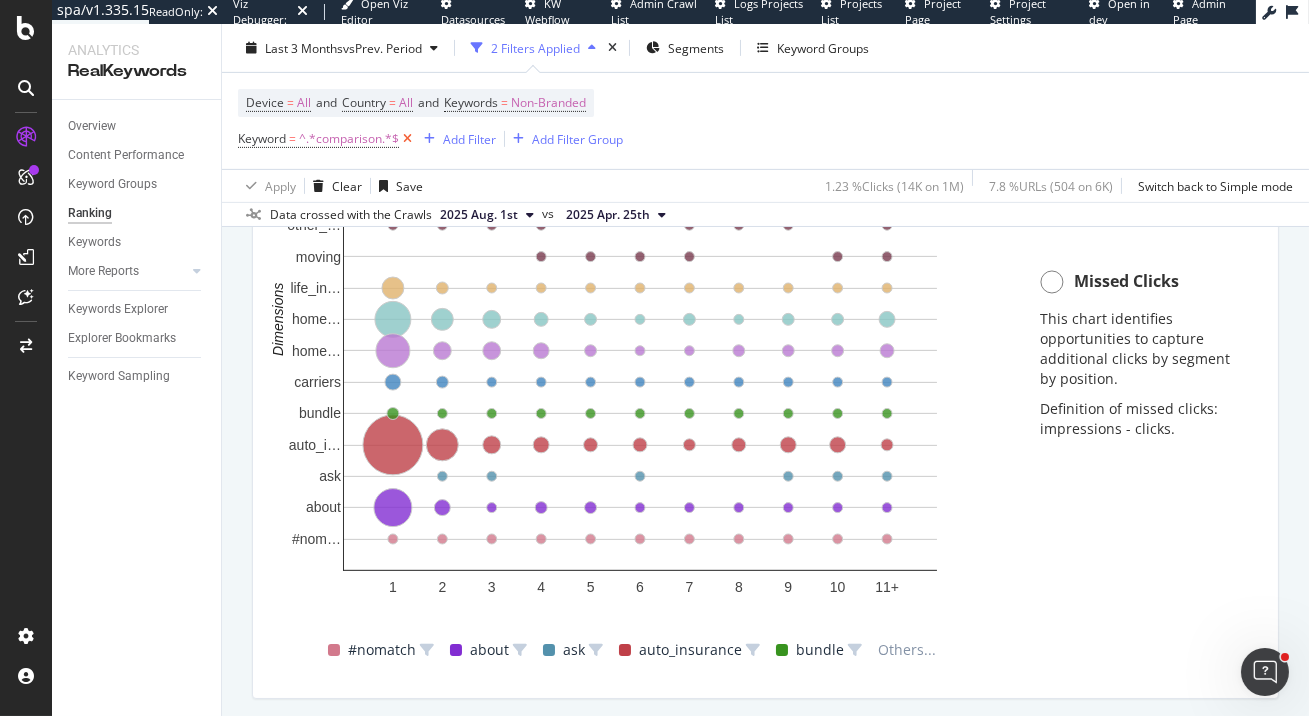 click at bounding box center [407, 139] 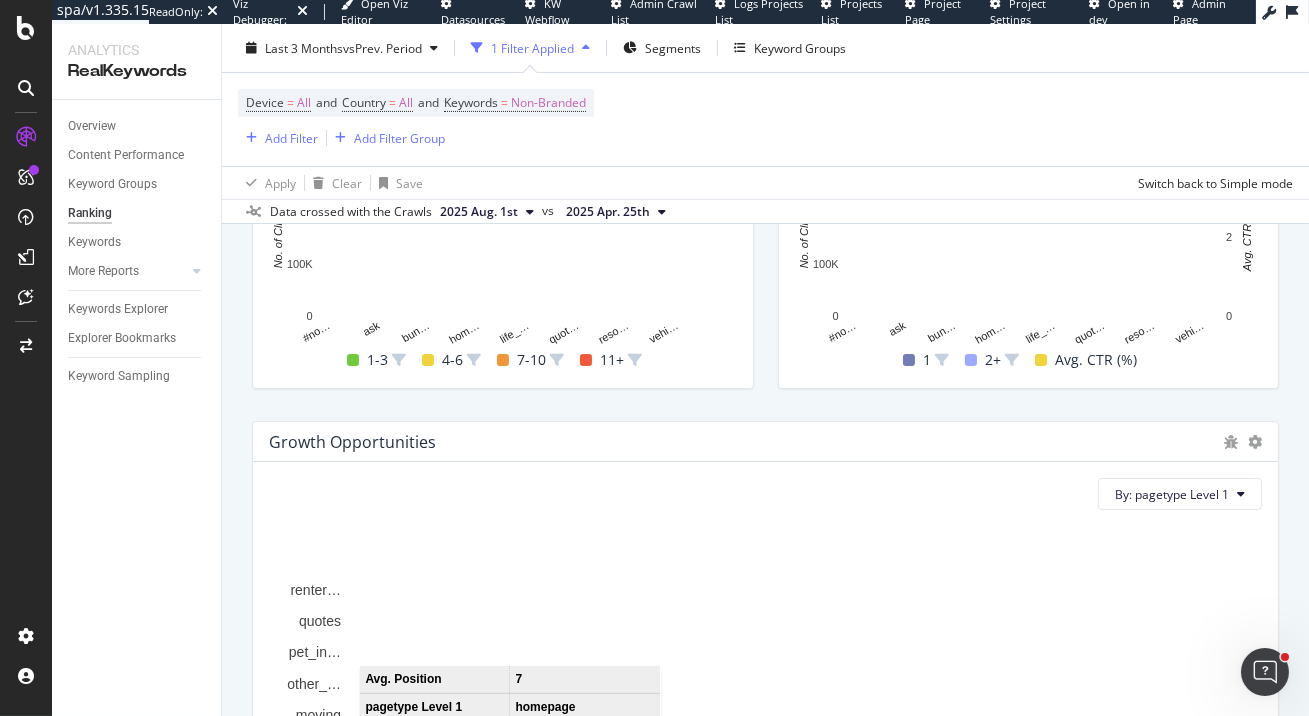 scroll, scrollTop: 1111, scrollLeft: 0, axis: vertical 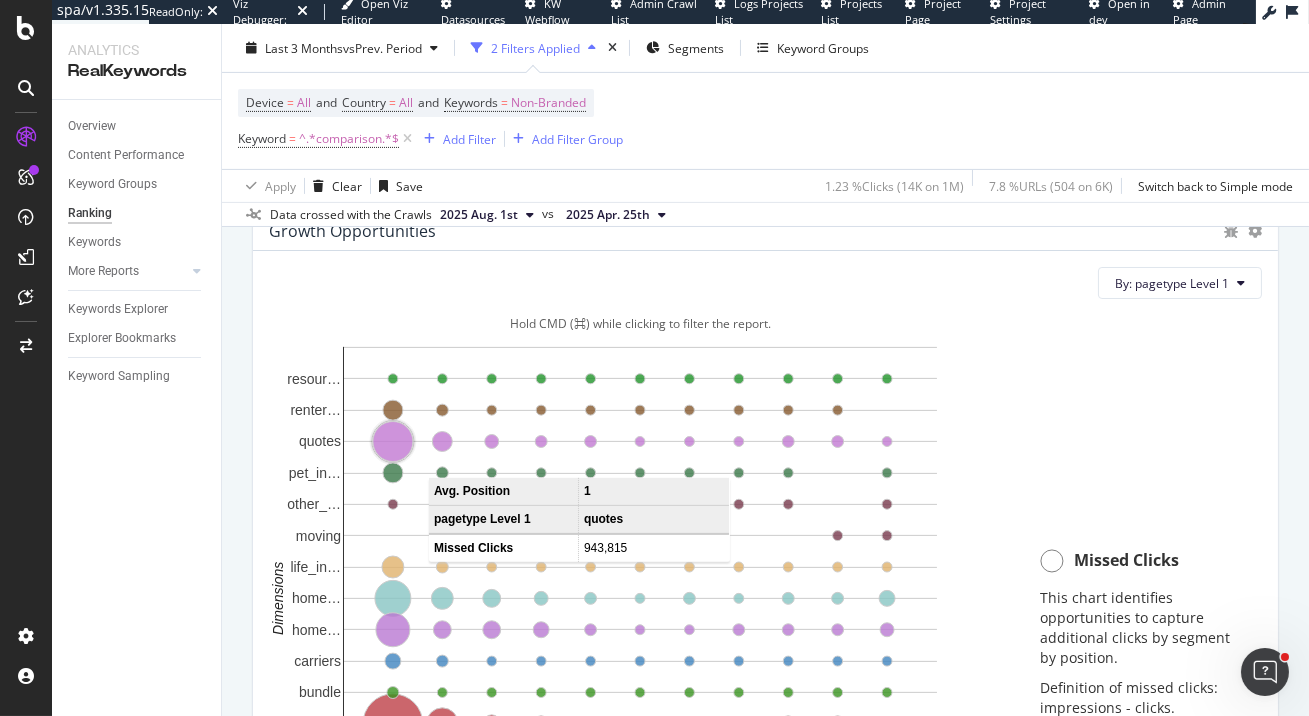 click 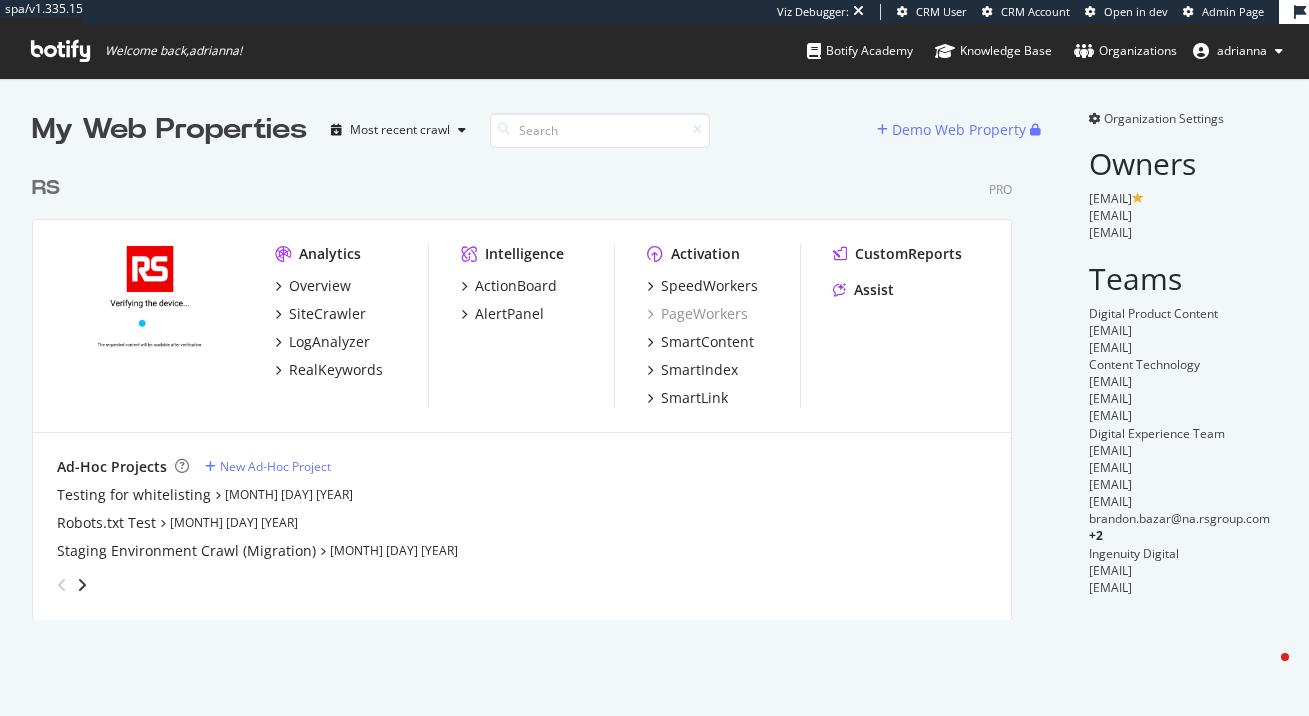 scroll, scrollTop: 0, scrollLeft: 0, axis: both 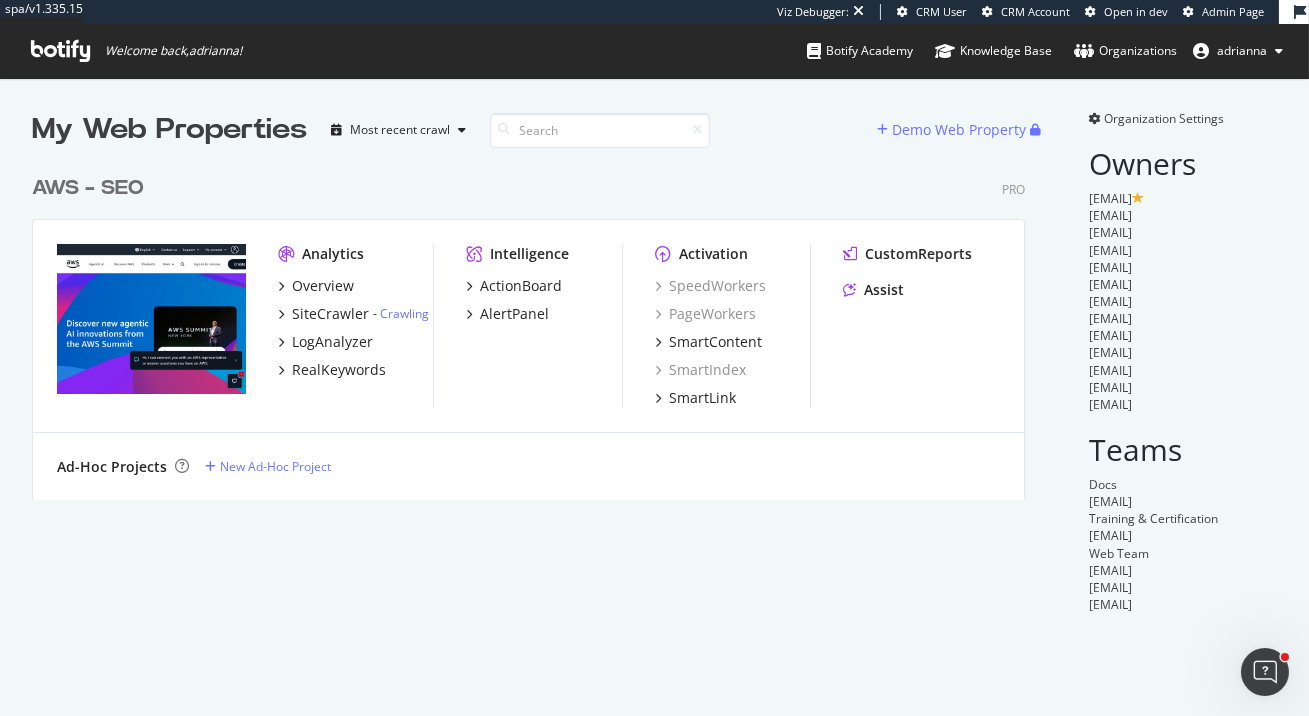 click on "AWS - SEO Pro Analytics Overview SiteCrawler -   Crawling LogAnalyzer RealKeywords Intelligence ActionBoard AlertPanel Activation SpeedWorkers PageWorkers SmartContent SmartIndex SmartLink CustomReports Assist Ad-Hoc Projects New Ad-Hoc Project" at bounding box center (536, 325) 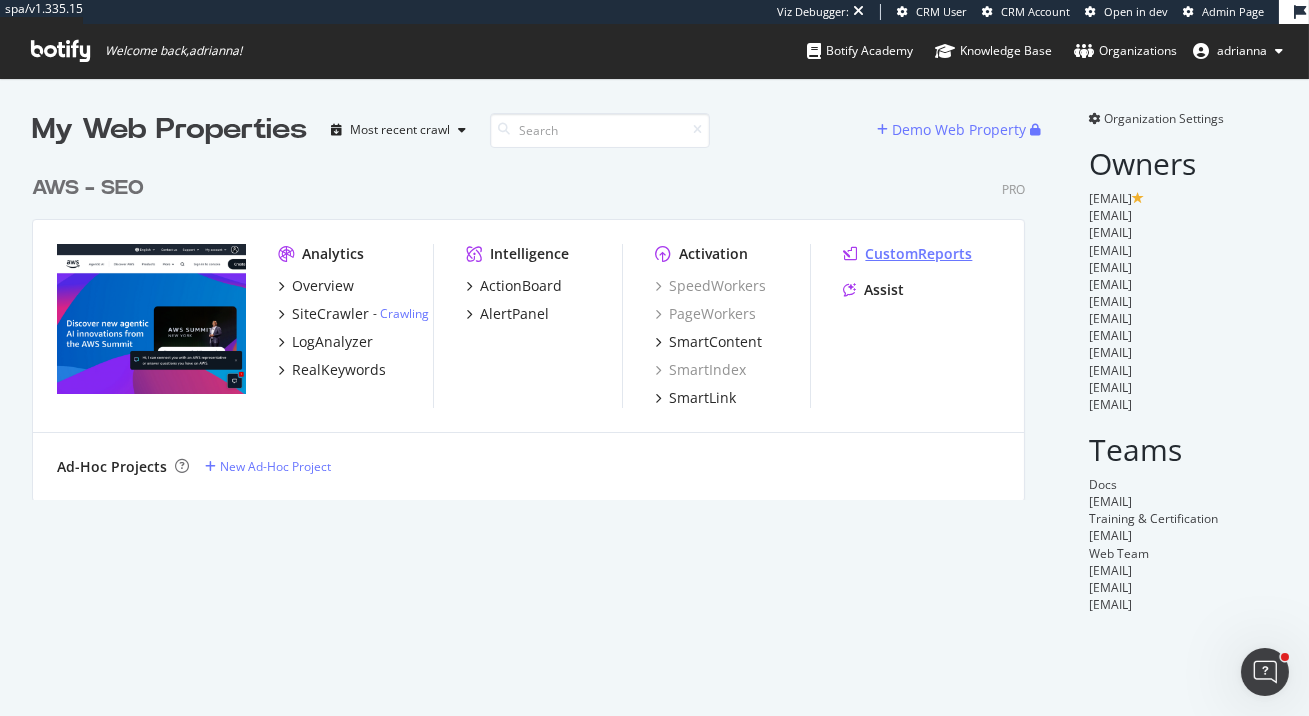 click on "CustomReports" at bounding box center (918, 254) 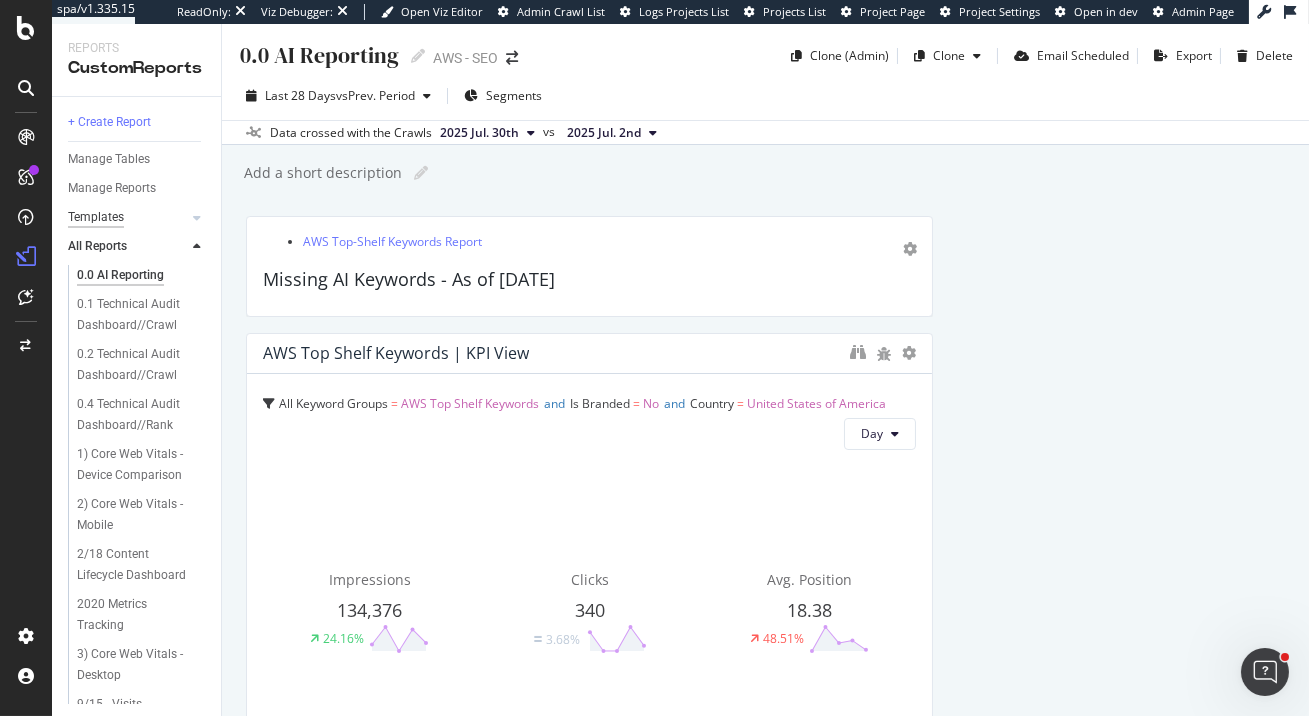 click on "Templates" at bounding box center [96, 217] 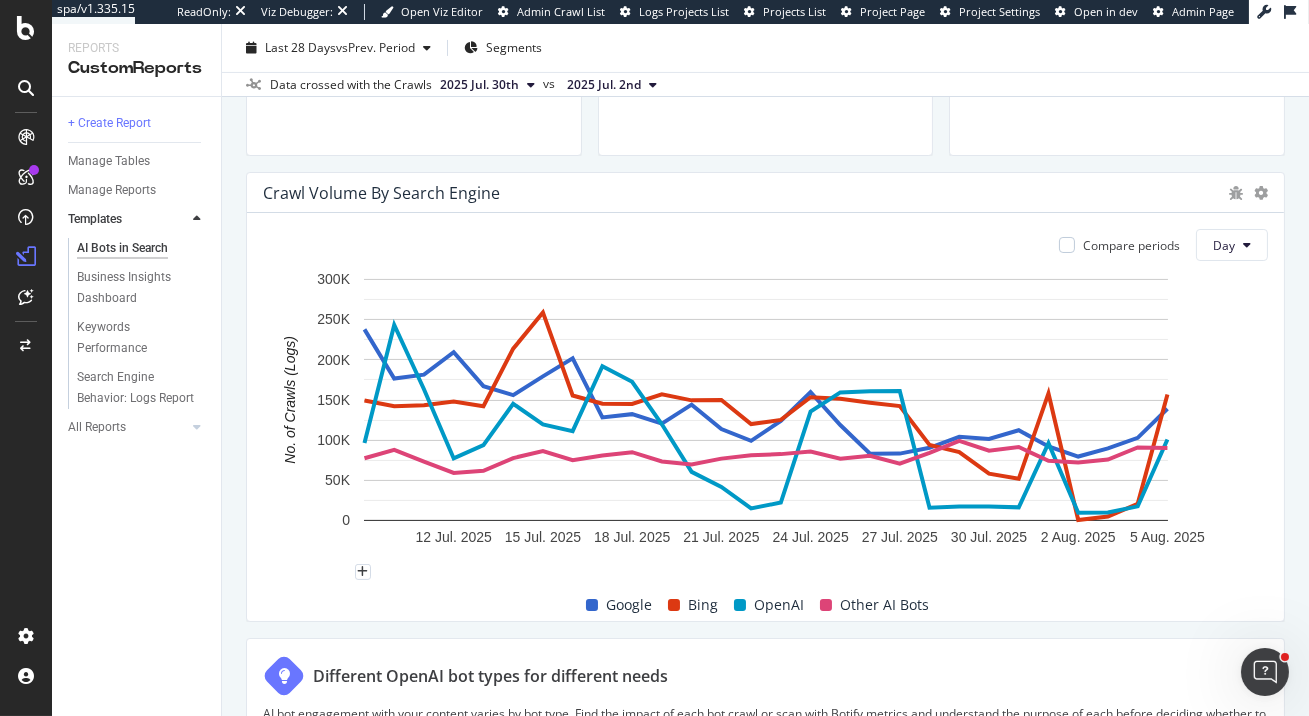 scroll, scrollTop: 908, scrollLeft: 0, axis: vertical 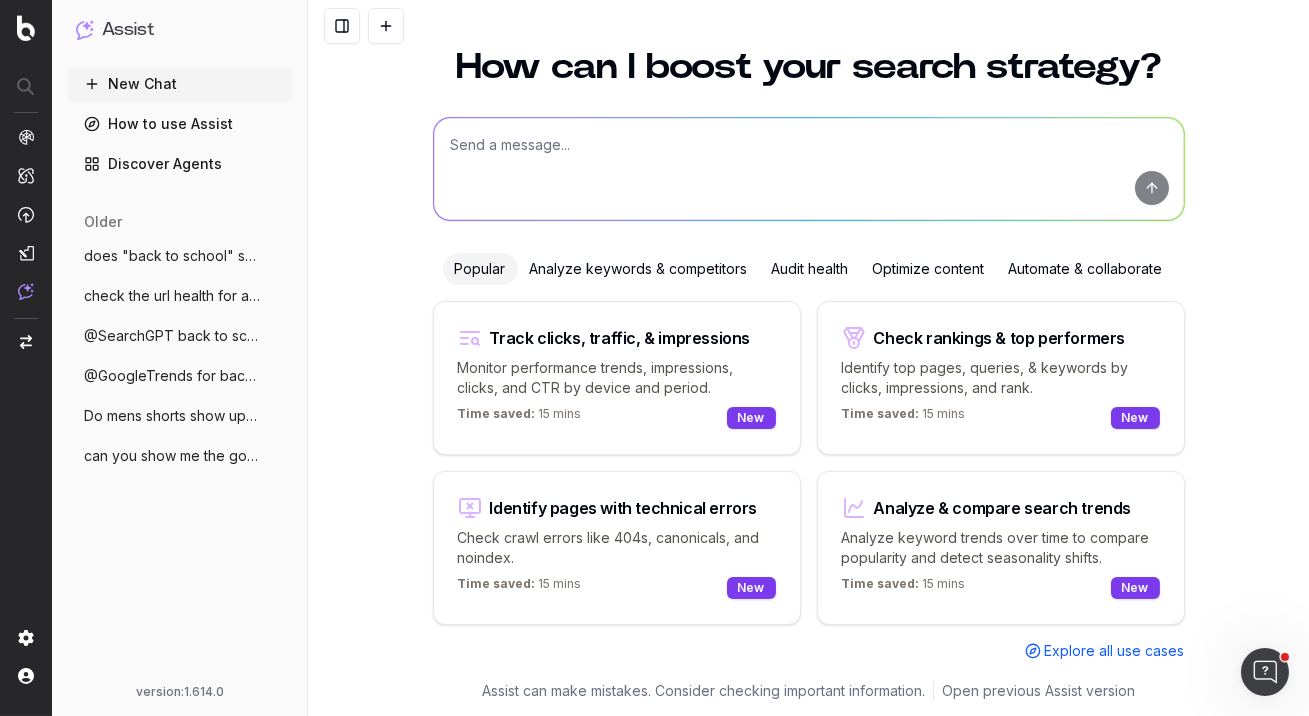 click at bounding box center (809, 169) 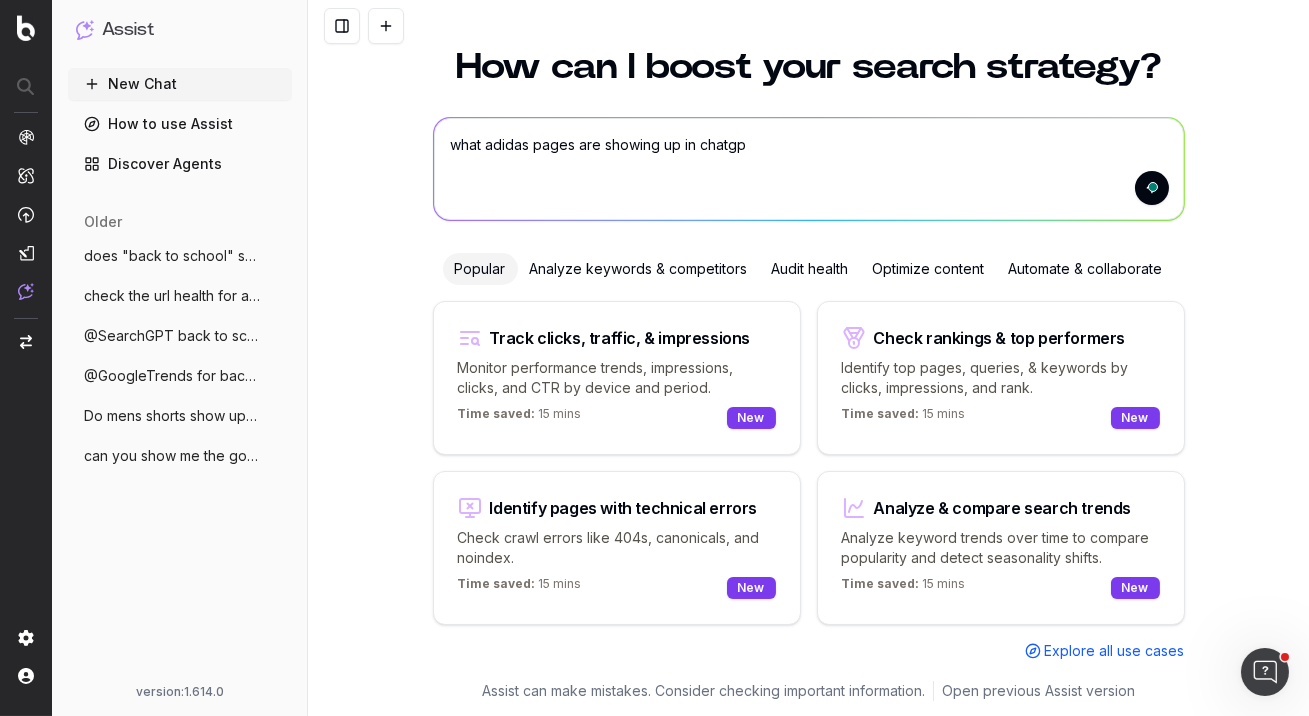 type on "what adidas pages are showing up in chatgpt" 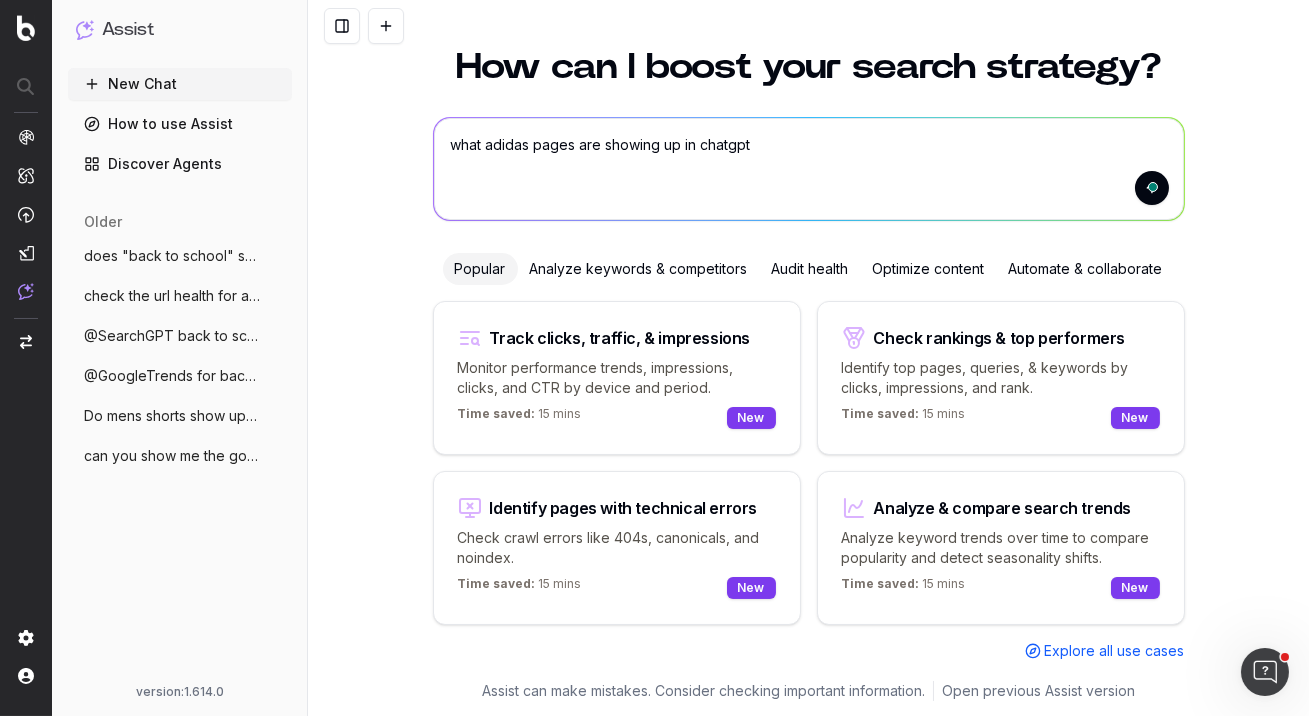 type 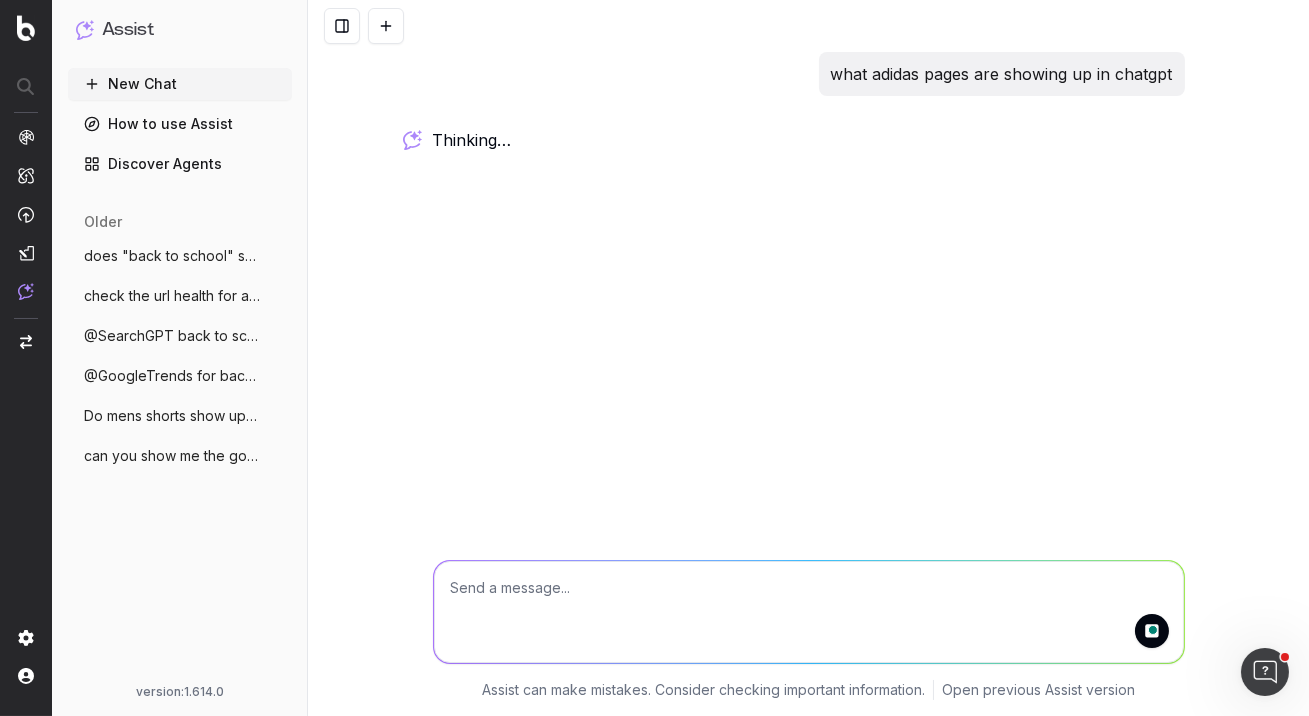 scroll, scrollTop: 0, scrollLeft: 0, axis: both 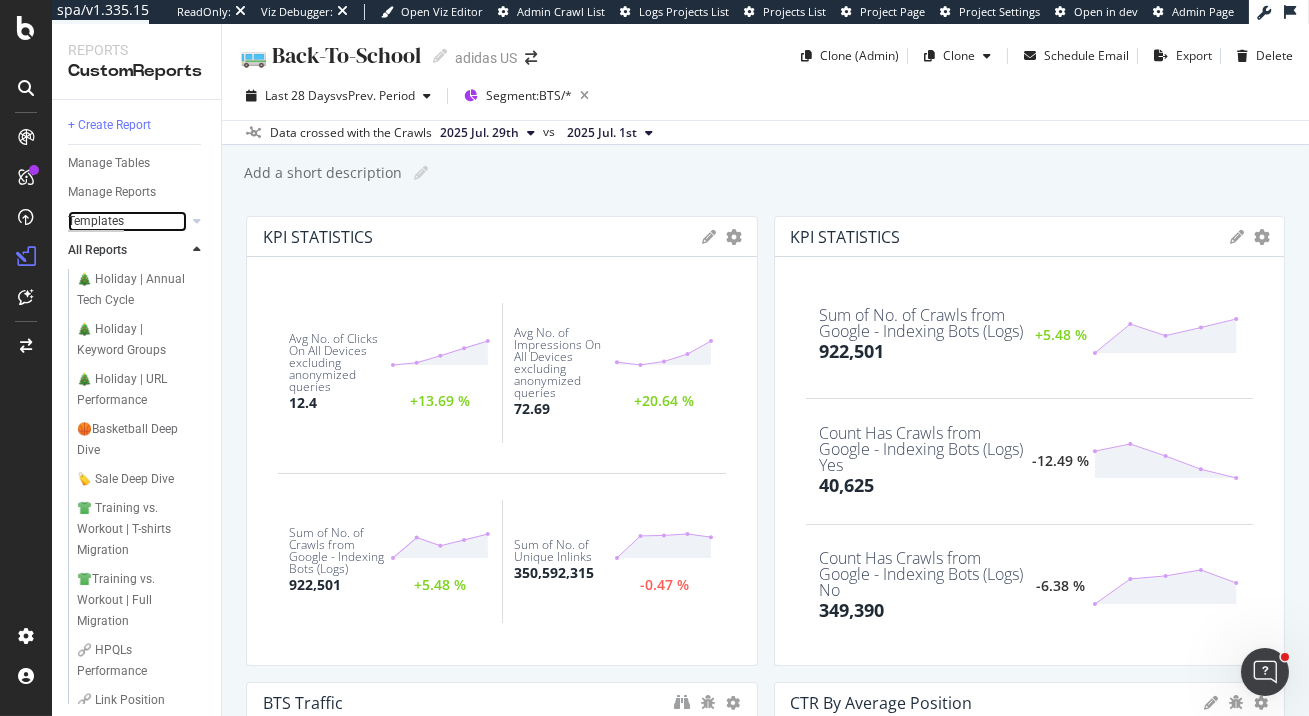 click on "Templates" at bounding box center (96, 221) 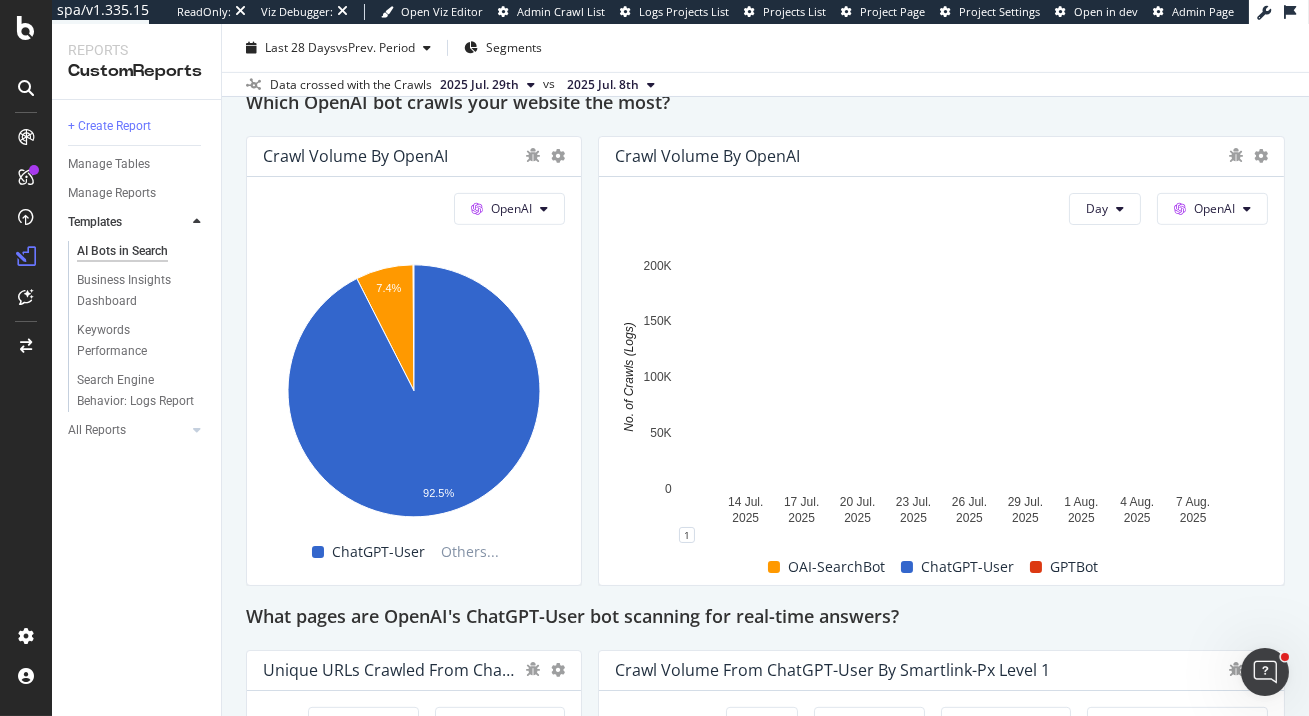 scroll, scrollTop: 1871, scrollLeft: 0, axis: vertical 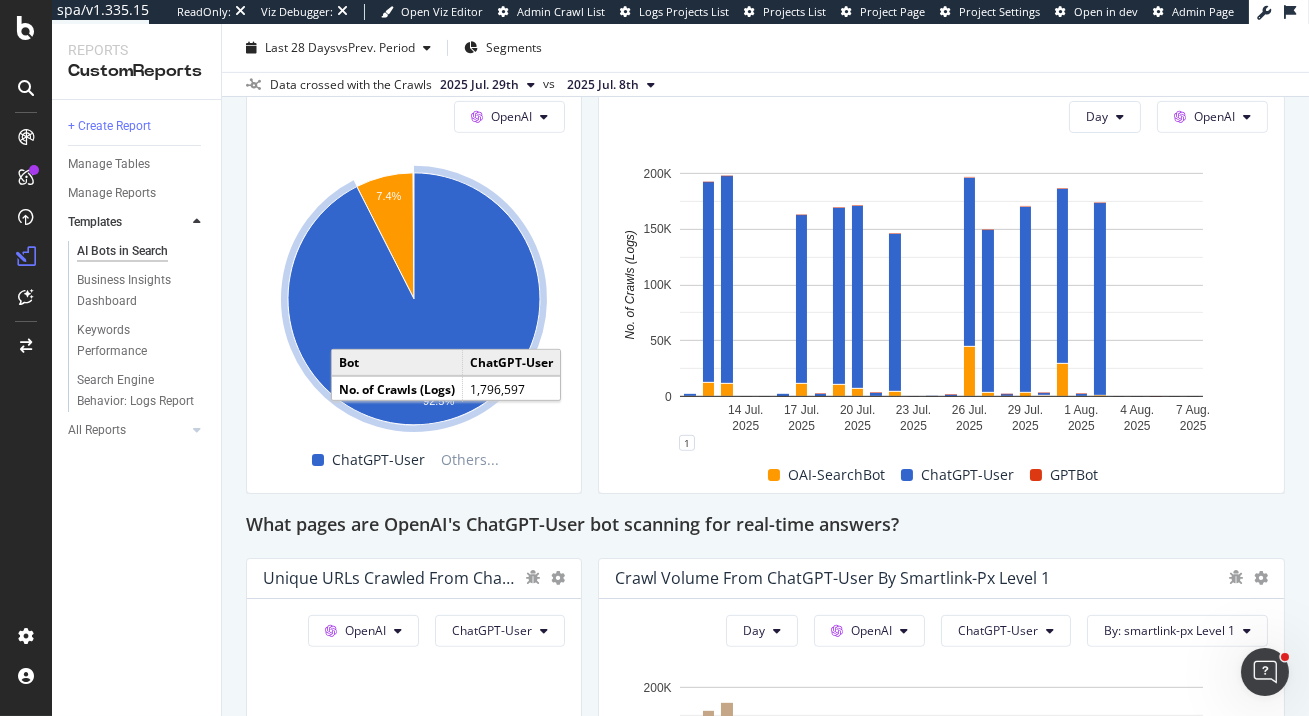 click 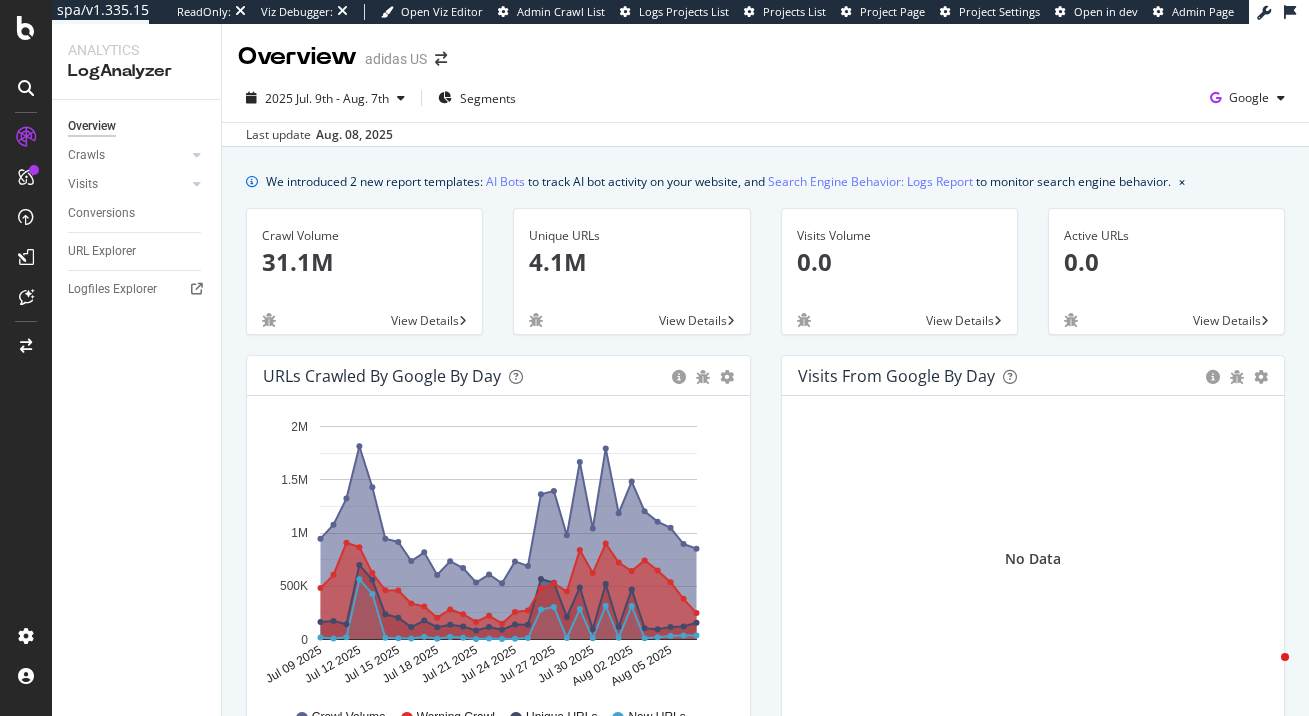 scroll, scrollTop: 0, scrollLeft: 0, axis: both 